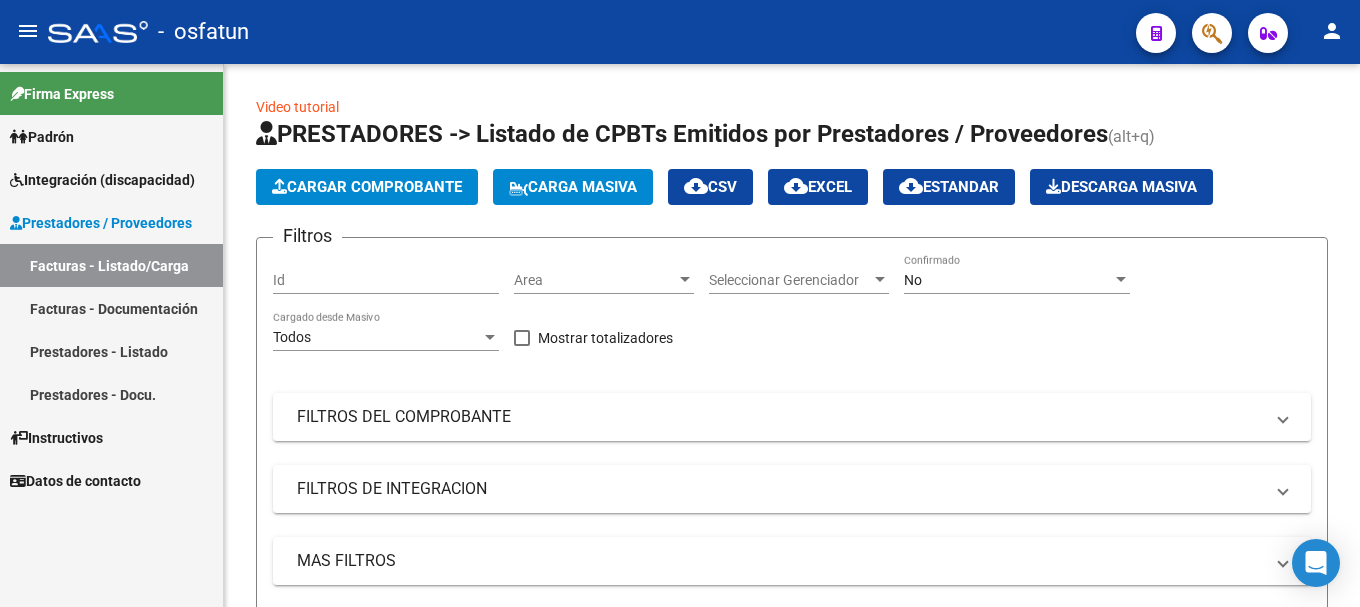 scroll, scrollTop: 0, scrollLeft: 0, axis: both 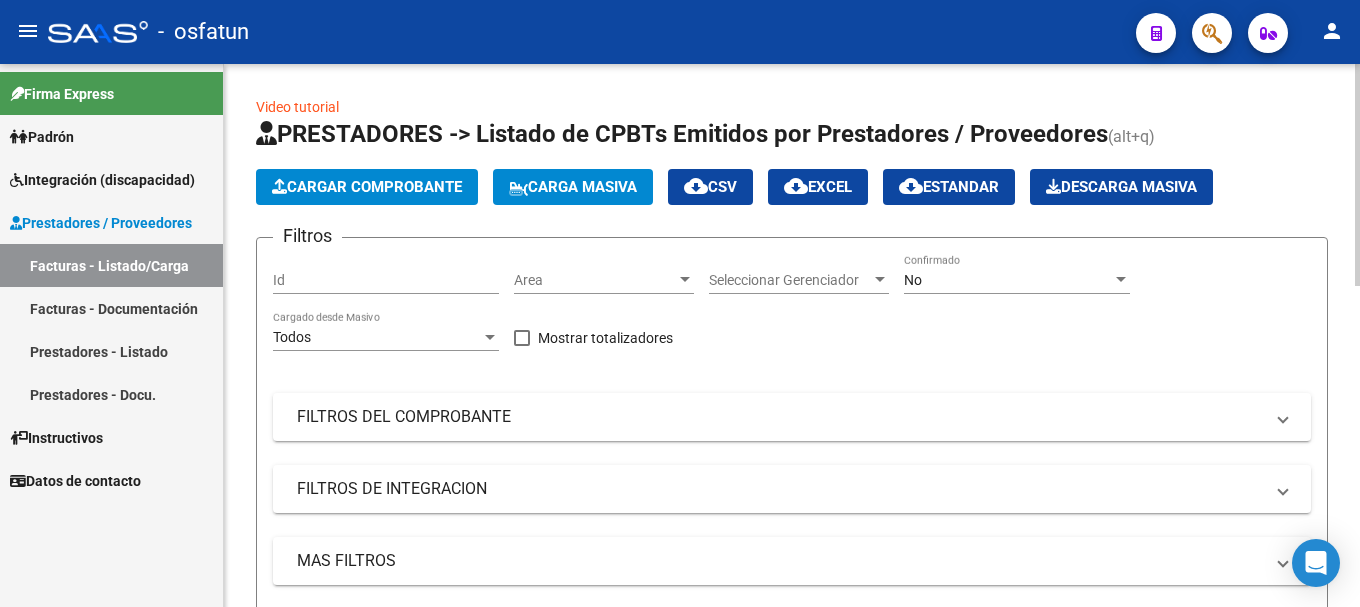 click on "Cargar Comprobante" 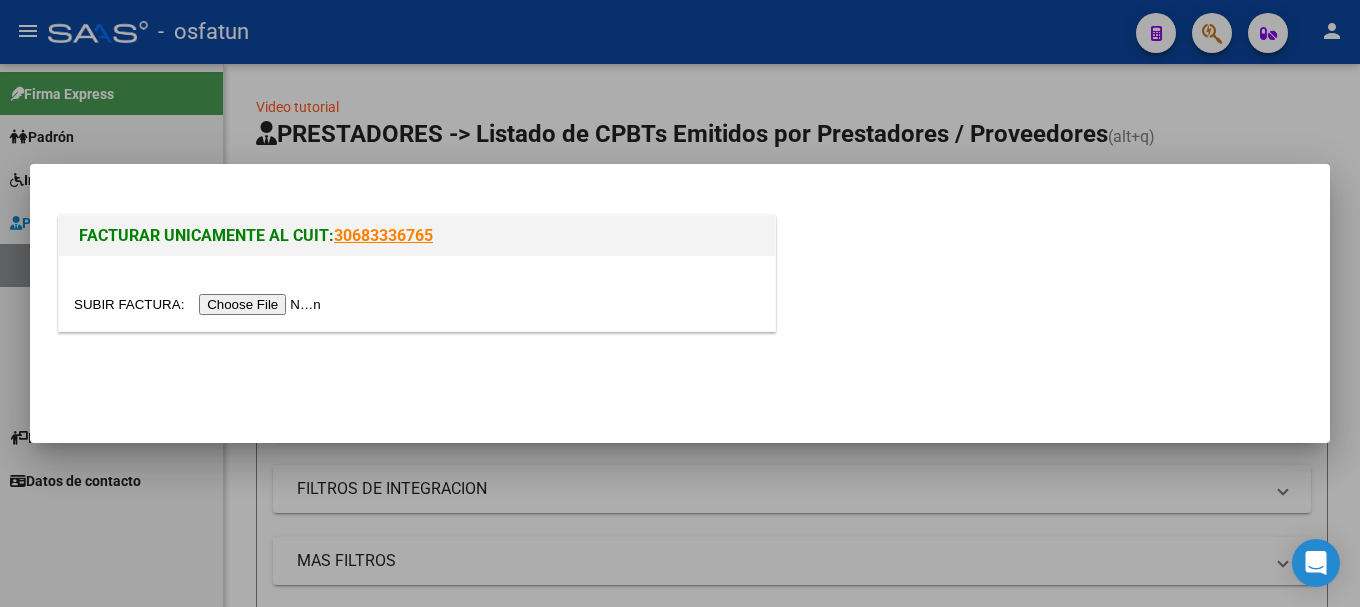 click at bounding box center [200, 304] 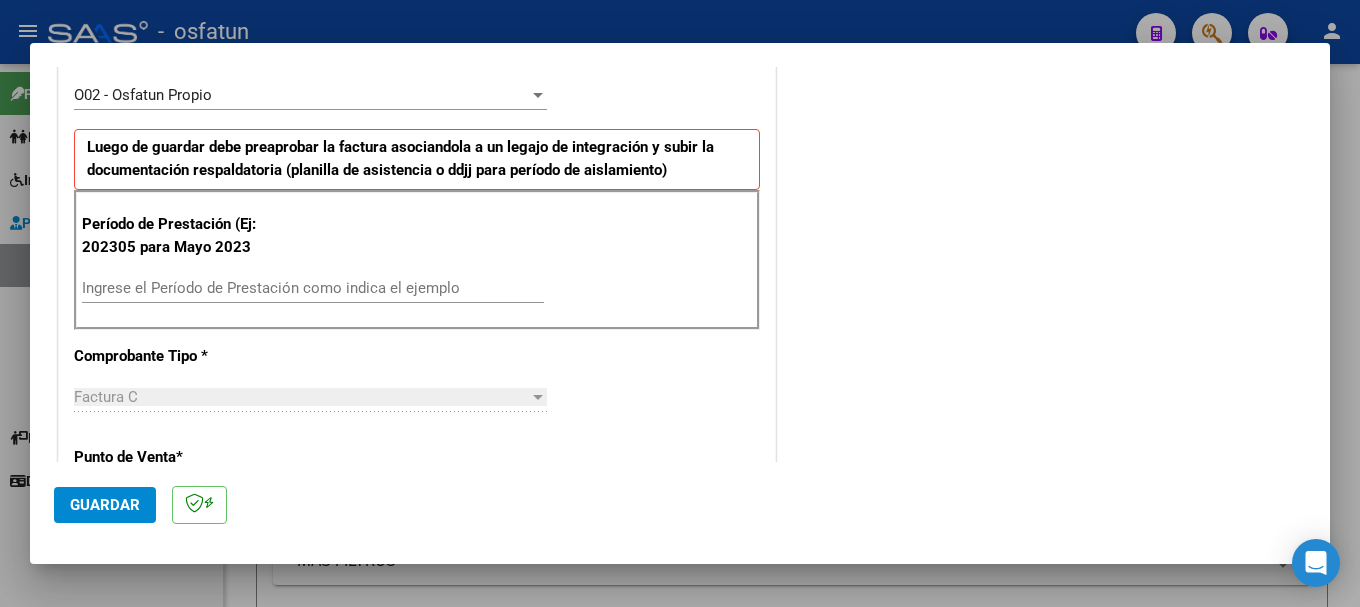 scroll, scrollTop: 600, scrollLeft: 0, axis: vertical 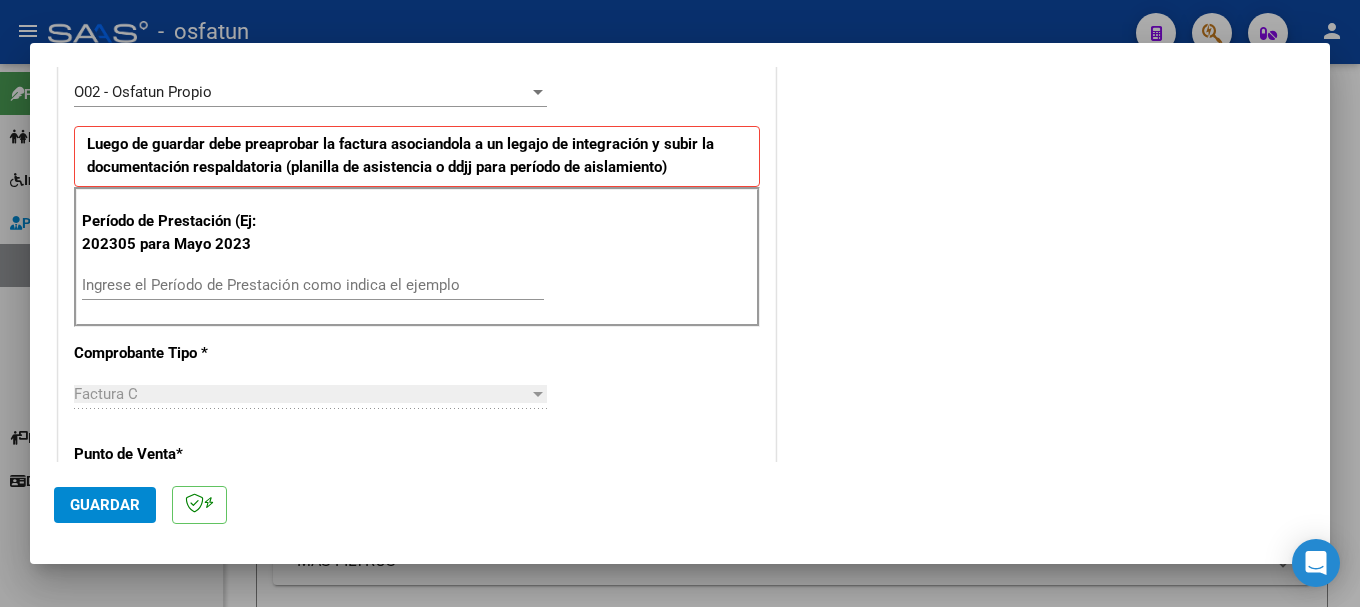 click on "Ingrese el Período de Prestación como indica el ejemplo" at bounding box center [313, 285] 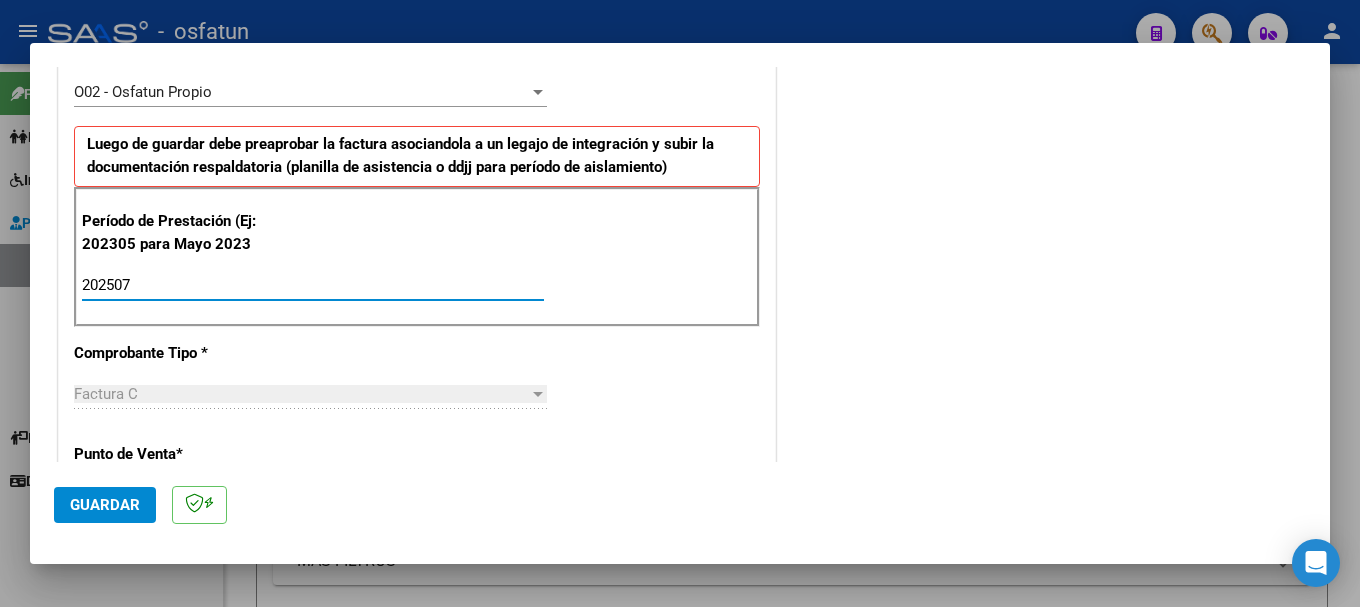 type on "202507" 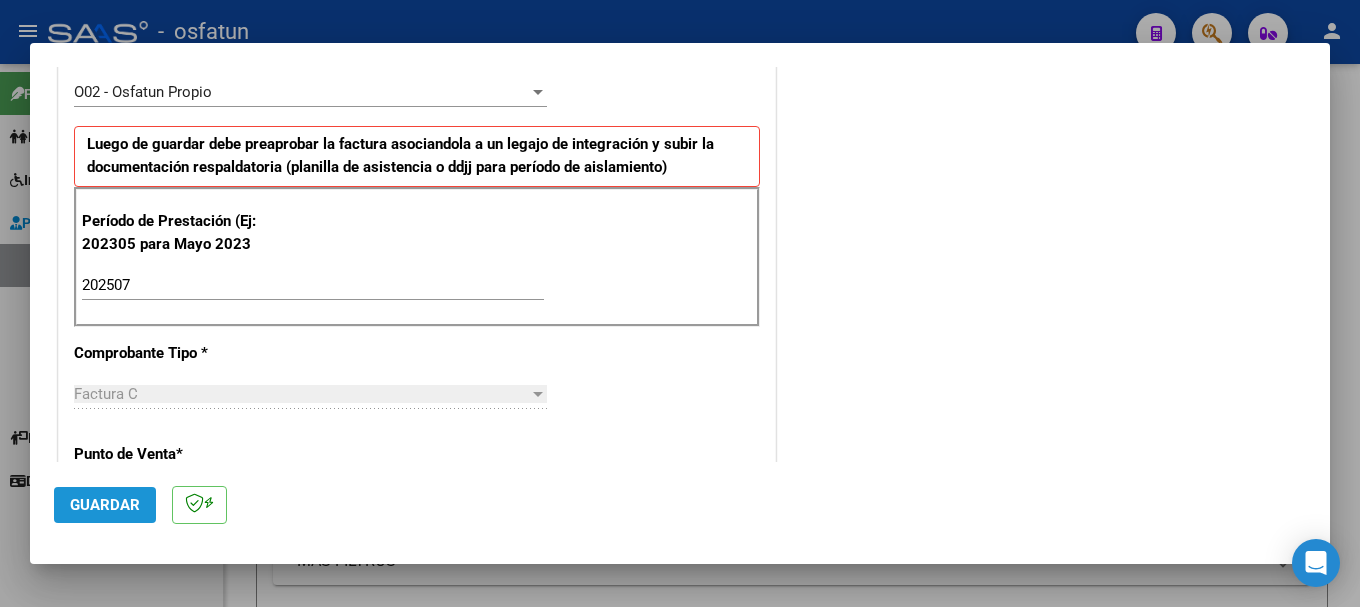 click on "Guardar" 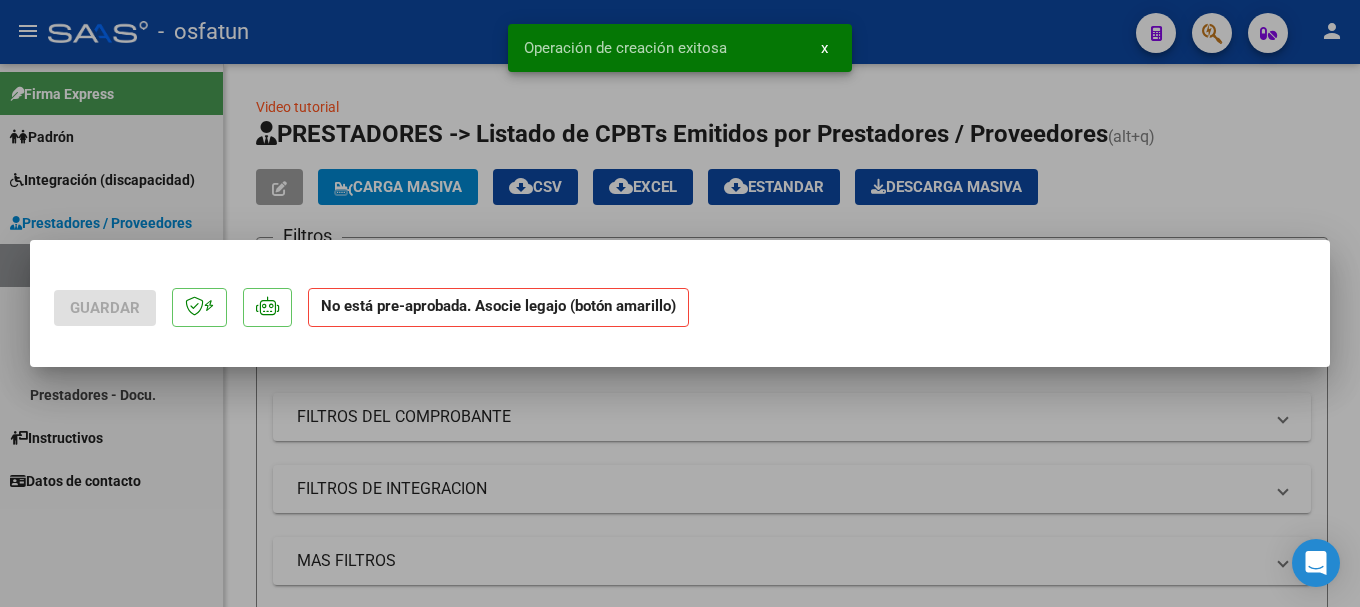 scroll, scrollTop: 0, scrollLeft: 0, axis: both 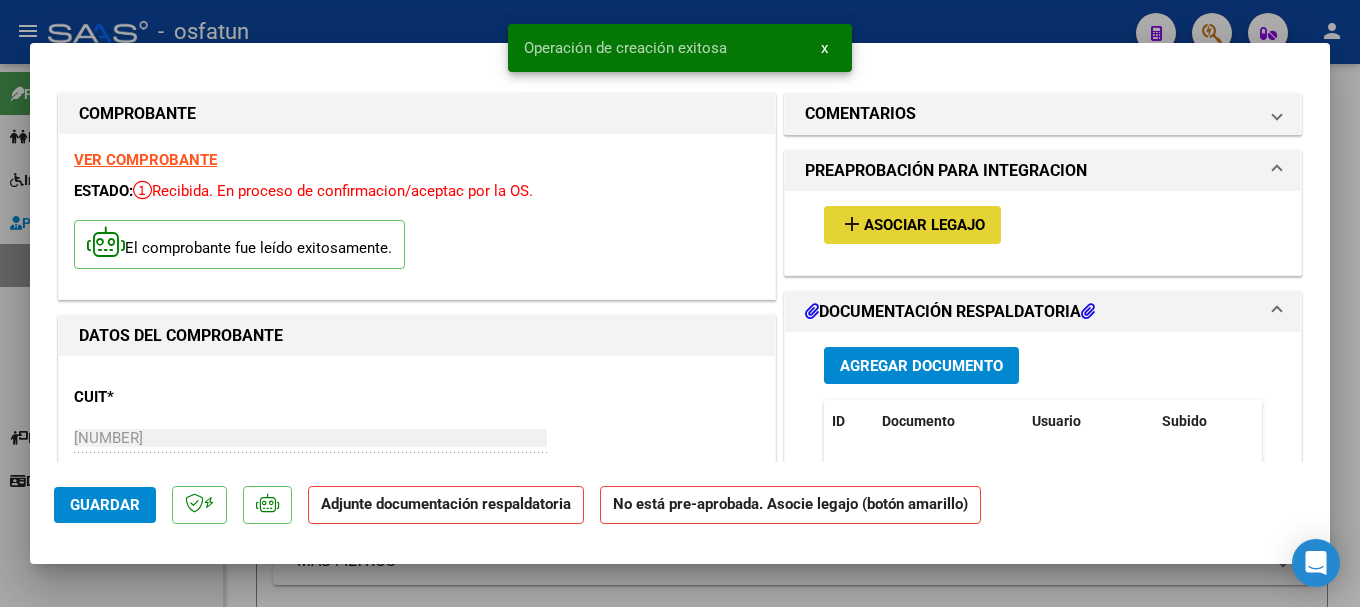 click on "Asociar Legajo" at bounding box center [924, 226] 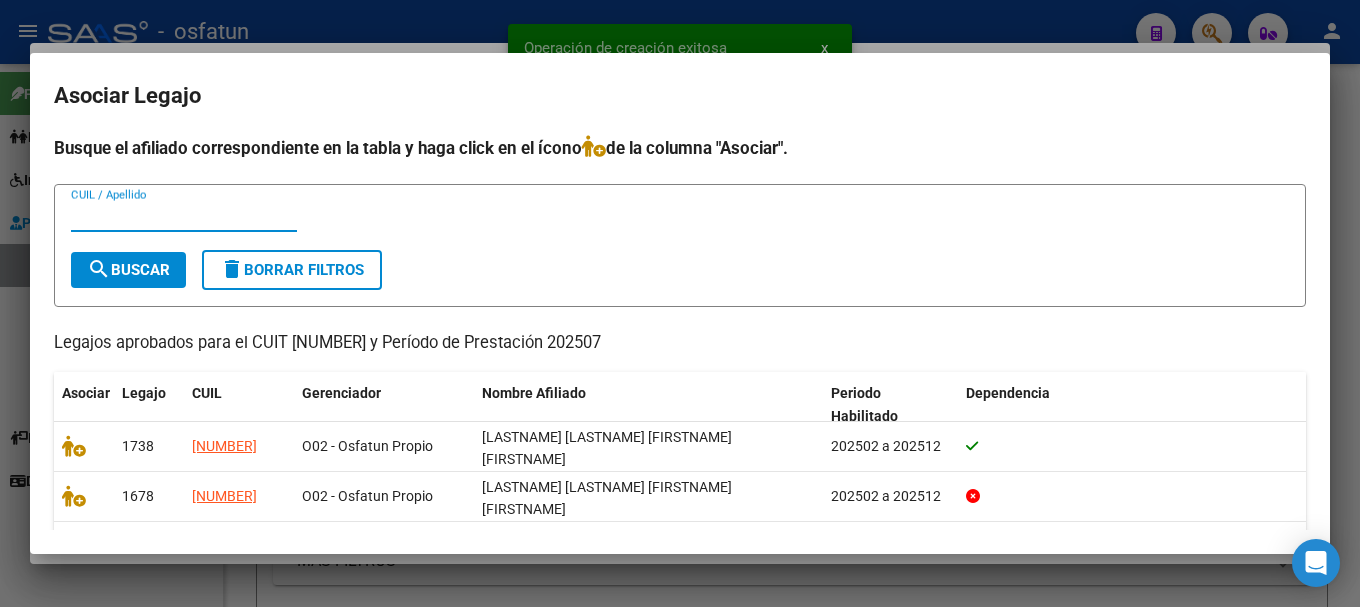 scroll, scrollTop: 98, scrollLeft: 0, axis: vertical 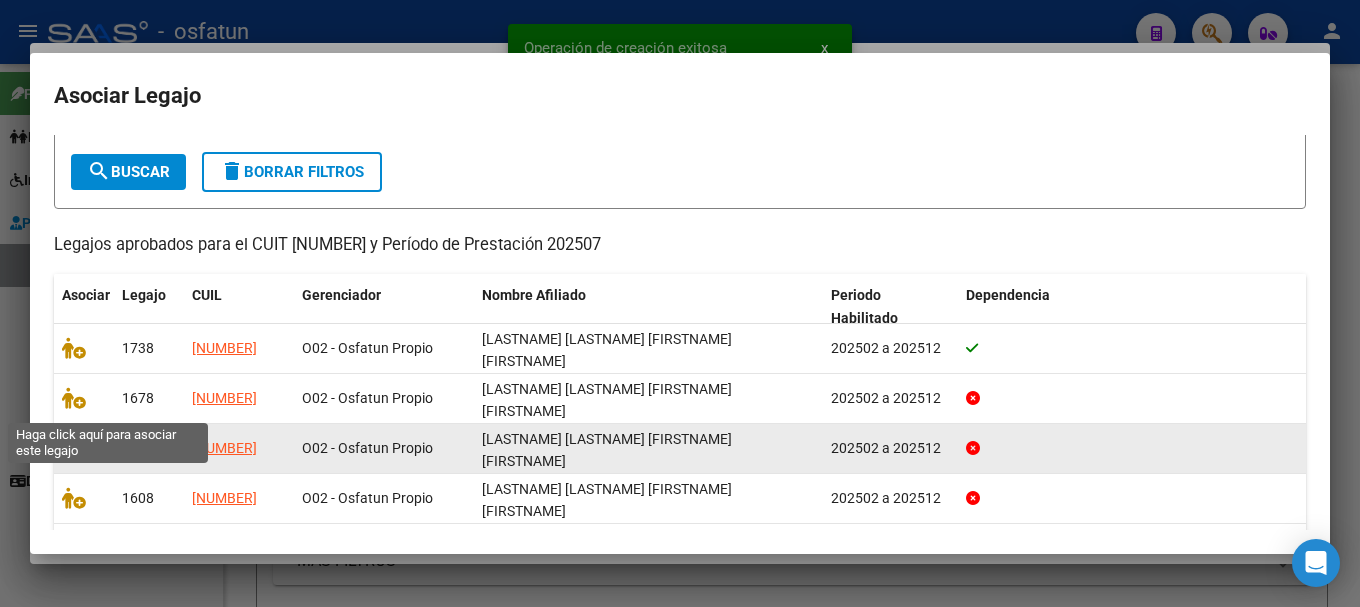 click 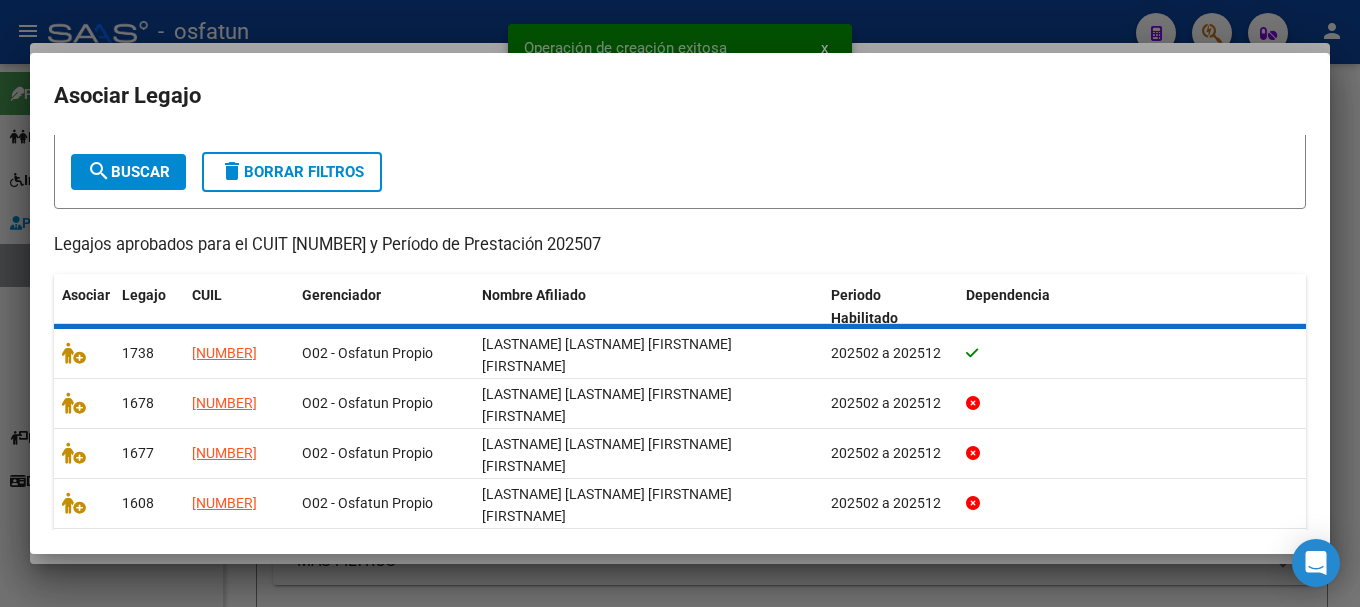 scroll, scrollTop: 0, scrollLeft: 0, axis: both 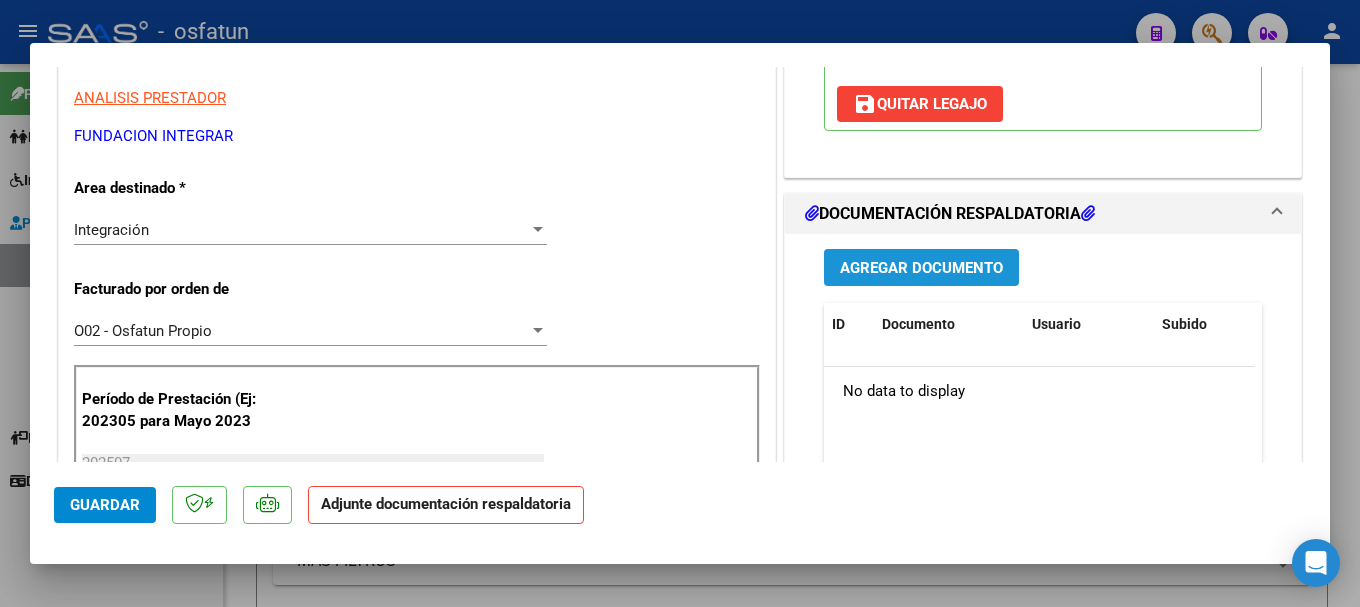 click on "Agregar Documento" at bounding box center [921, 267] 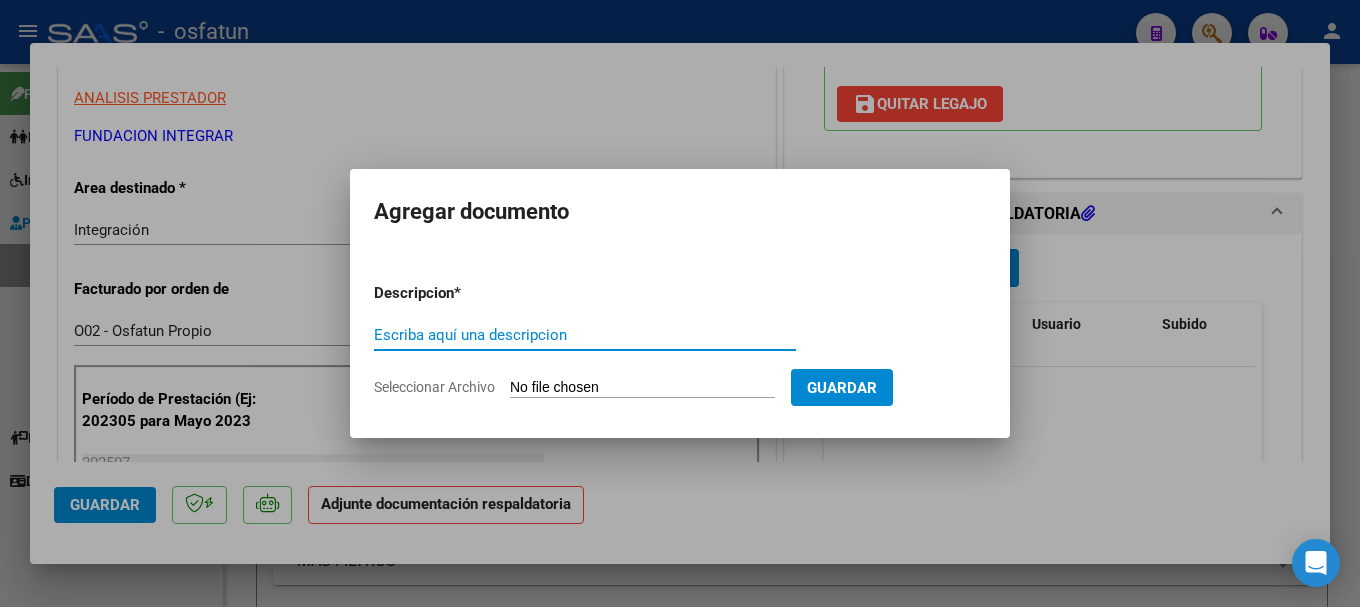 type on "u" 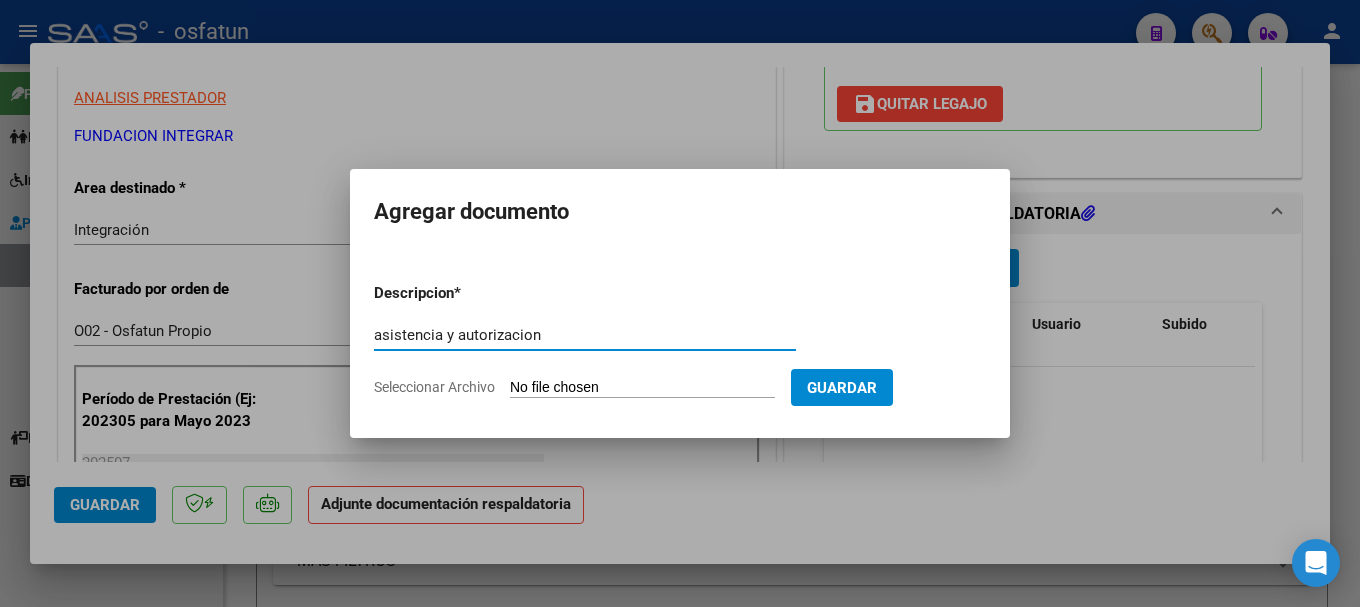 type on "asistencia y autorizacion" 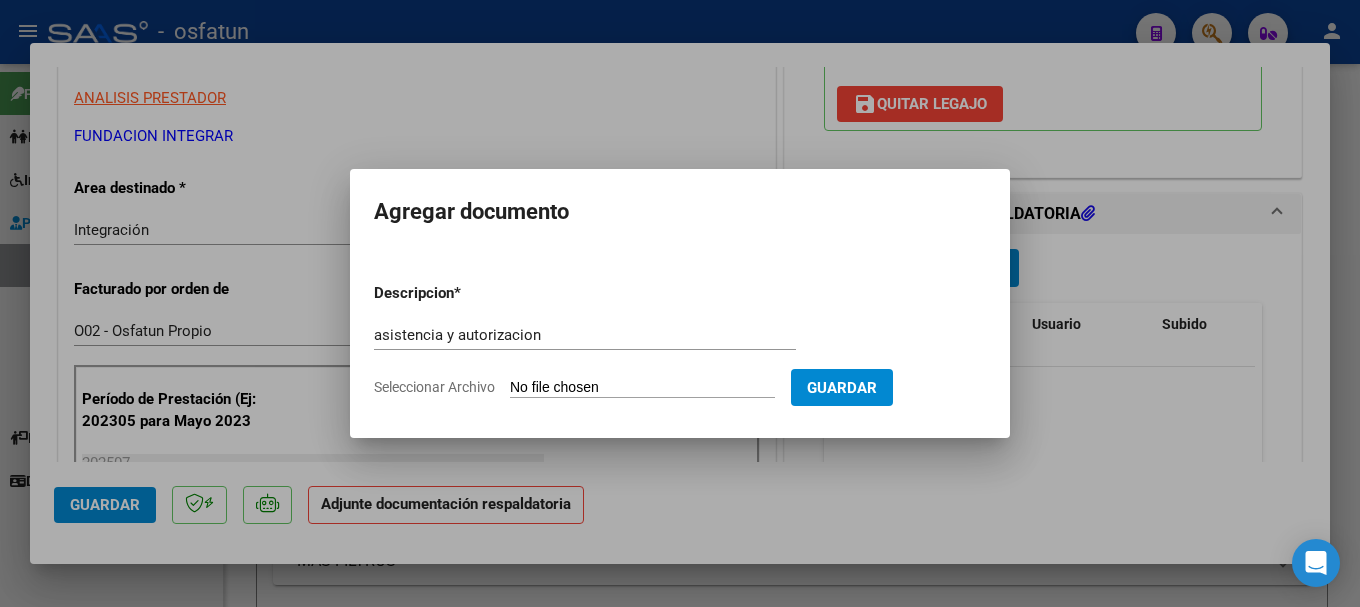 click on "Seleccionar Archivo" at bounding box center [642, 388] 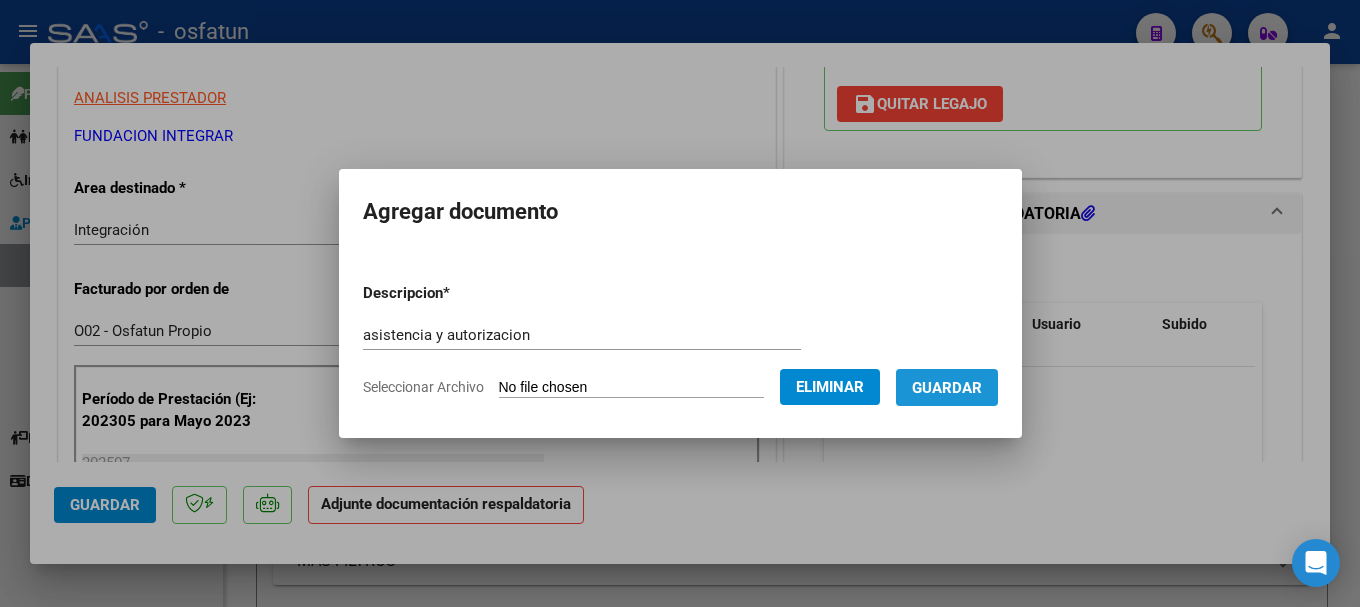 click on "Guardar" at bounding box center [947, 388] 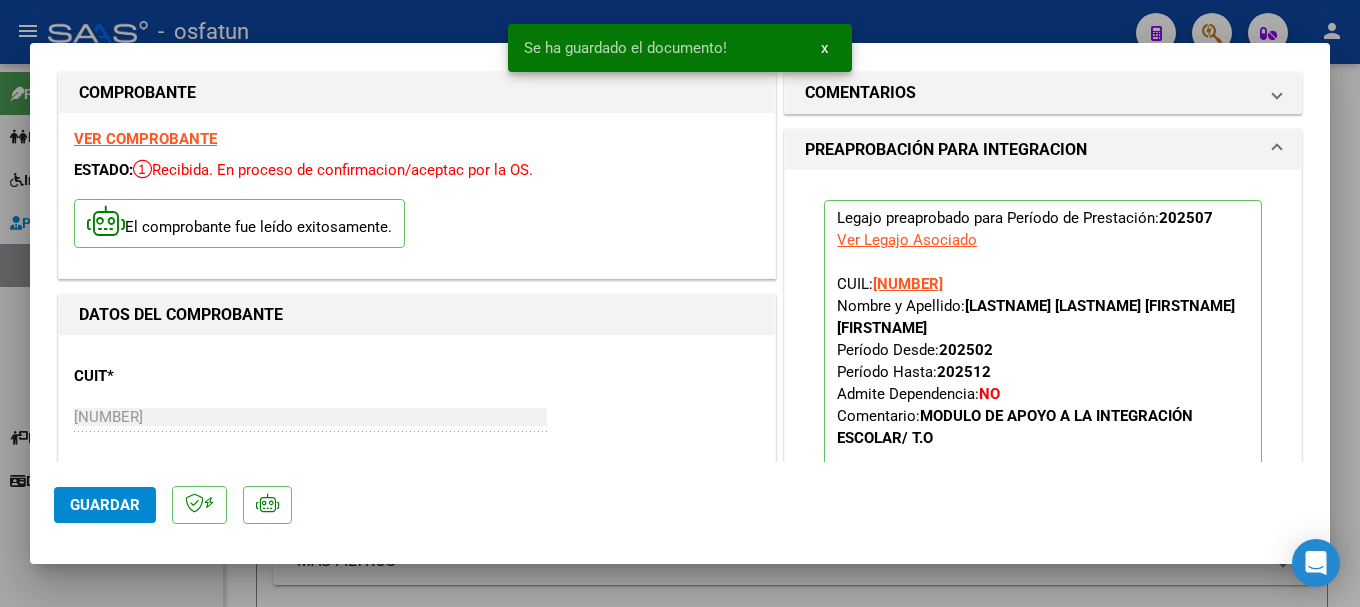 scroll, scrollTop: 0, scrollLeft: 0, axis: both 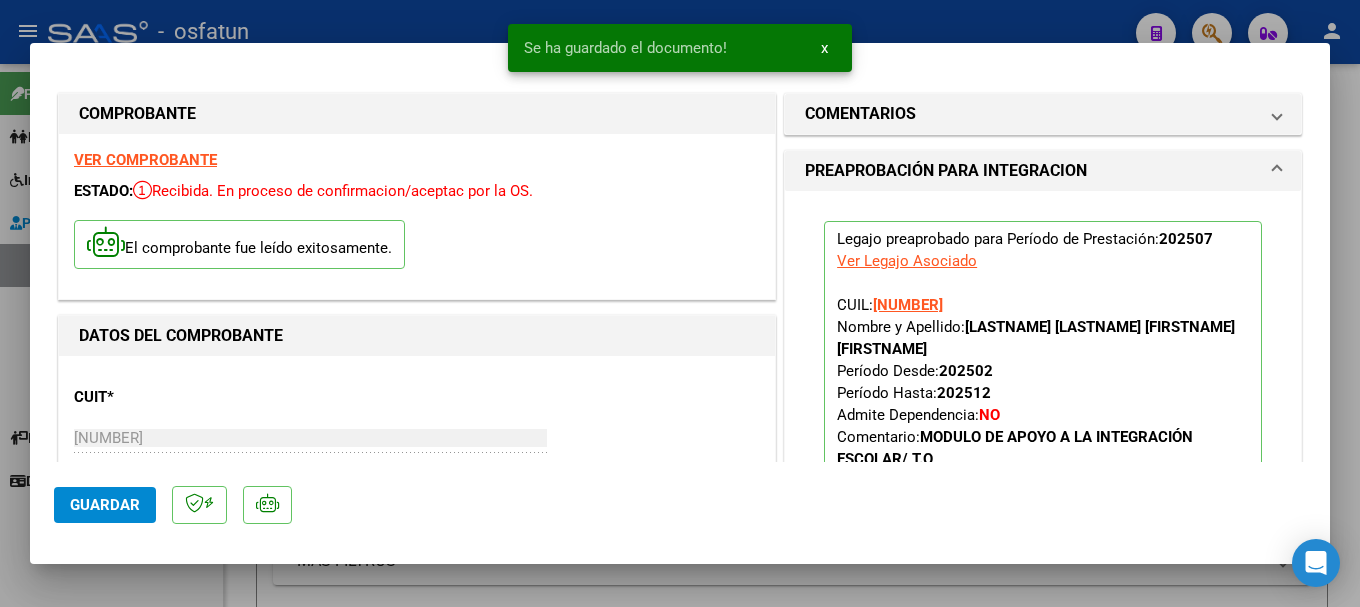 click on "Guardar" 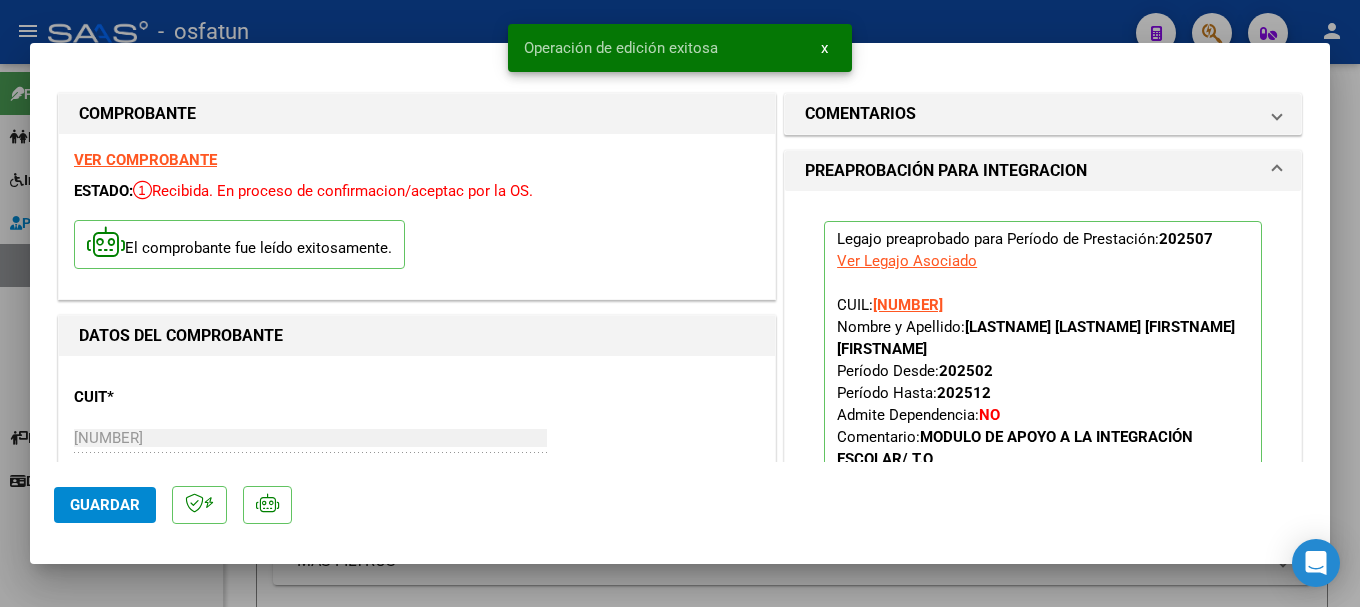 click at bounding box center [680, 303] 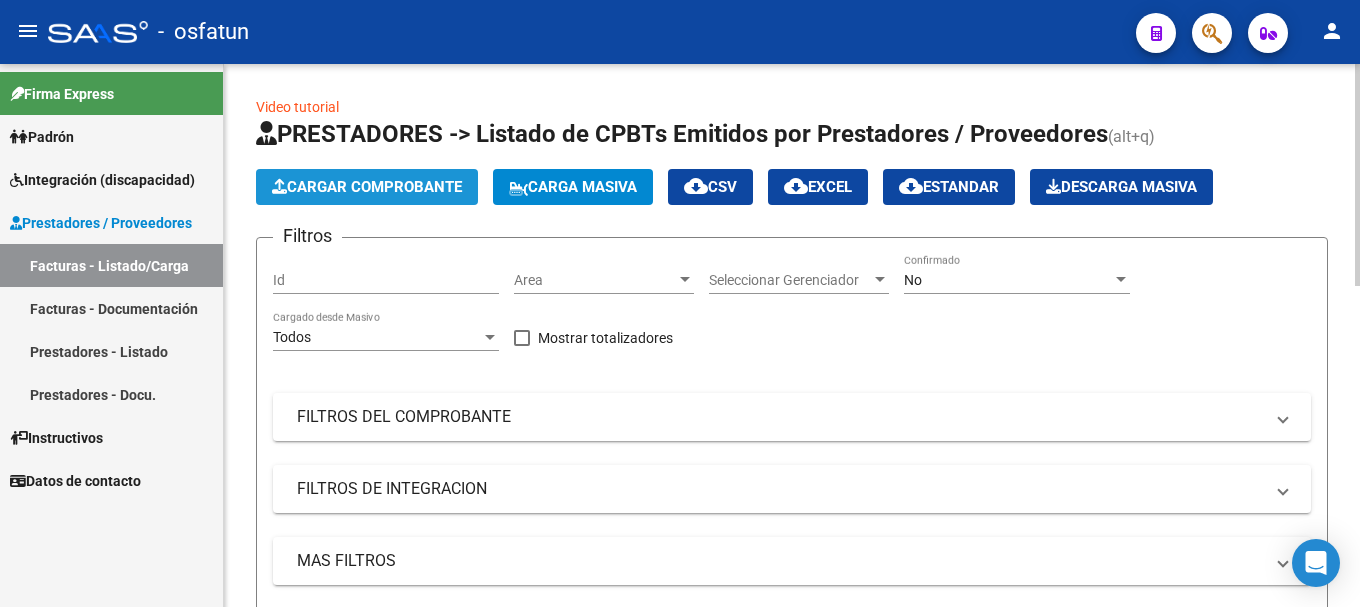 click on "Cargar Comprobante" 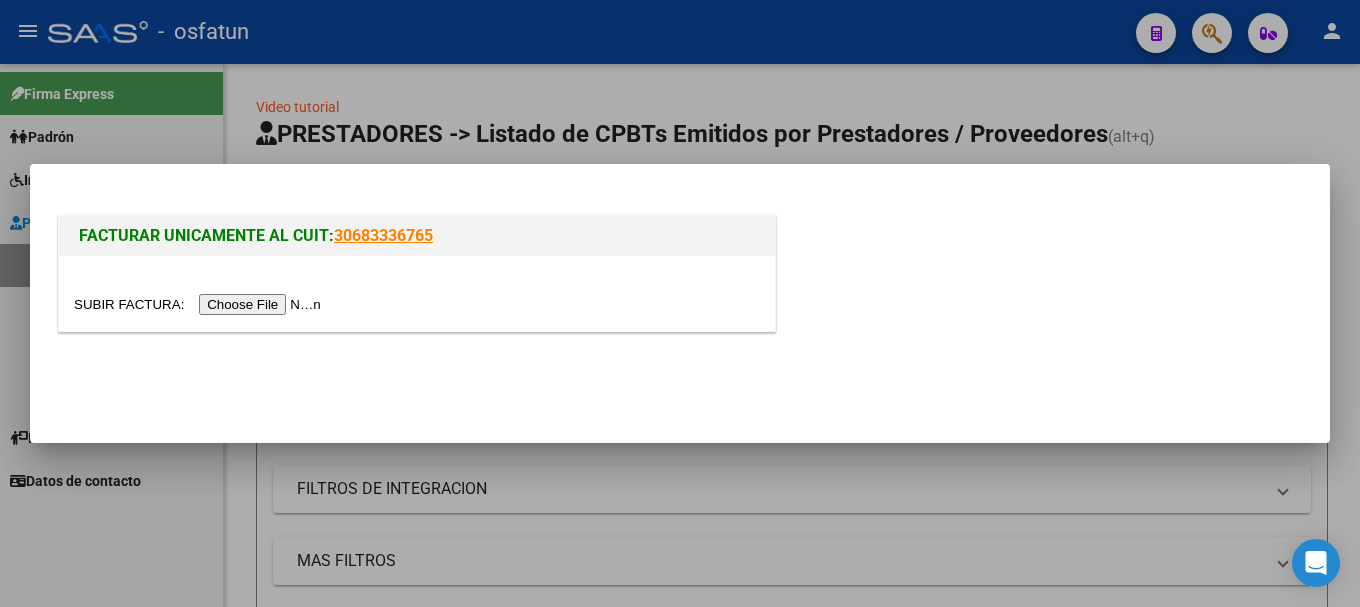 click at bounding box center [200, 304] 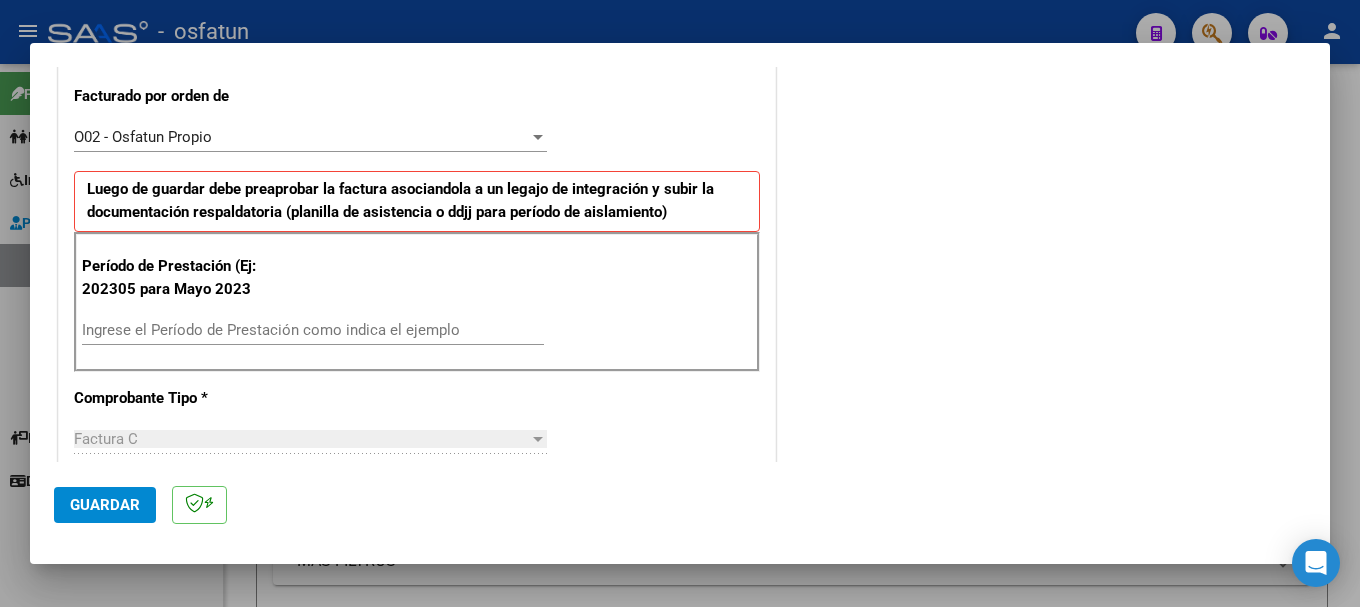 scroll, scrollTop: 600, scrollLeft: 0, axis: vertical 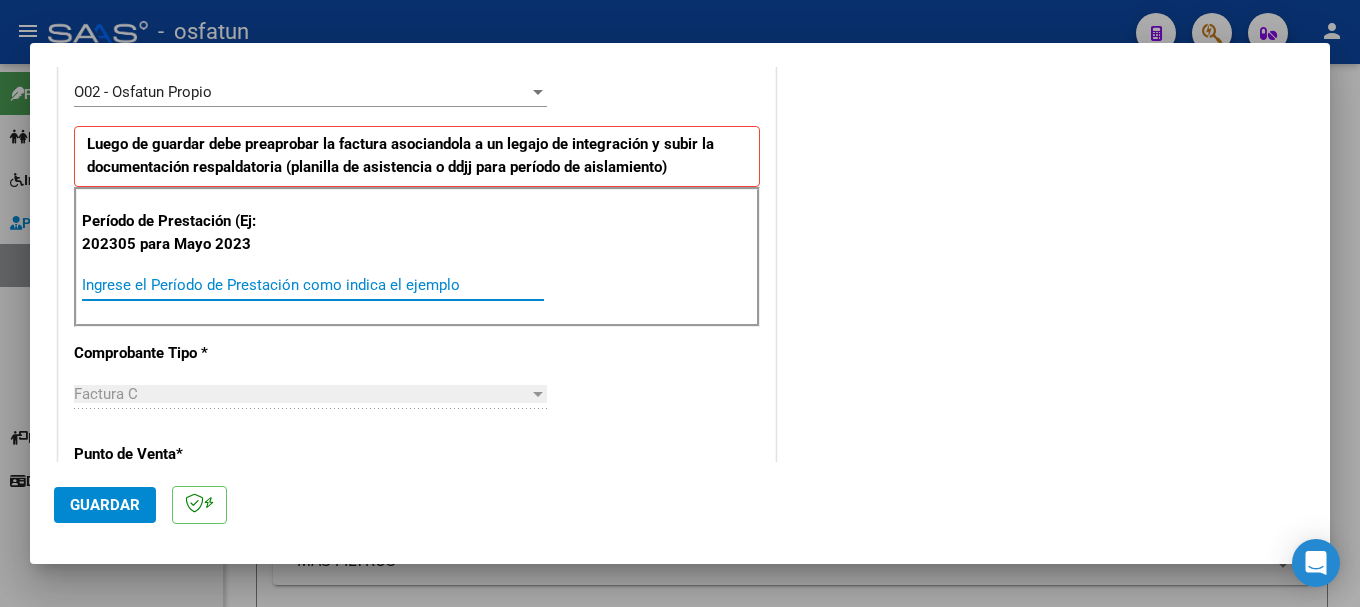 click on "Ingrese el Período de Prestación como indica el ejemplo" at bounding box center (313, 285) 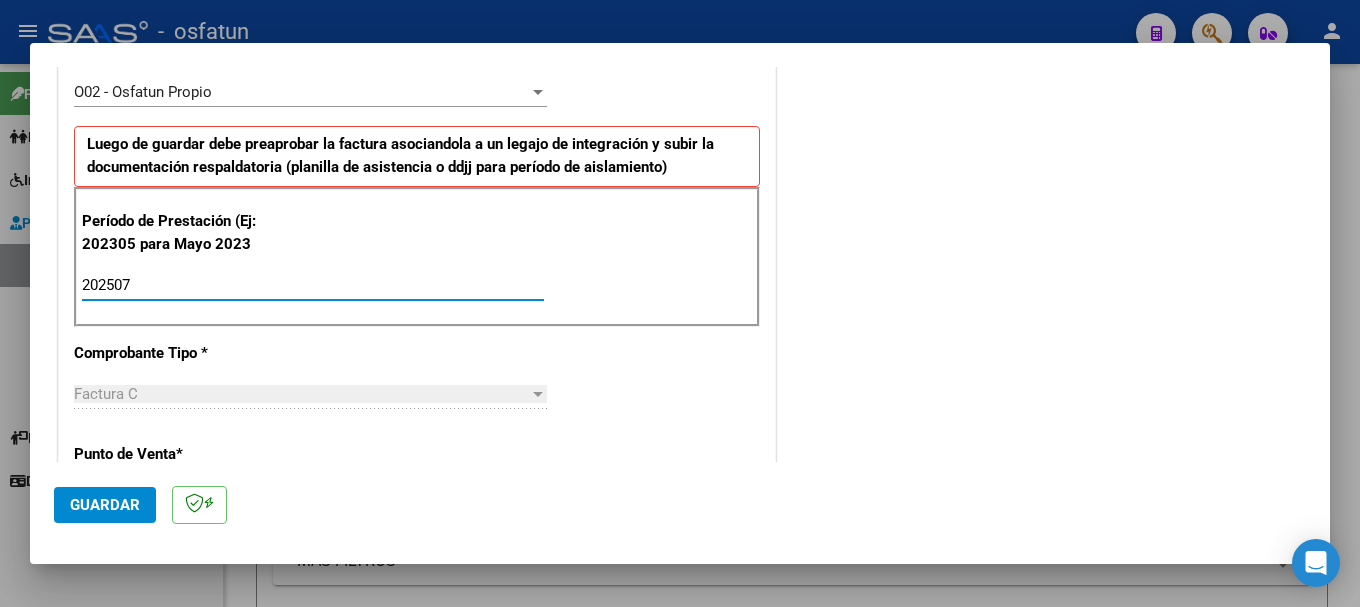 type on "202507" 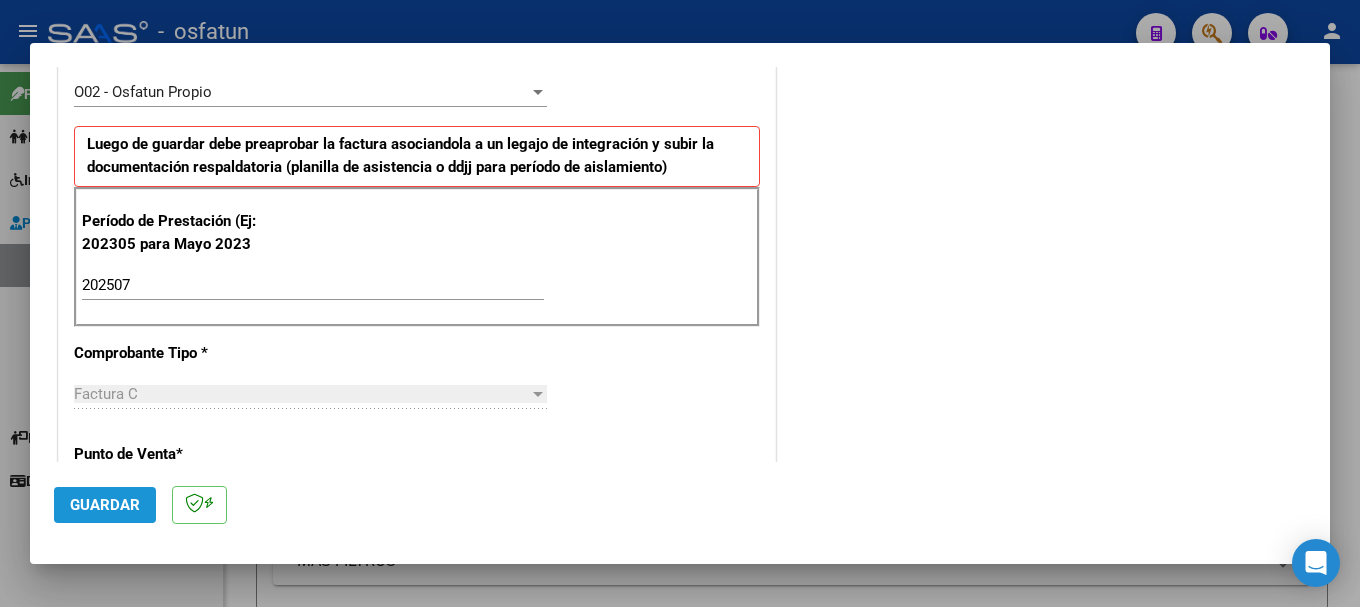 click on "Guardar" 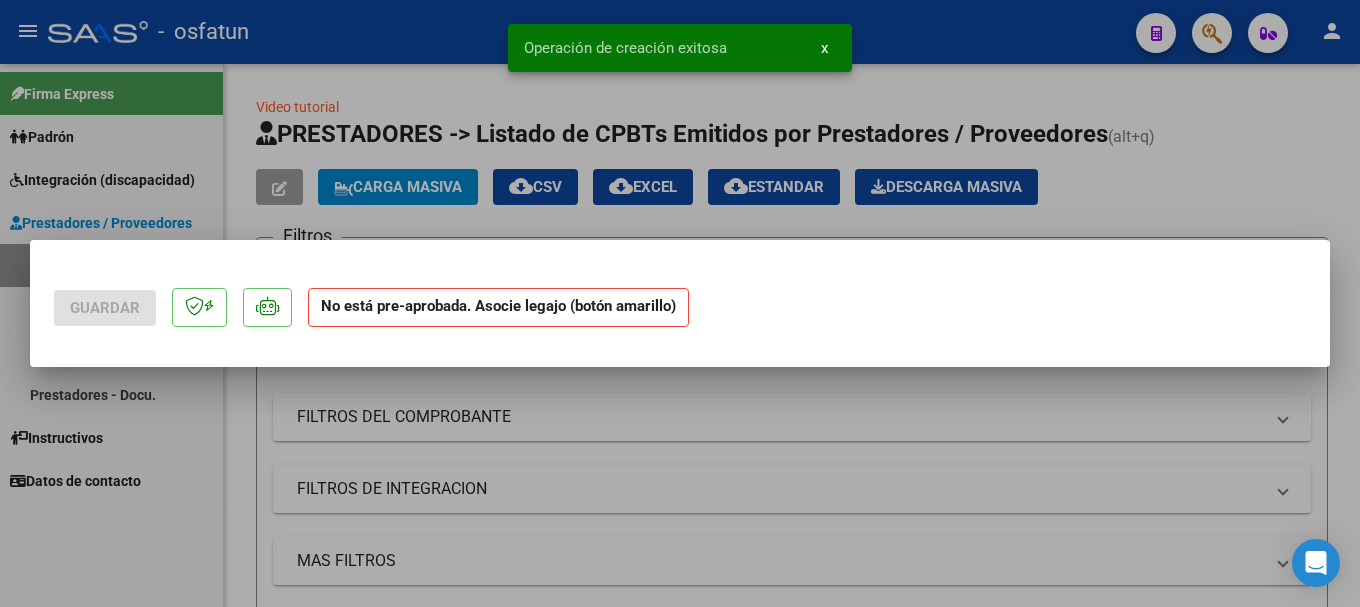 scroll, scrollTop: 0, scrollLeft: 0, axis: both 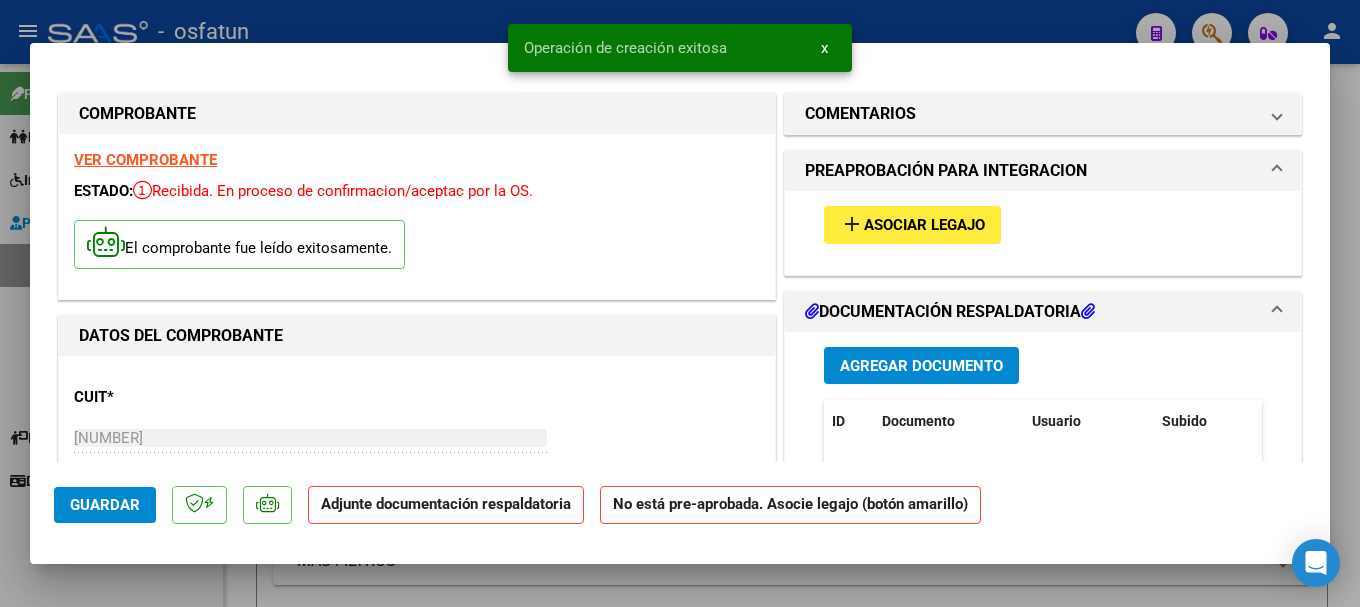 click on "Asociar Legajo" at bounding box center (924, 226) 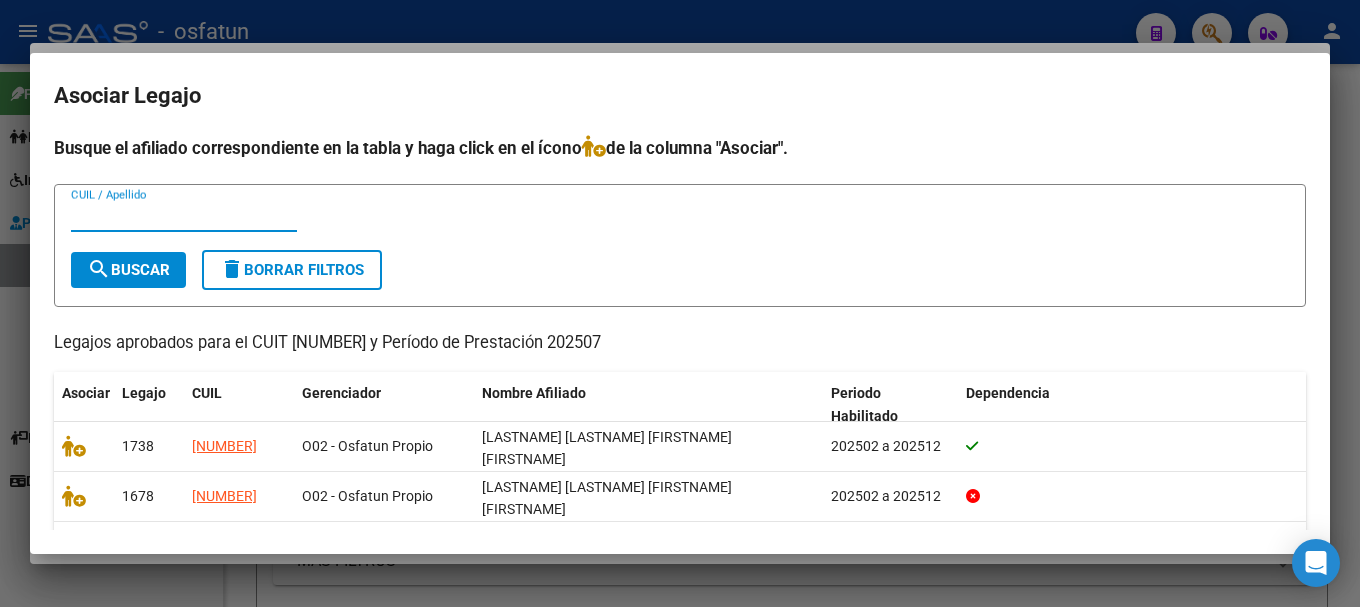 scroll, scrollTop: 98, scrollLeft: 0, axis: vertical 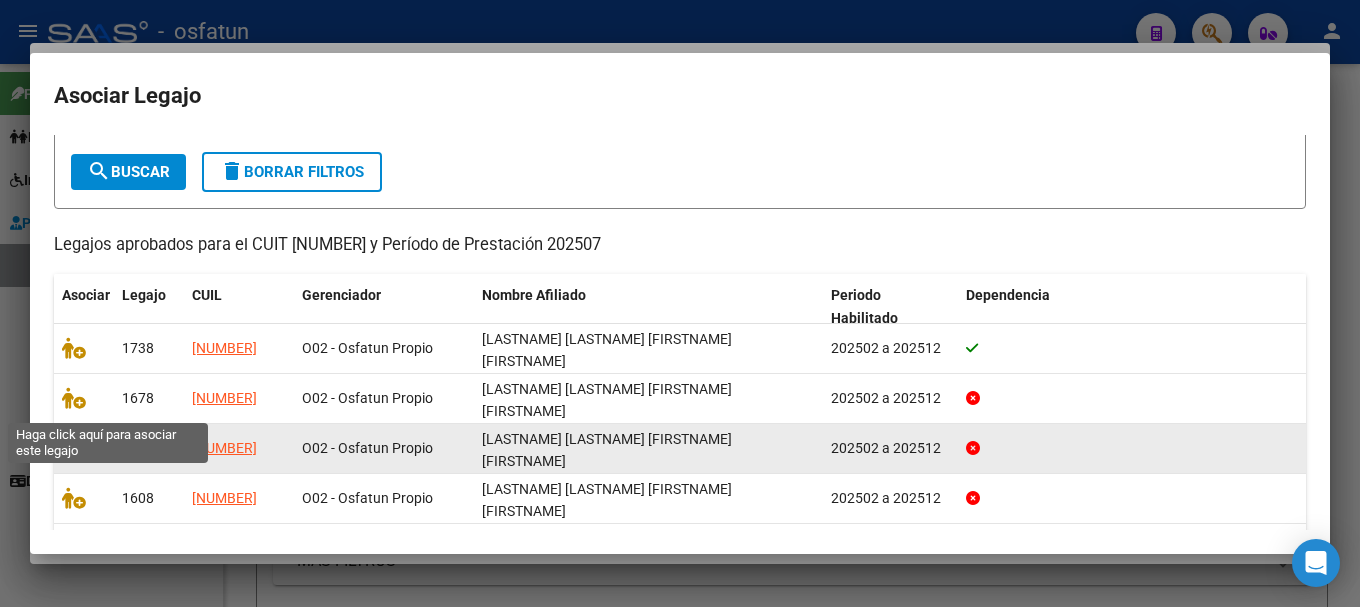 click 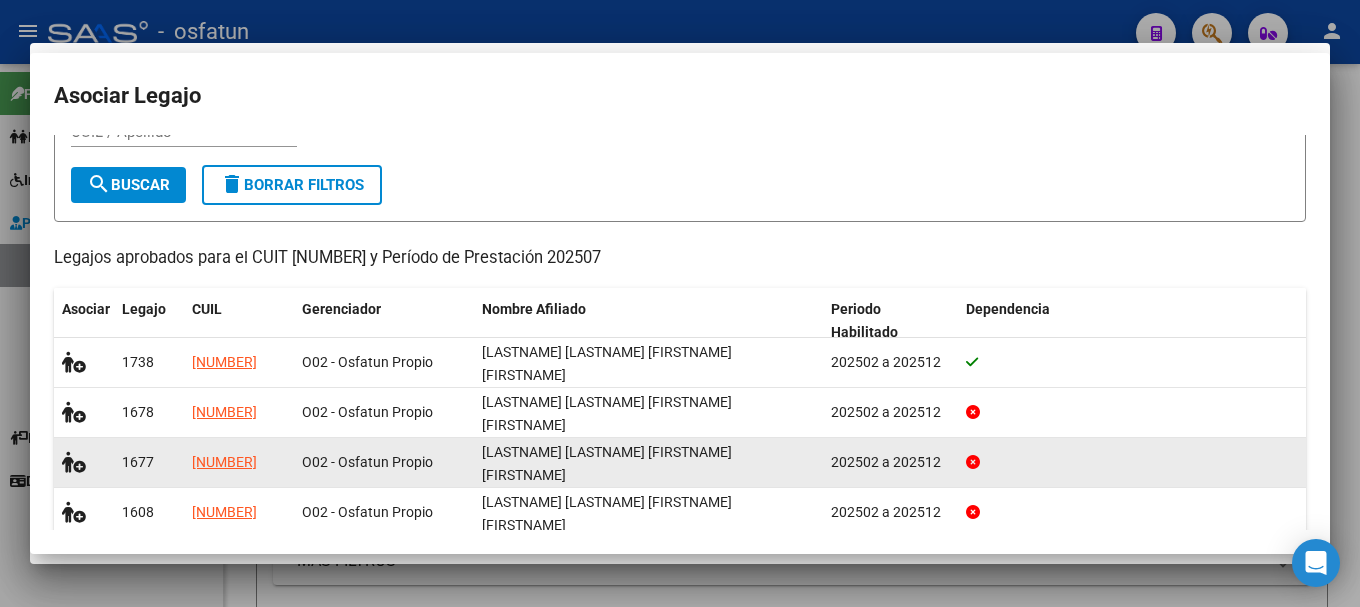 scroll, scrollTop: 0, scrollLeft: 0, axis: both 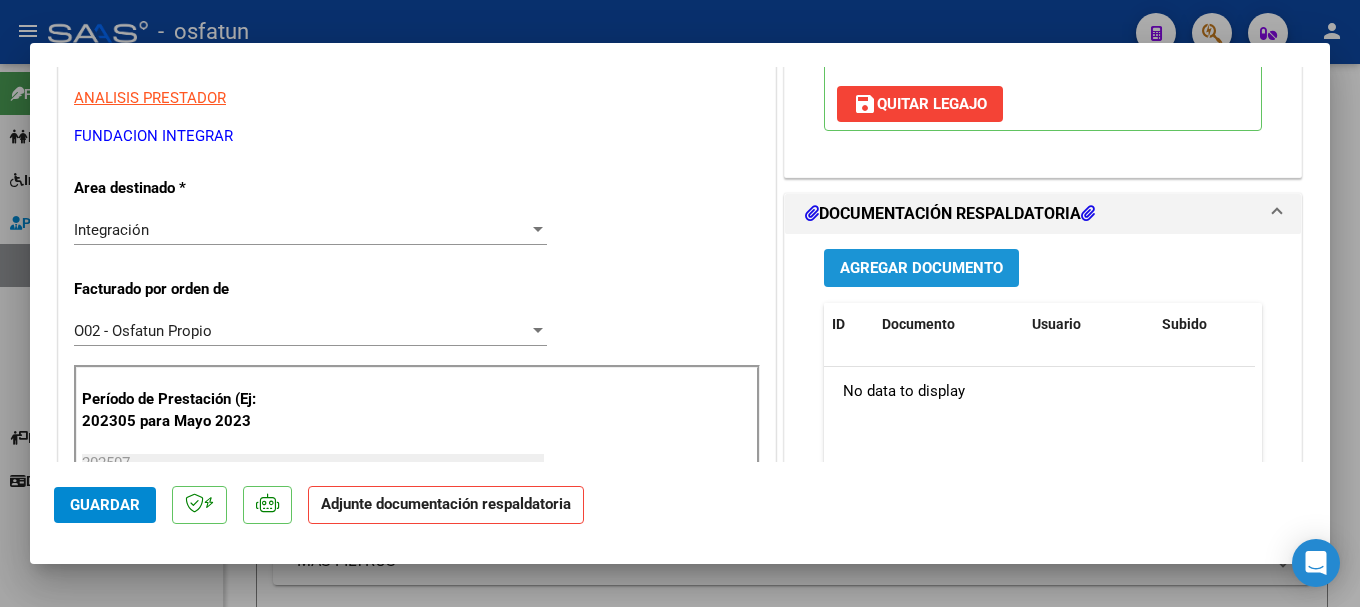 click on "Agregar Documento" at bounding box center (921, 269) 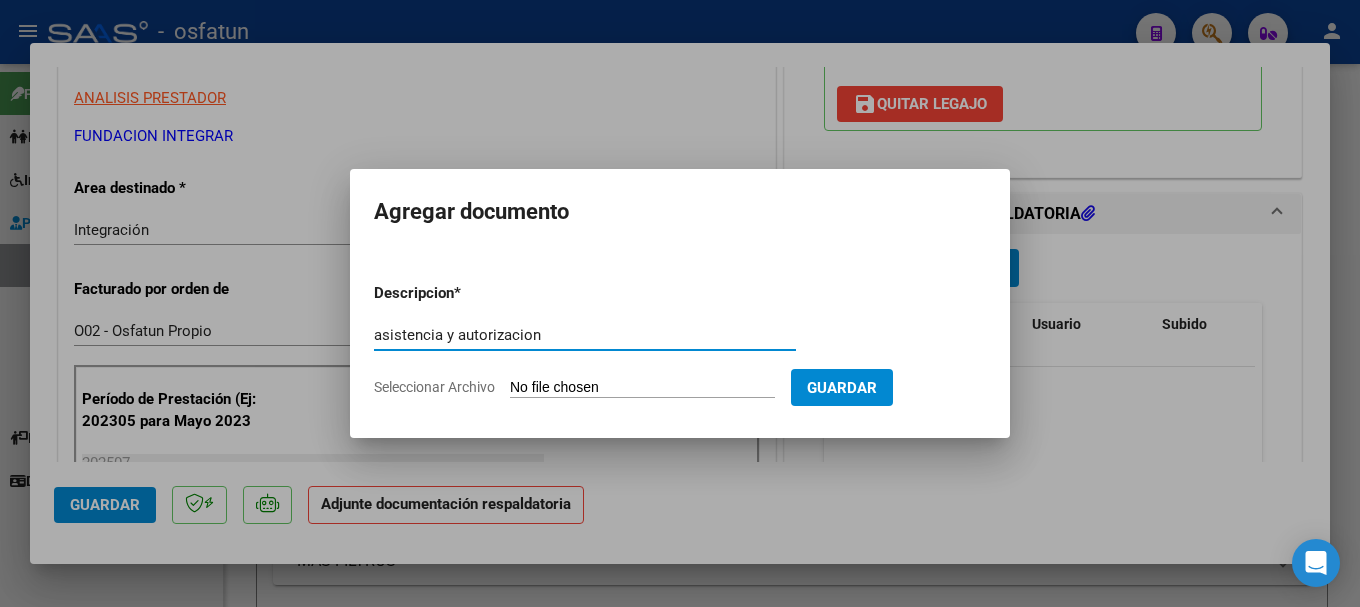 type on "asistencia y autorizacion" 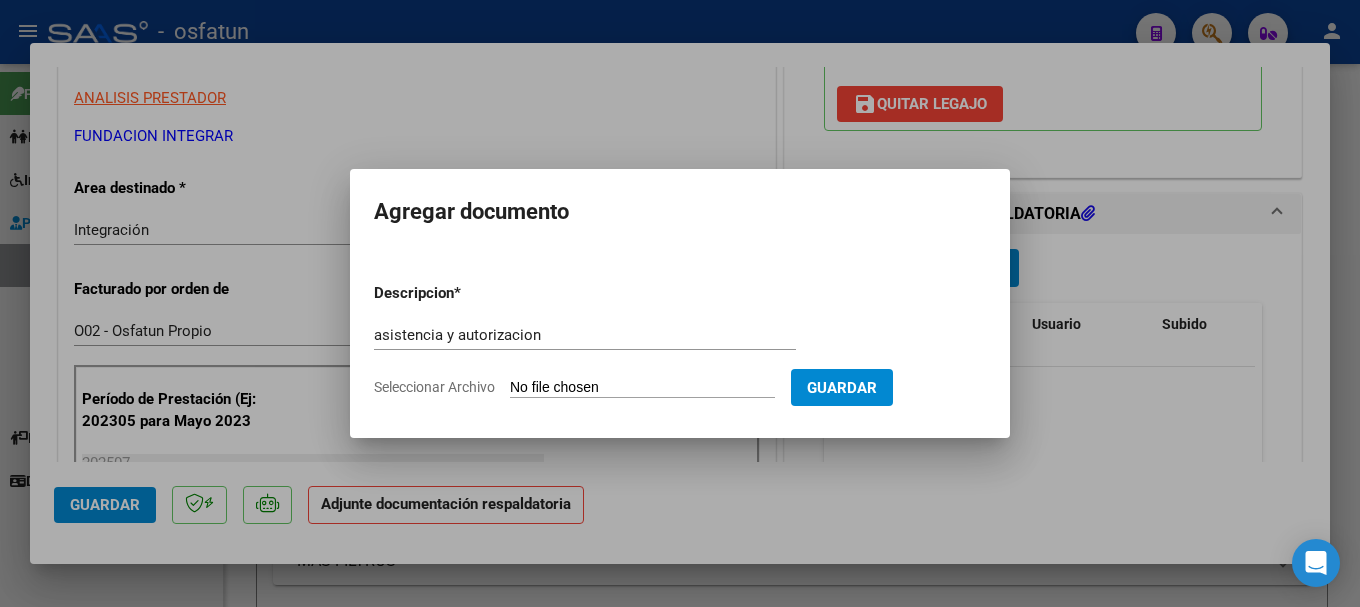 type on "C:\fakepath\[NUMBER].pdf" 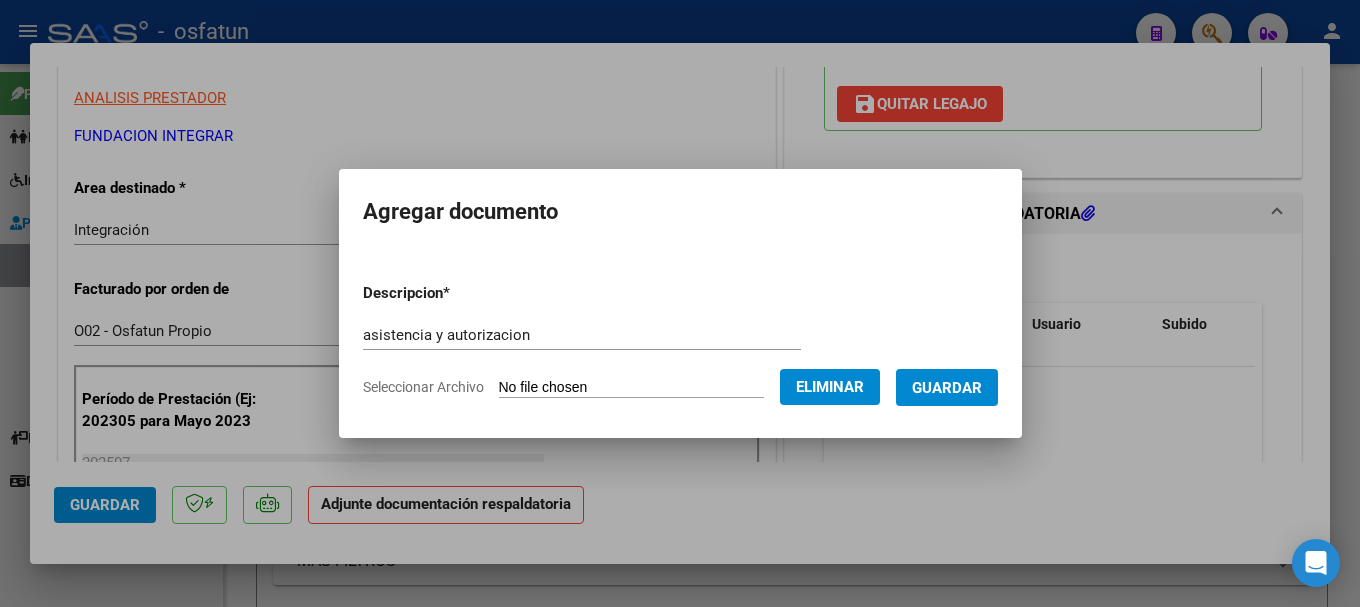 click on "Guardar" at bounding box center [947, 388] 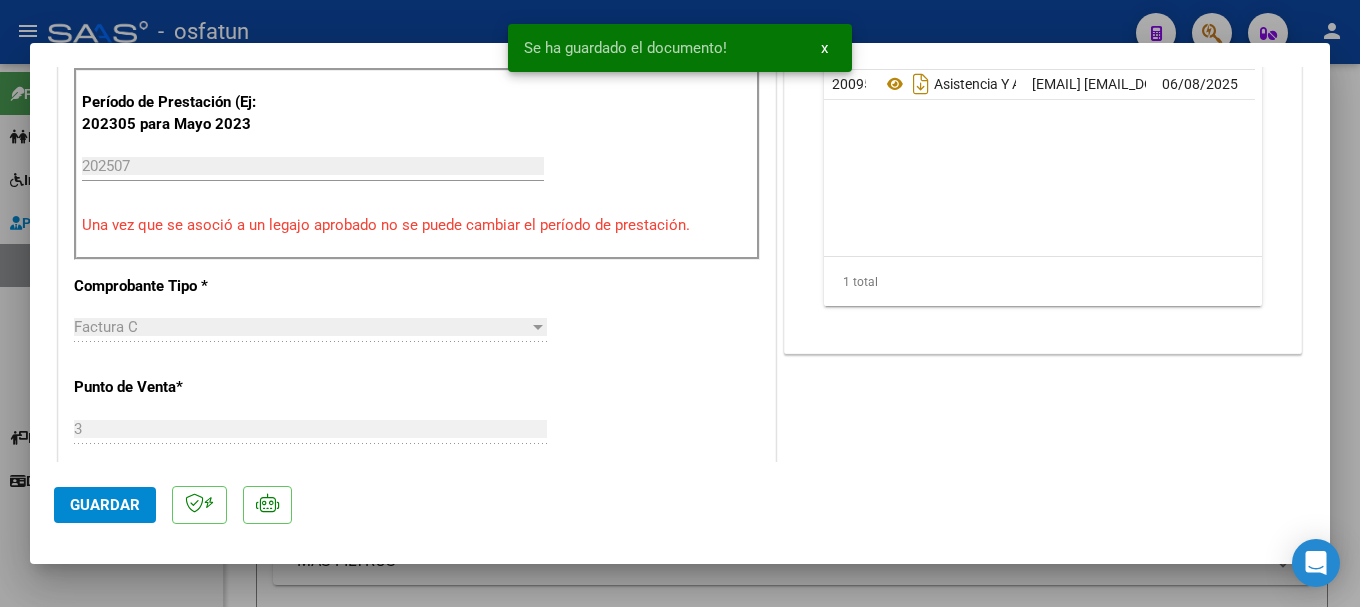 scroll, scrollTop: 800, scrollLeft: 0, axis: vertical 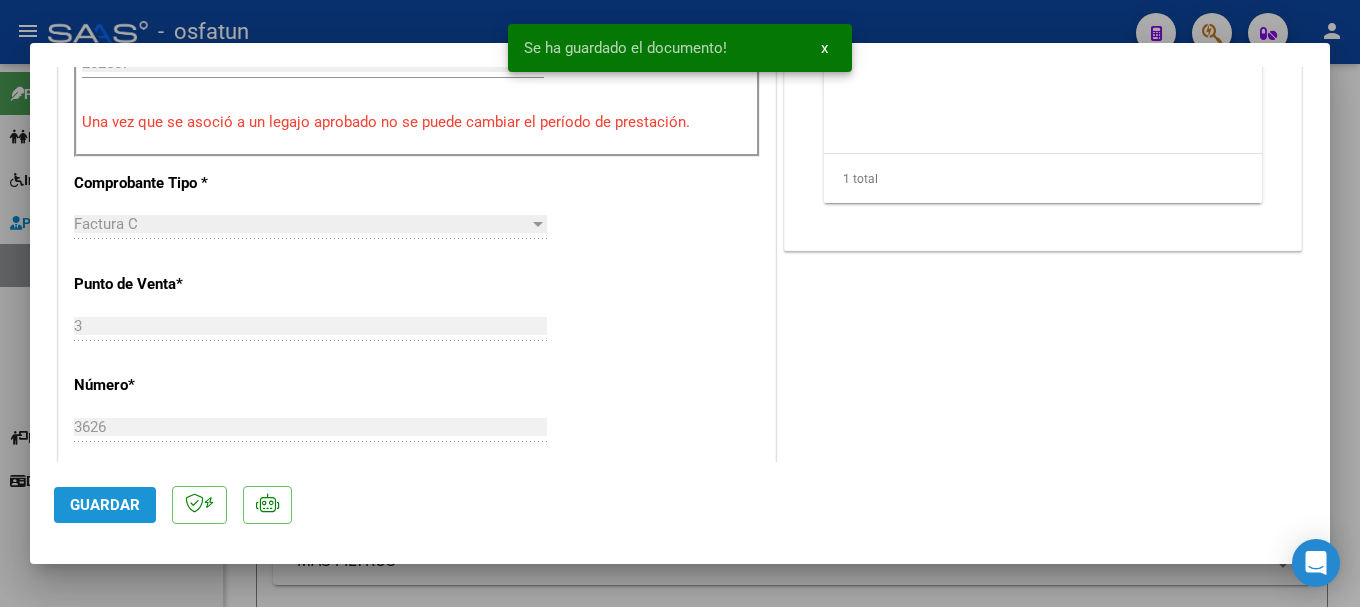 click on "Guardar" 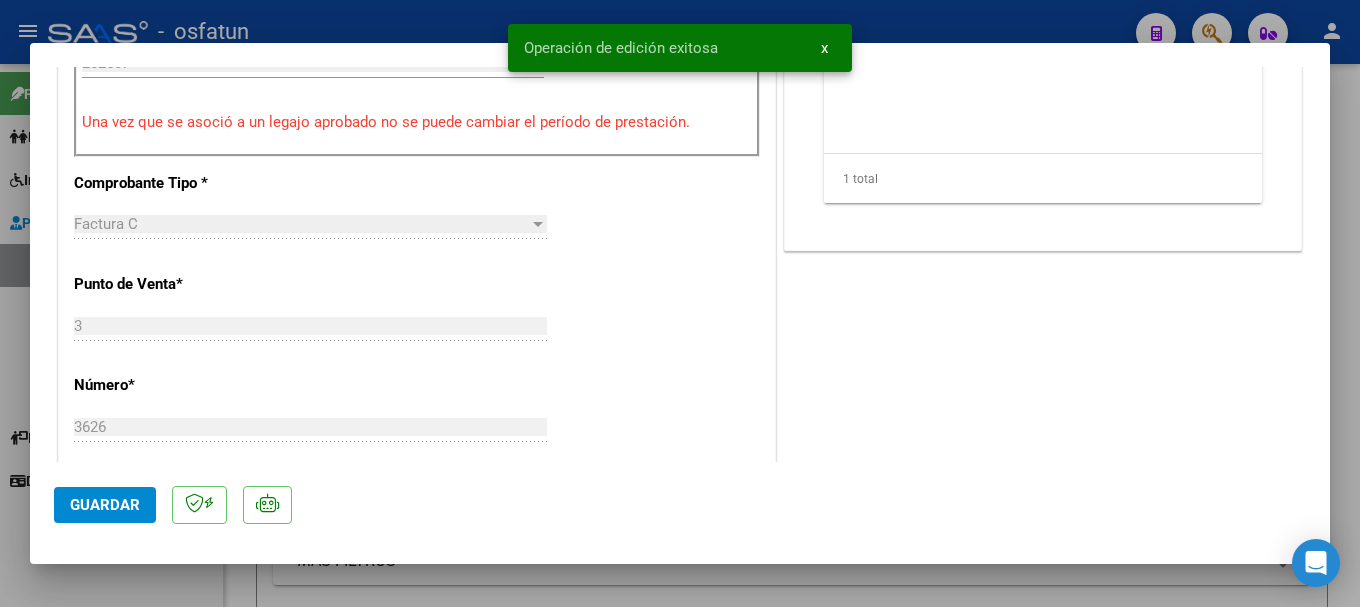 click at bounding box center (680, 303) 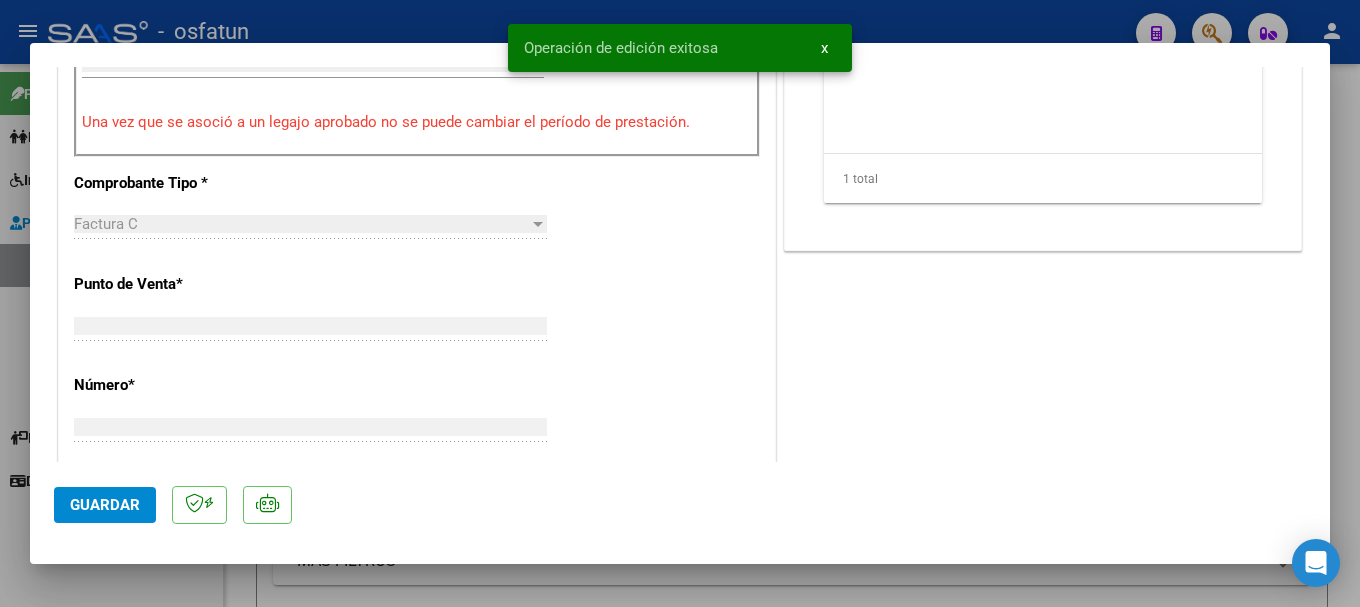 scroll, scrollTop: 0, scrollLeft: 0, axis: both 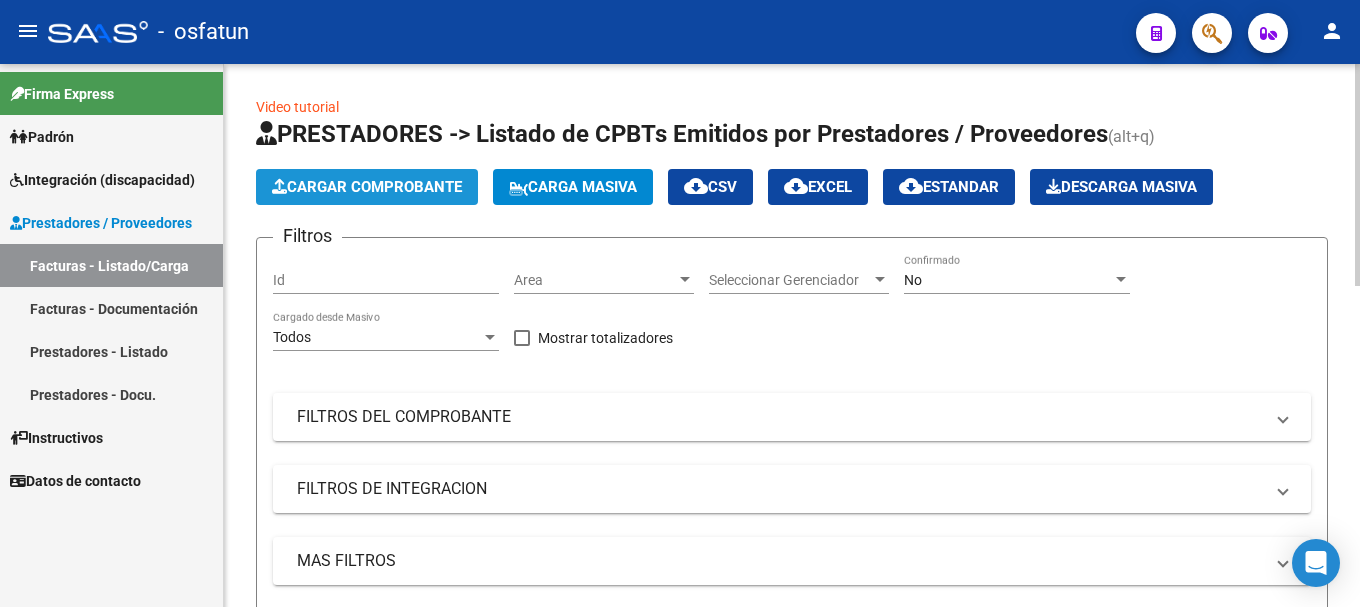 click on "Cargar Comprobante" 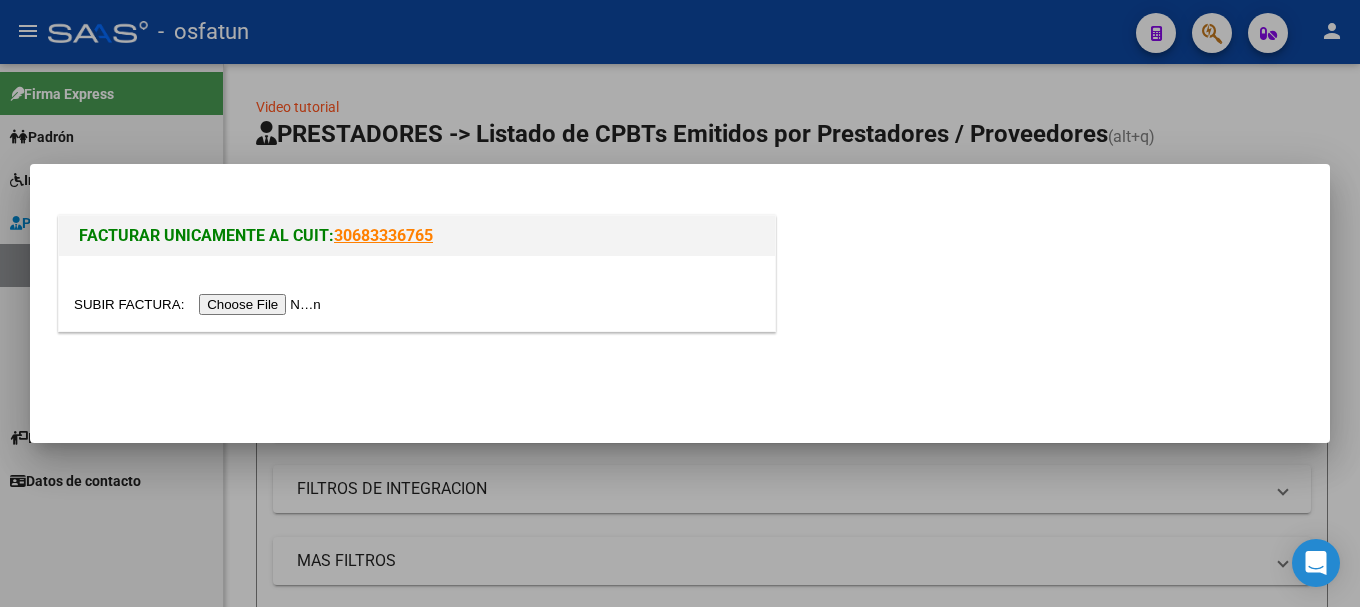 click at bounding box center (200, 304) 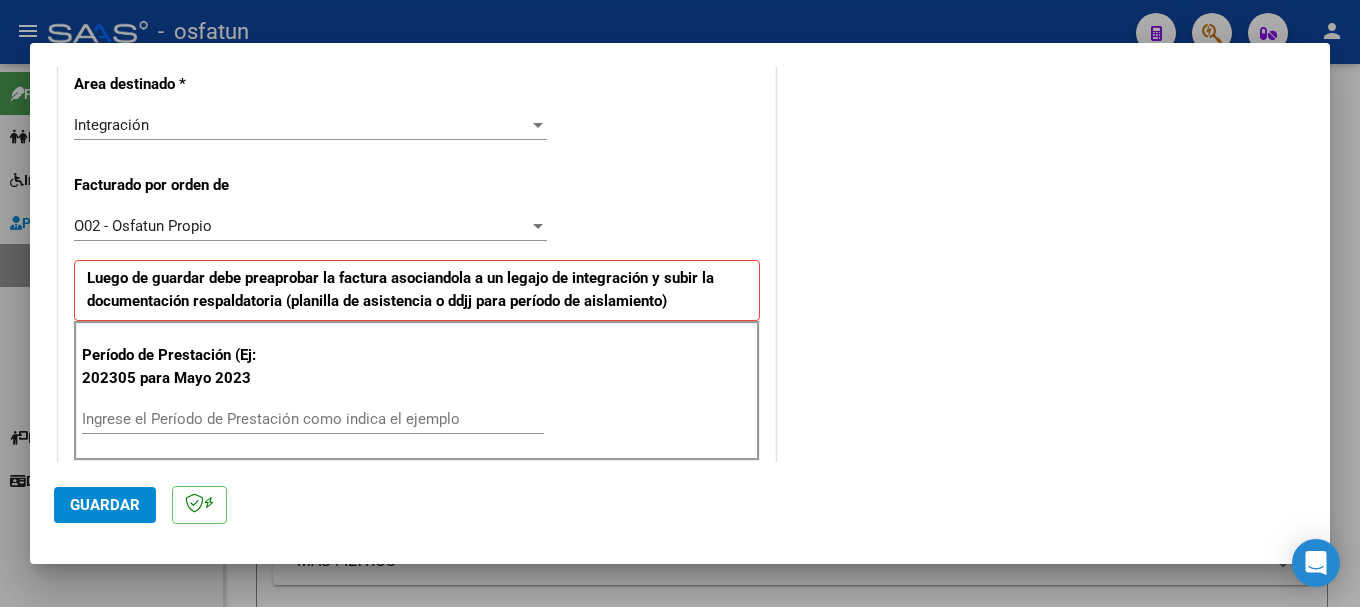 scroll, scrollTop: 500, scrollLeft: 0, axis: vertical 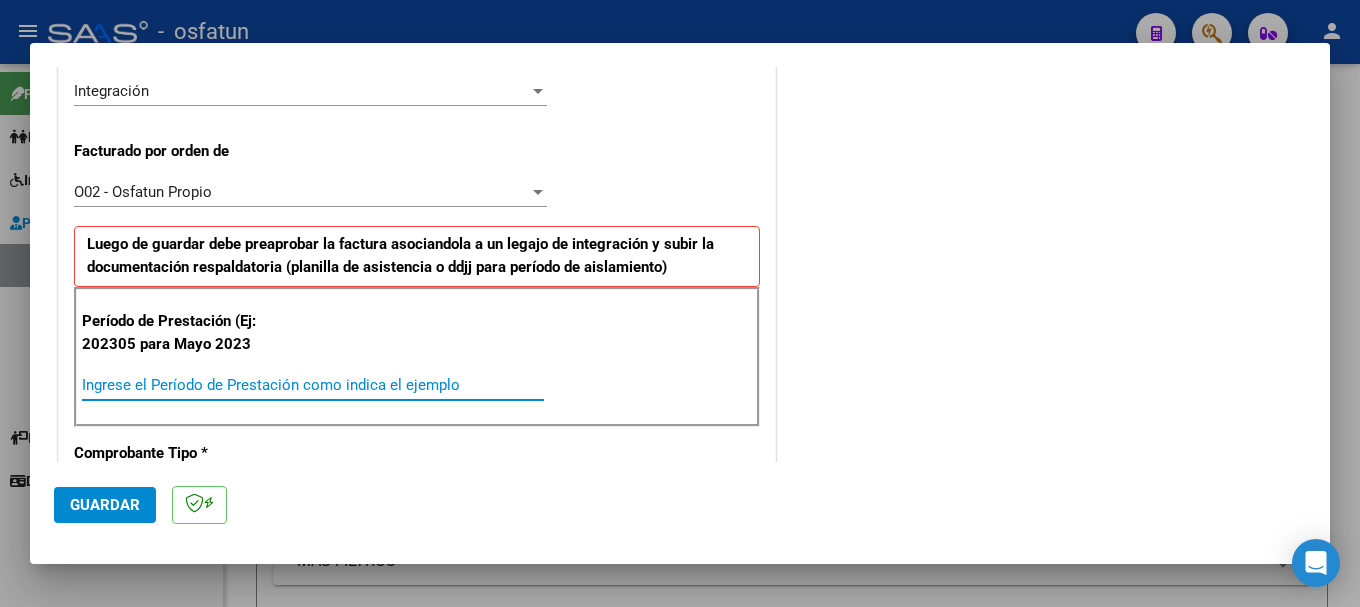 click on "Ingrese el Período de Prestación como indica el ejemplo" at bounding box center [313, 385] 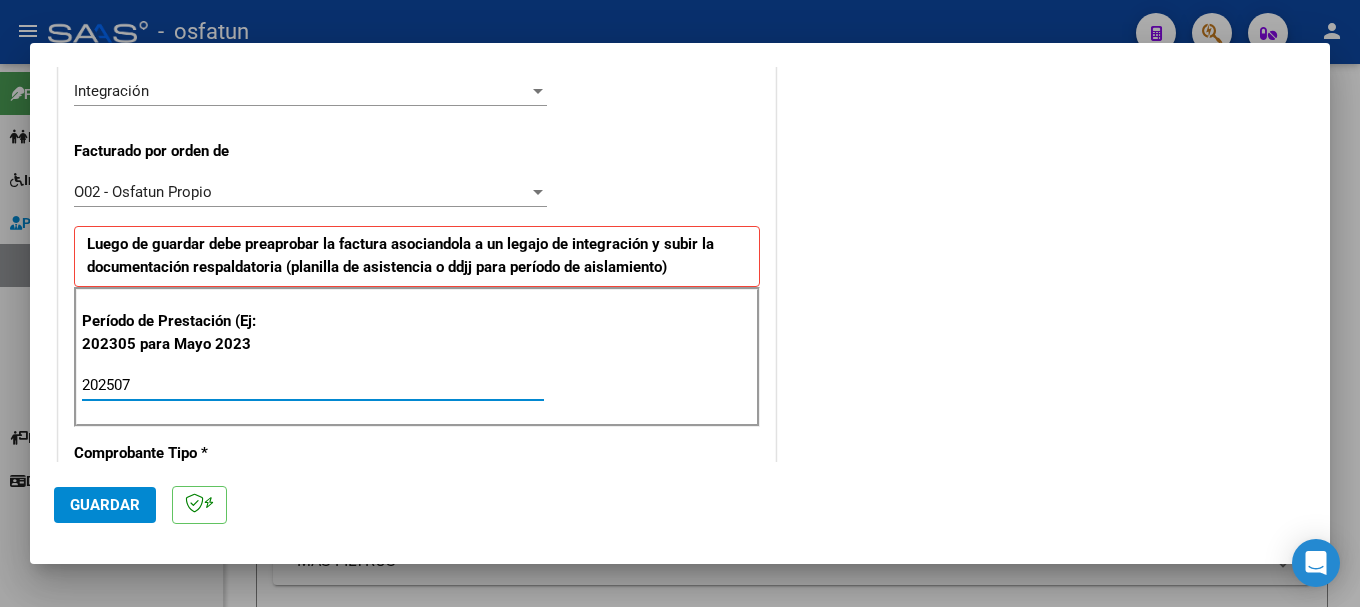 type on "202507" 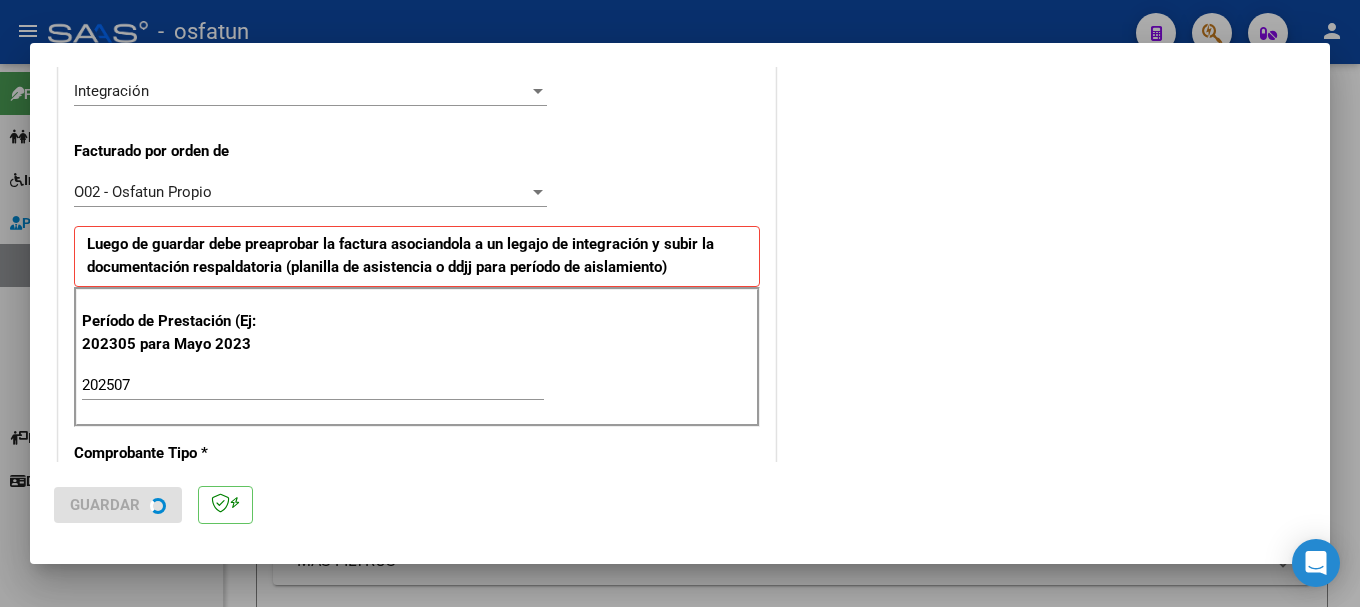 scroll, scrollTop: 0, scrollLeft: 0, axis: both 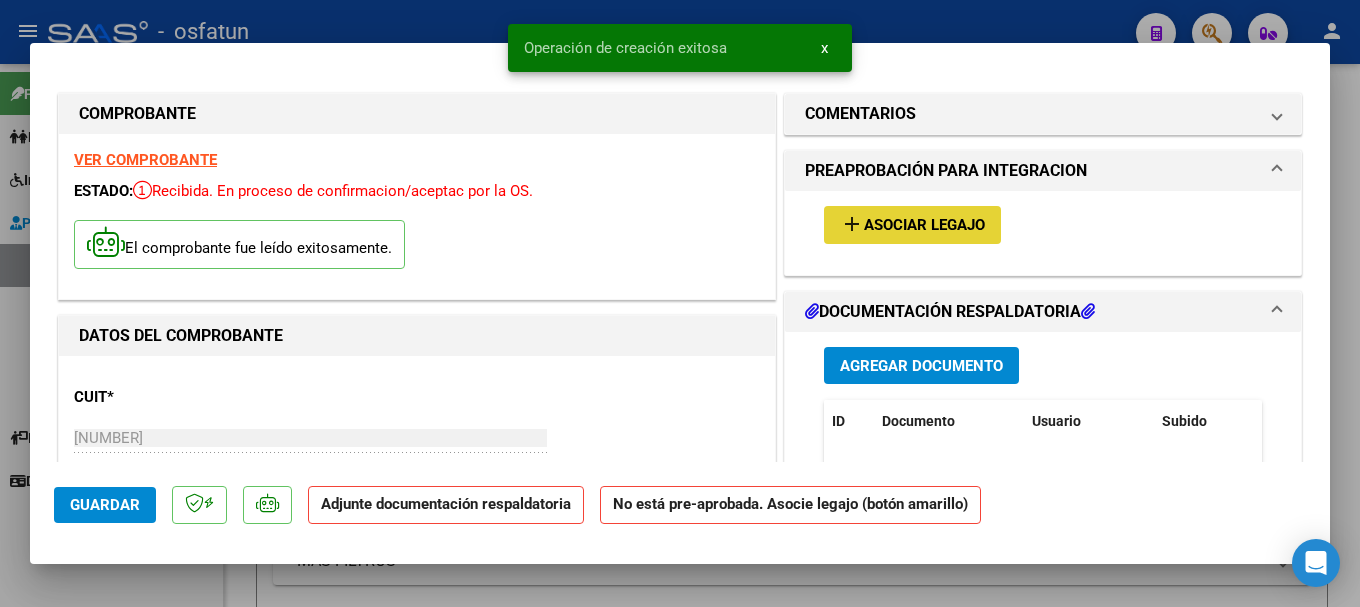click on "Asociar Legajo" at bounding box center [924, 226] 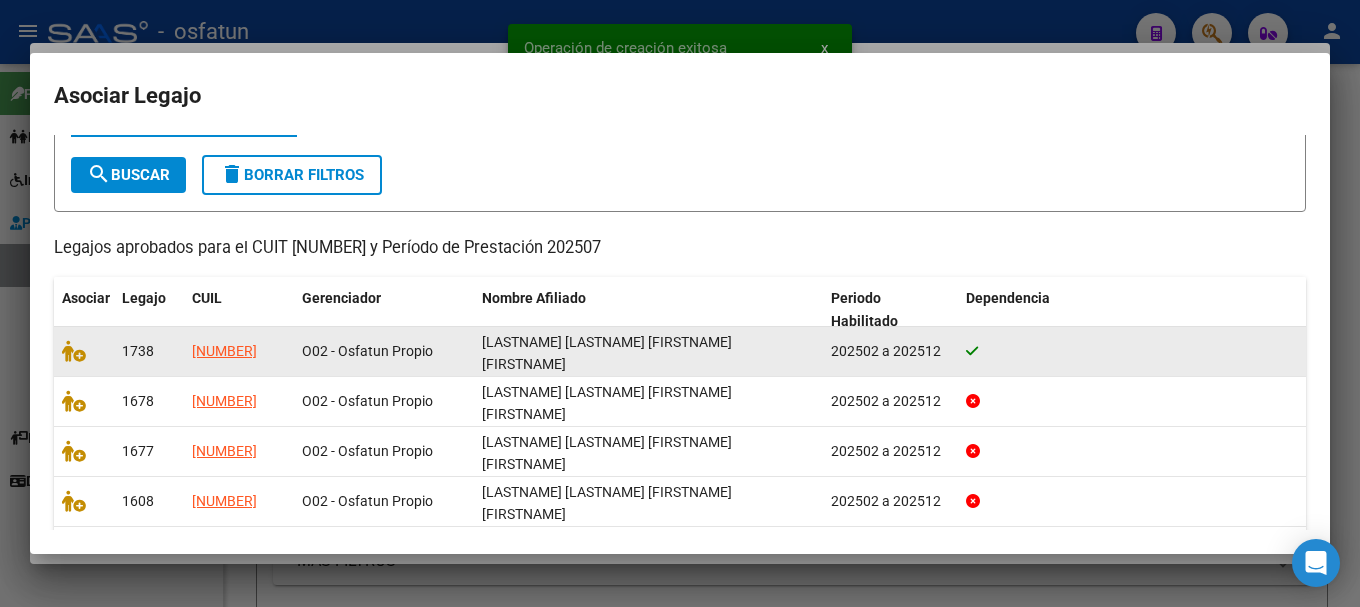 scroll, scrollTop: 98, scrollLeft: 0, axis: vertical 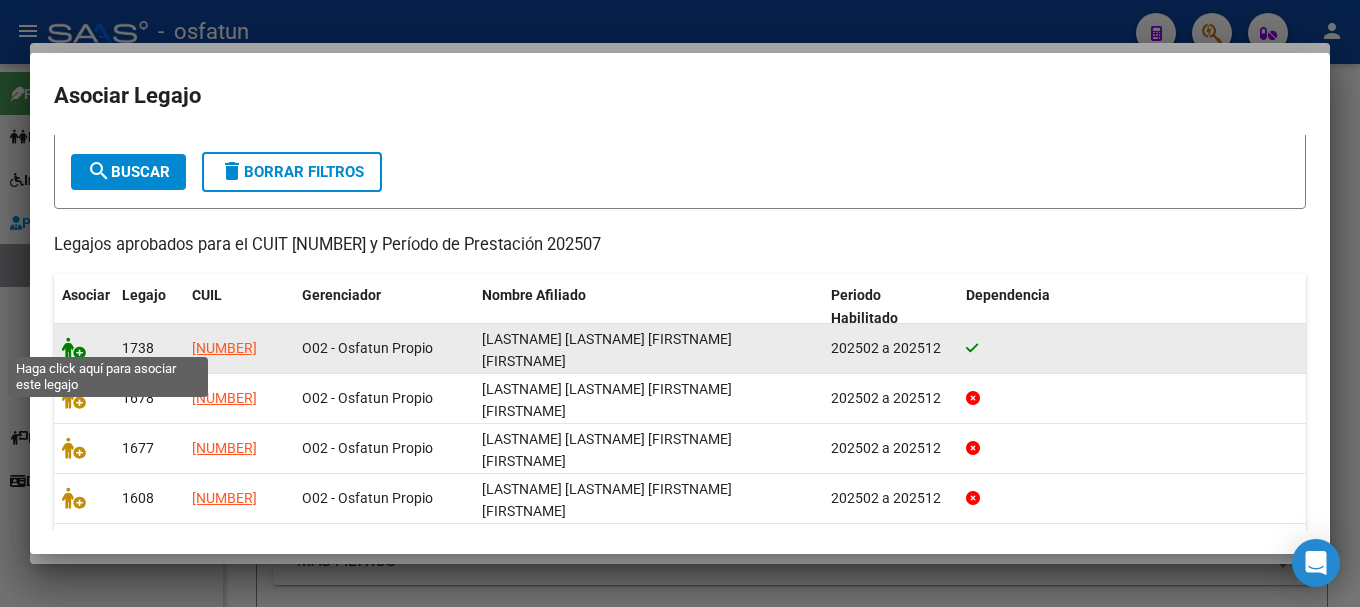 click 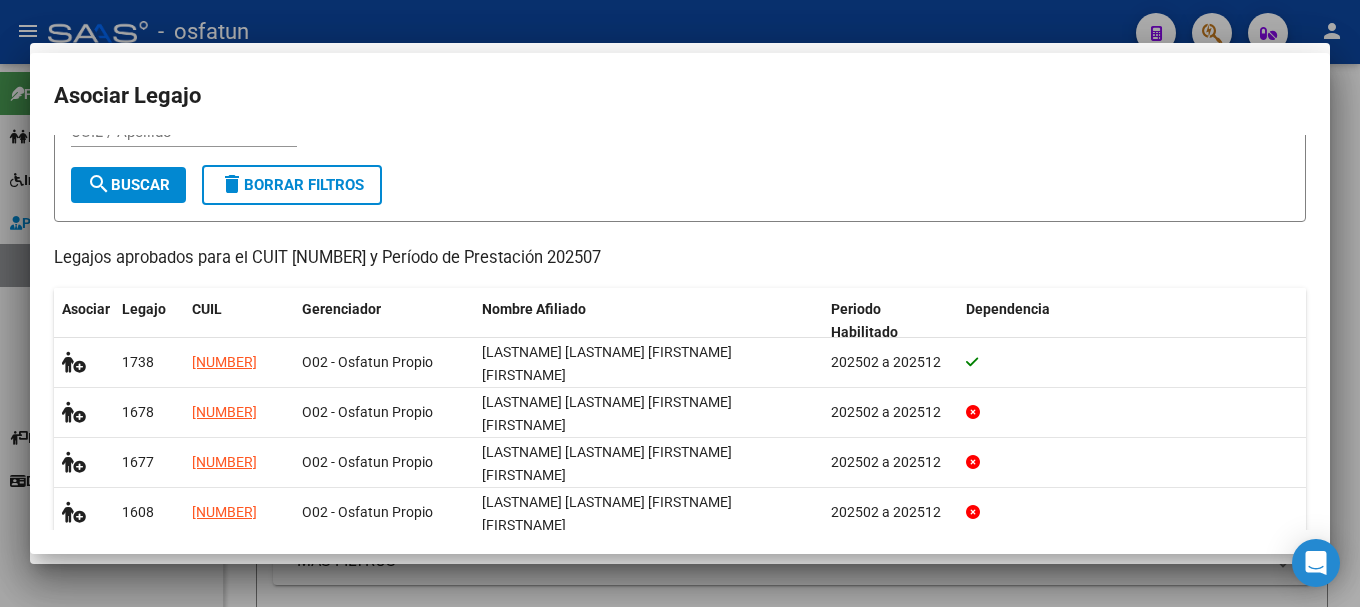 scroll, scrollTop: 0, scrollLeft: 0, axis: both 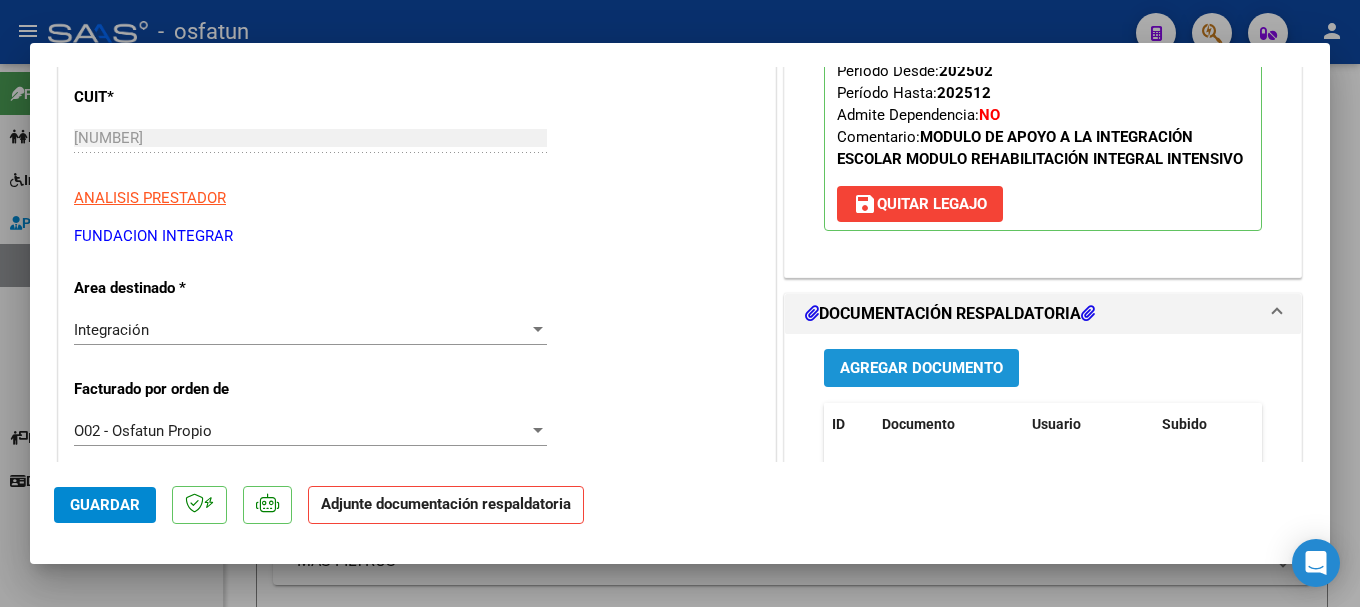click on "Agregar Documento" at bounding box center [921, 367] 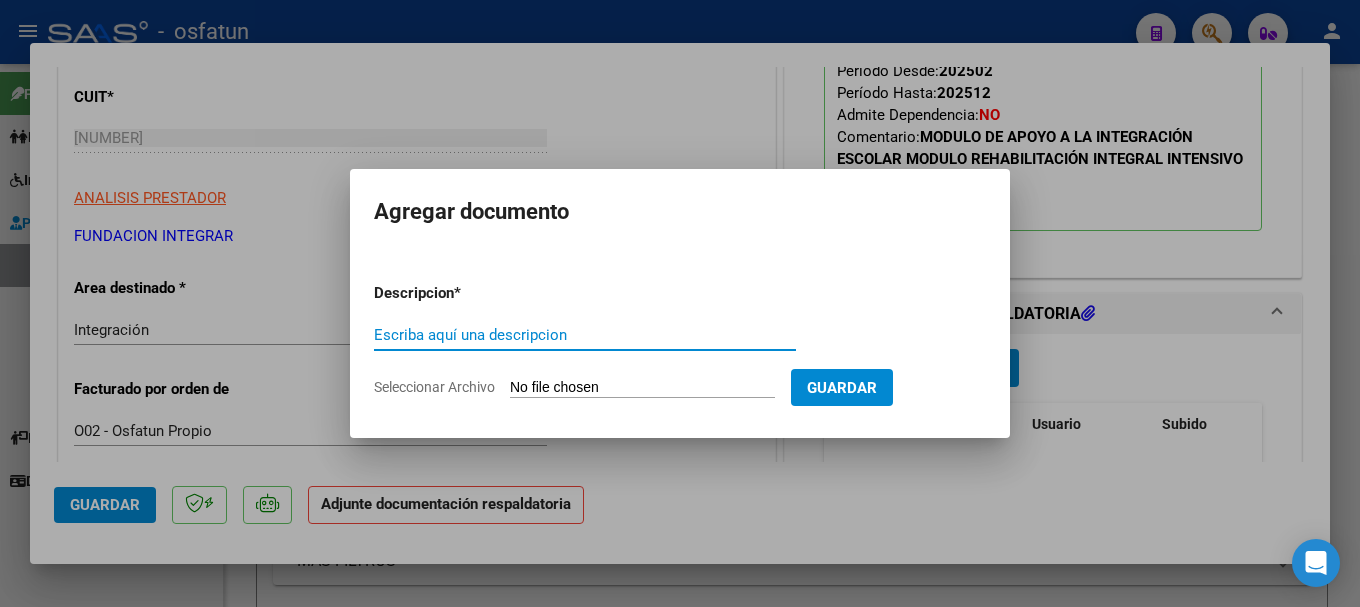 click on "Escriba aquí una descripcion" at bounding box center (585, 335) 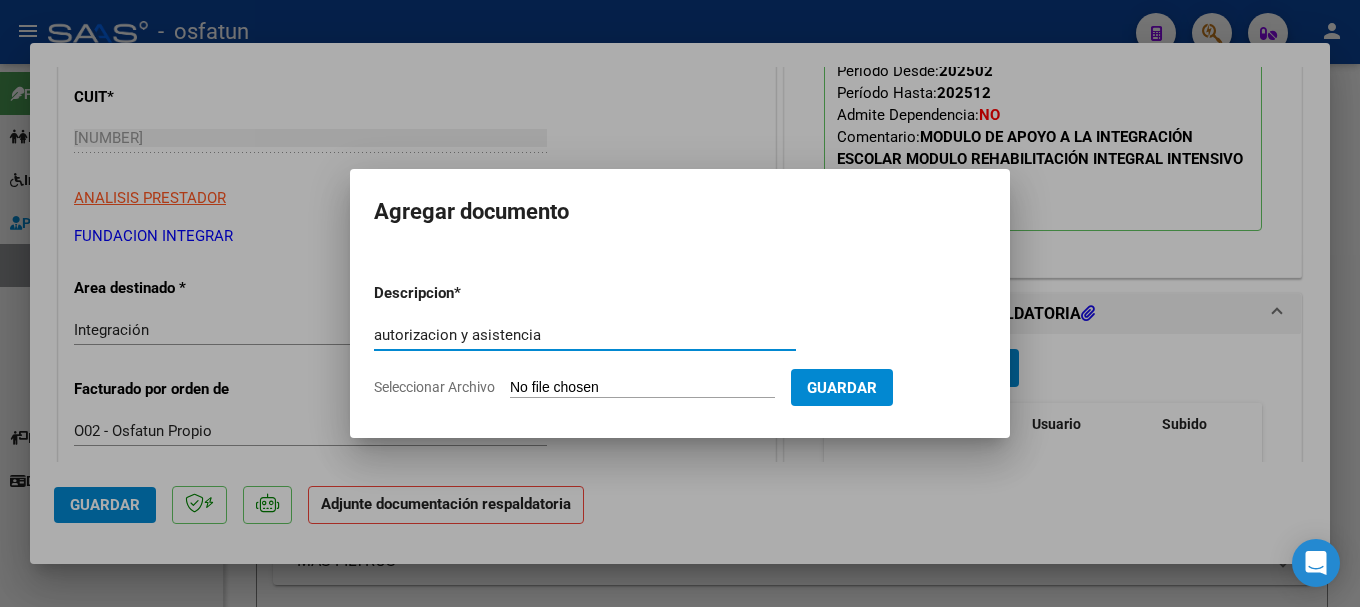 type on "autorizacion y asistencia" 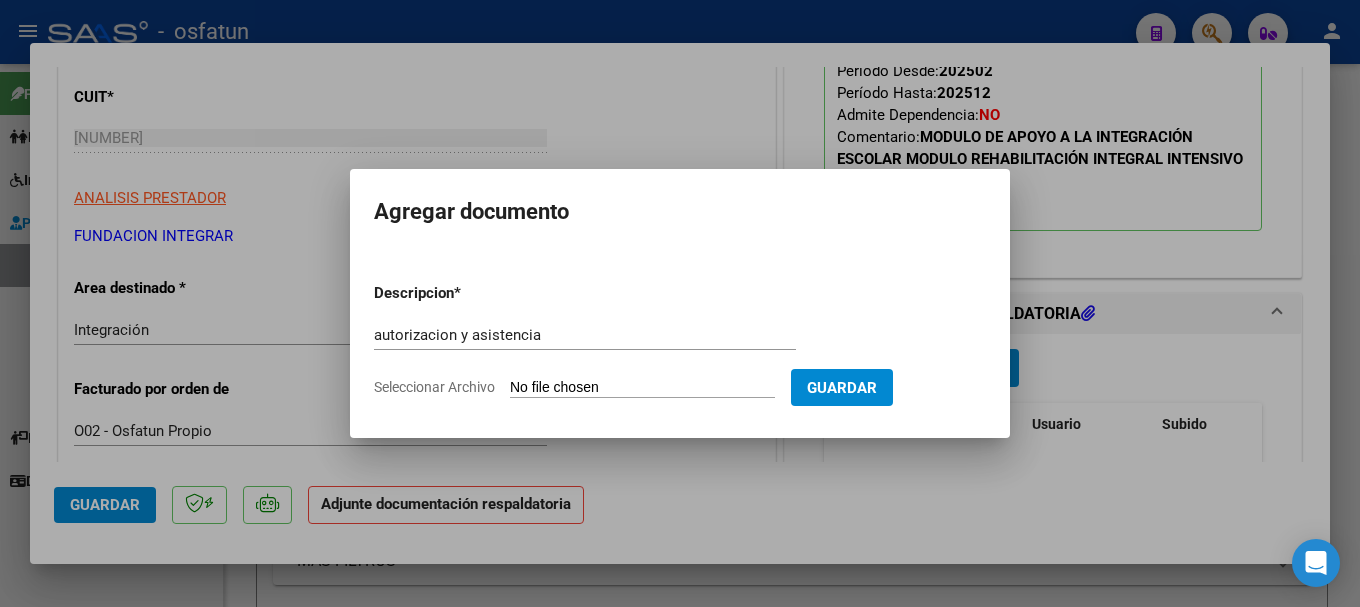 type on "C:\fakepath\[NUMBER].pdf" 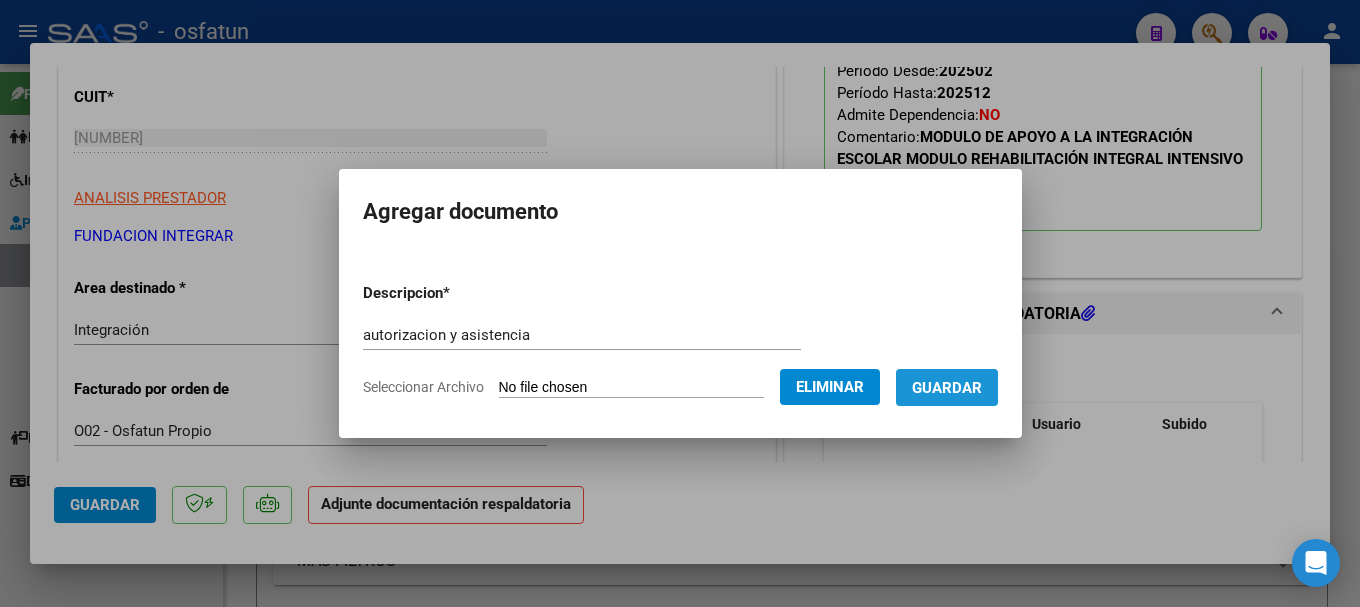 click on "Guardar" at bounding box center [947, 388] 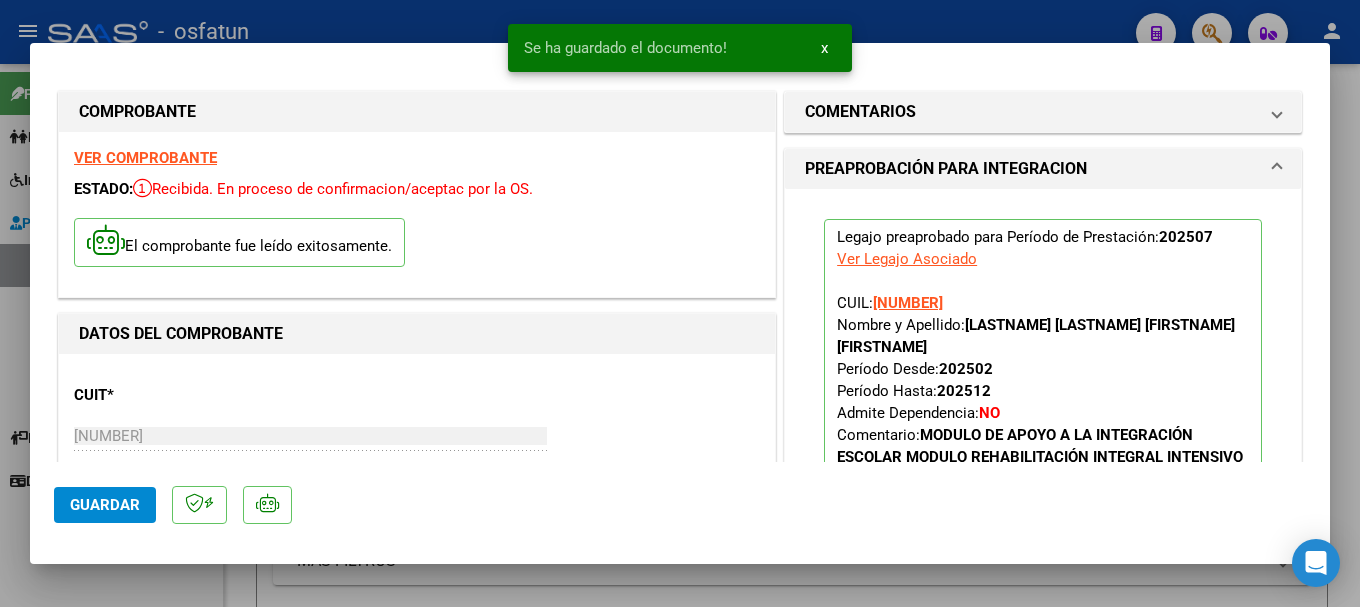 scroll, scrollTop: 0, scrollLeft: 0, axis: both 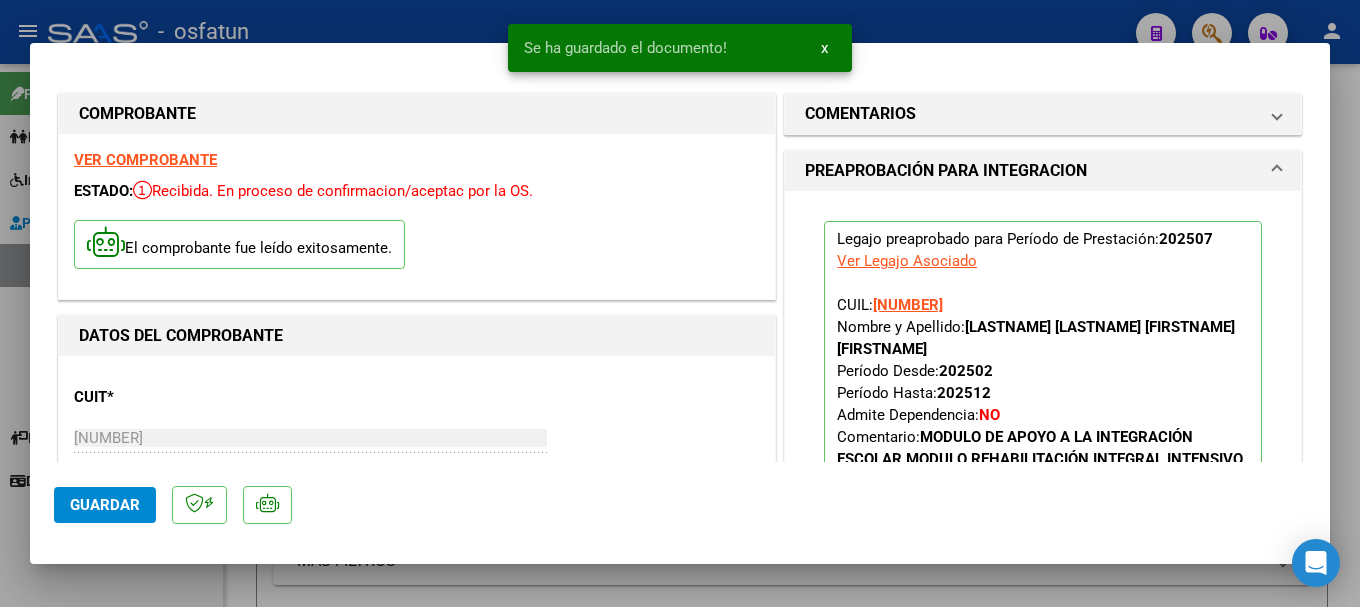 click on "Guardar" 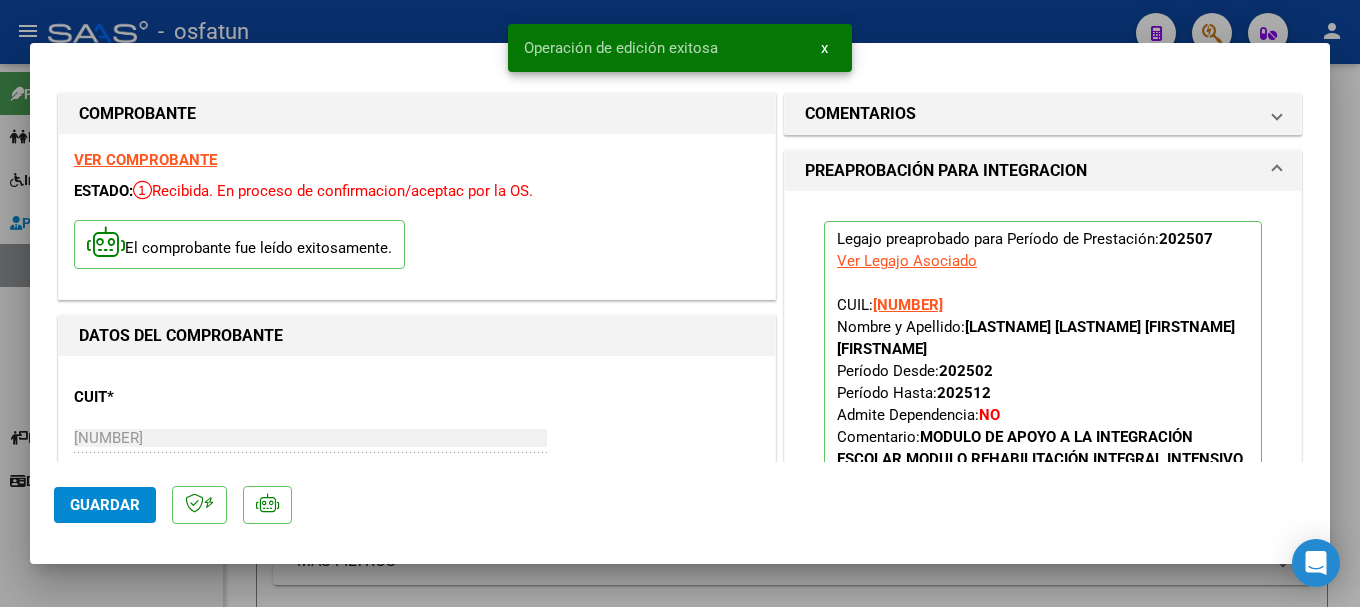 click on "Guardar" 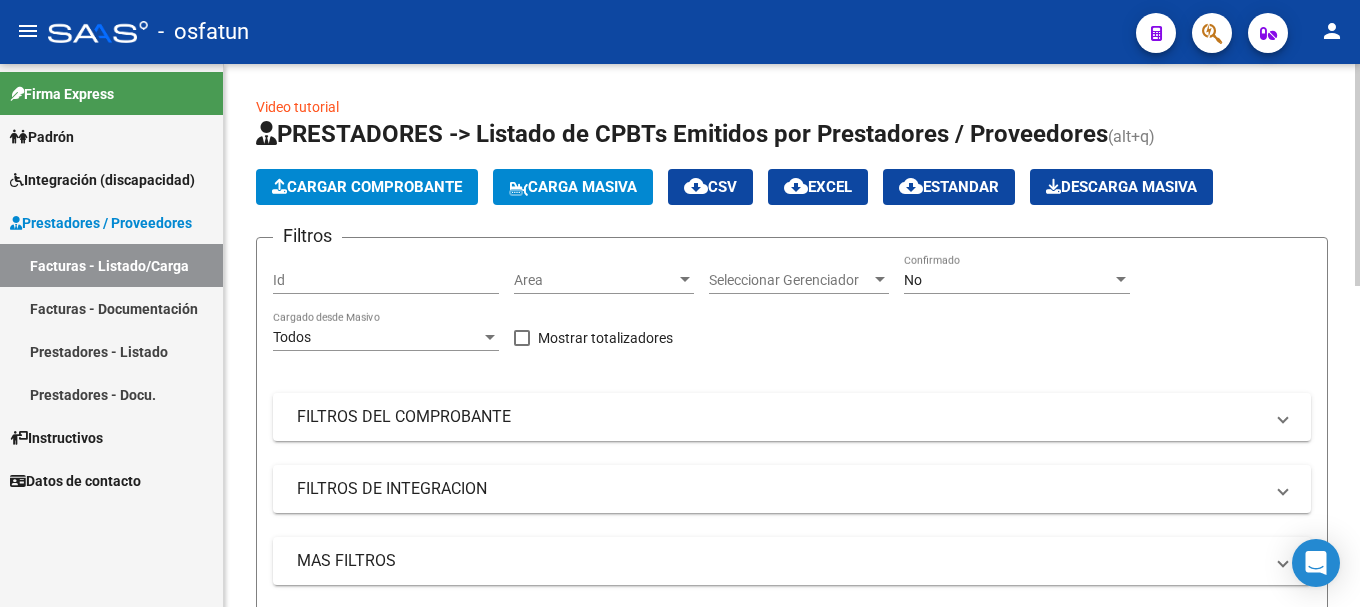 click on "Cargar Comprobante" 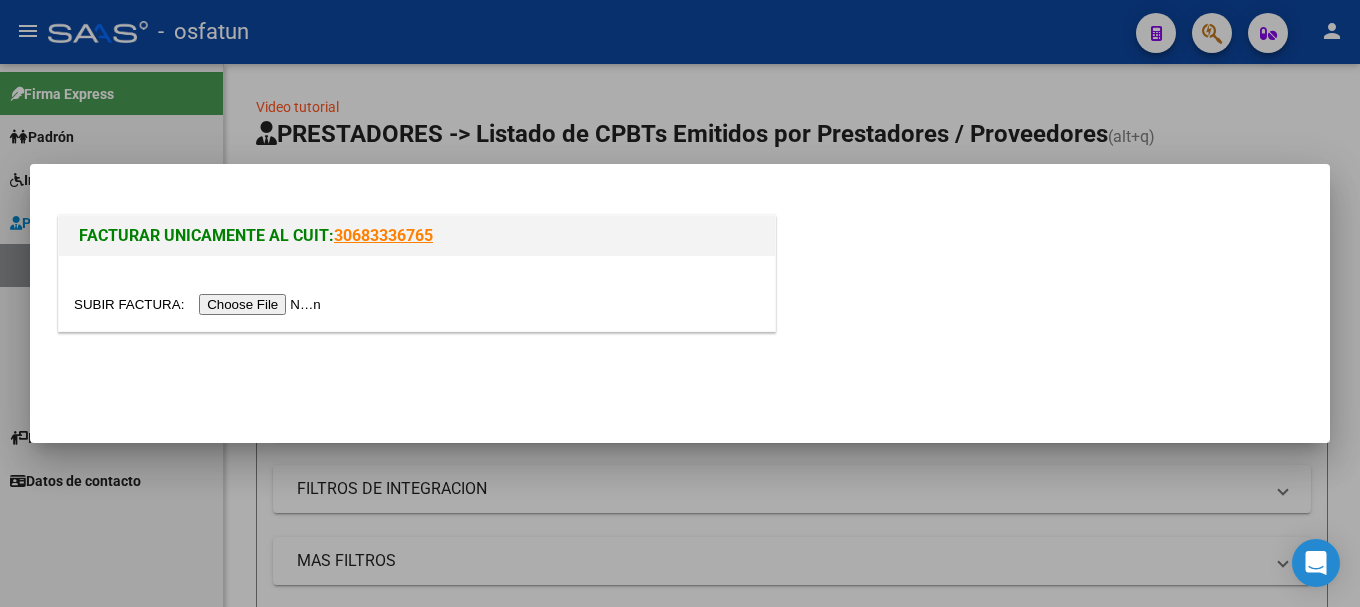 click at bounding box center (200, 304) 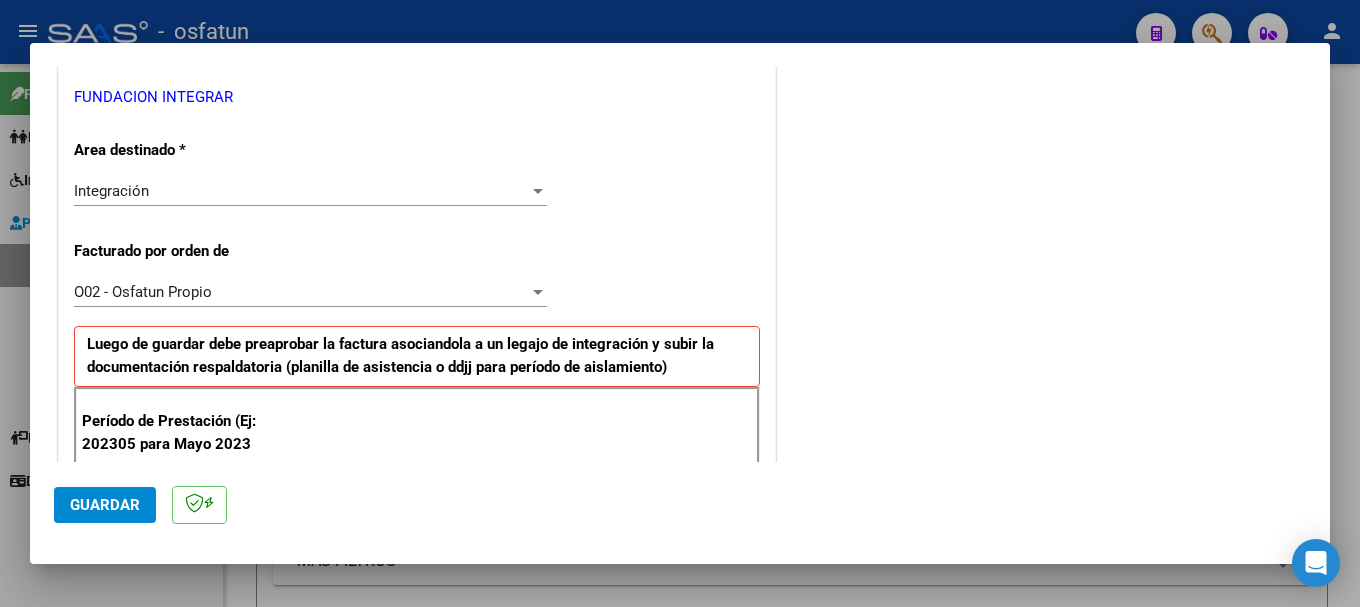 scroll, scrollTop: 500, scrollLeft: 0, axis: vertical 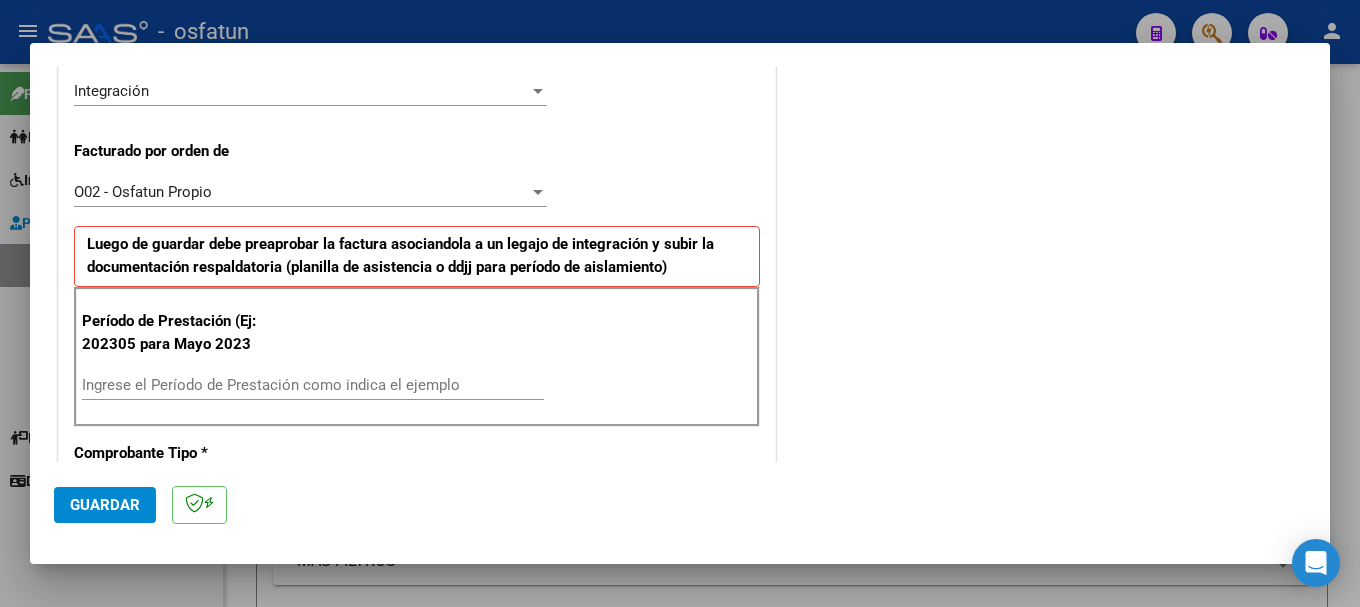 click on "Ingrese el Período de Prestación como indica el ejemplo" at bounding box center [313, 385] 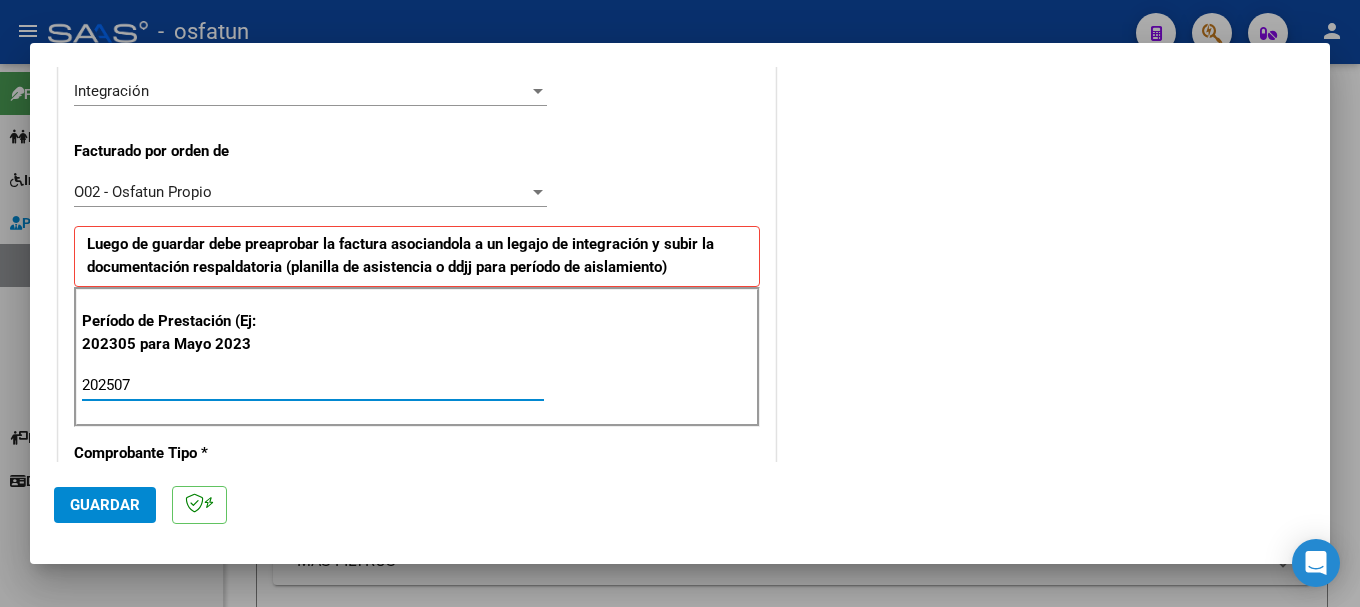 type on "202507" 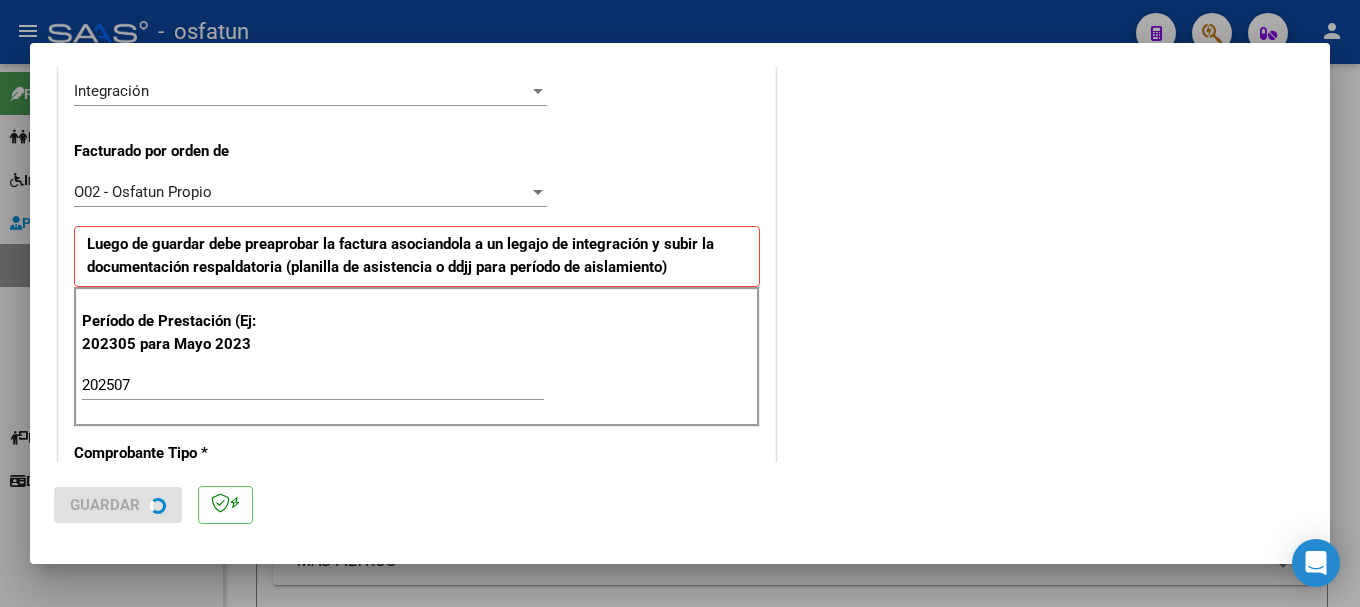 scroll, scrollTop: 0, scrollLeft: 0, axis: both 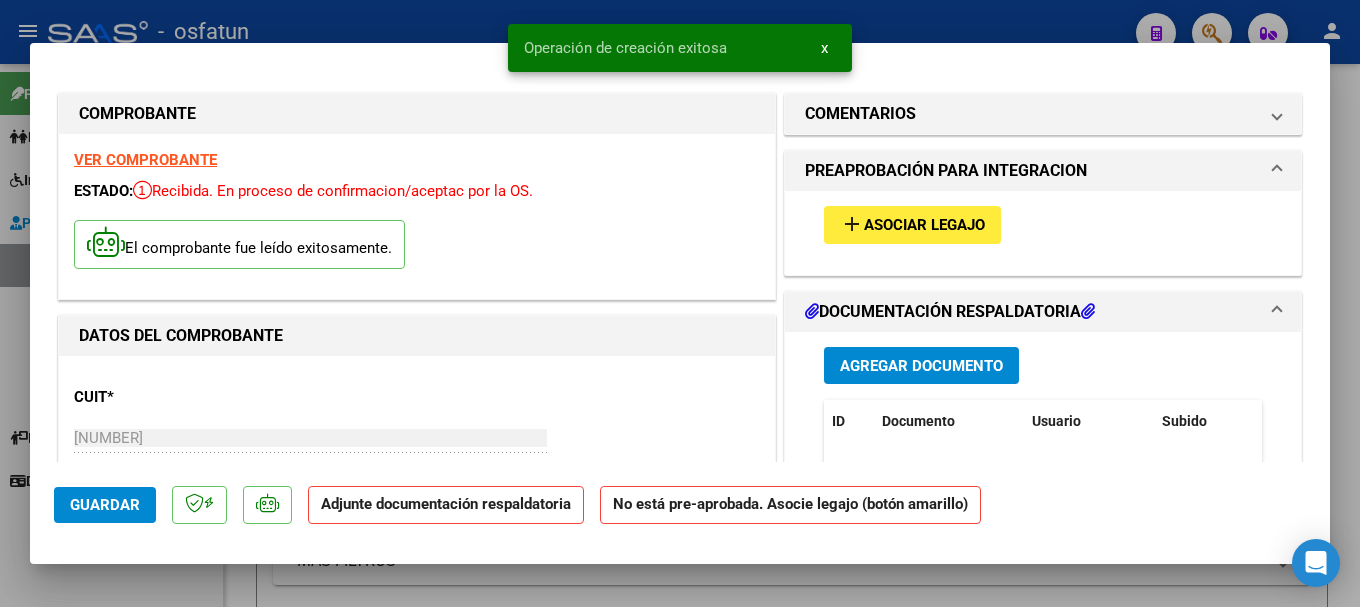 click on "Asociar Legajo" at bounding box center (924, 226) 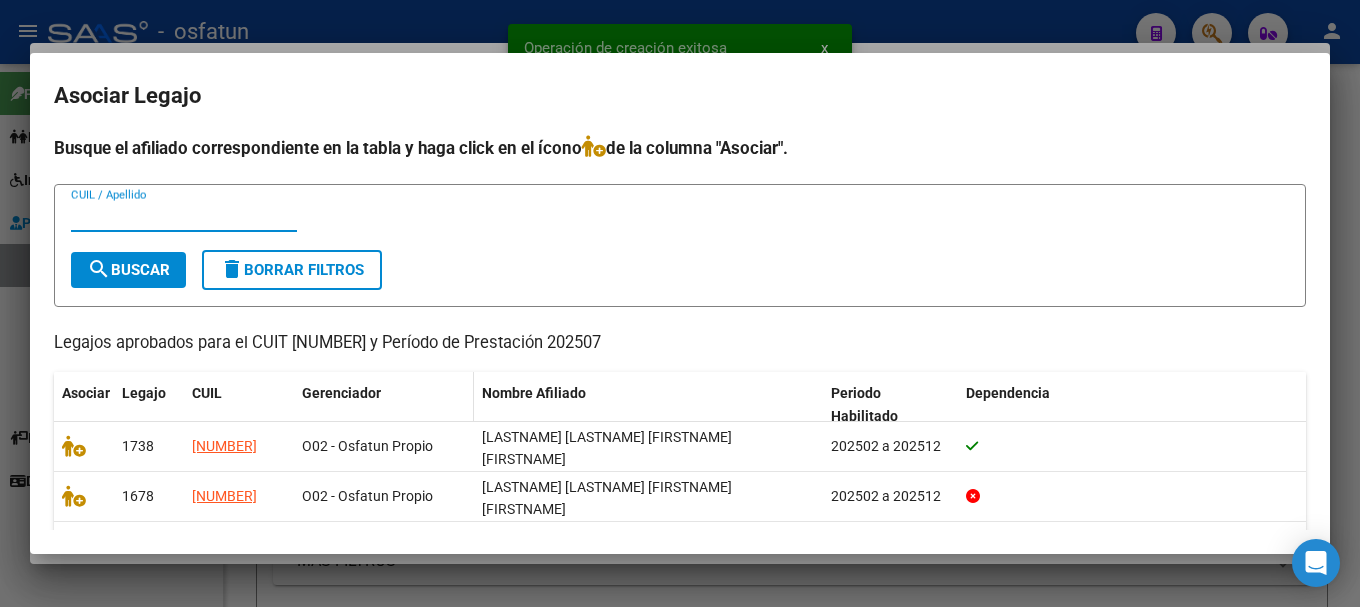 scroll, scrollTop: 98, scrollLeft: 0, axis: vertical 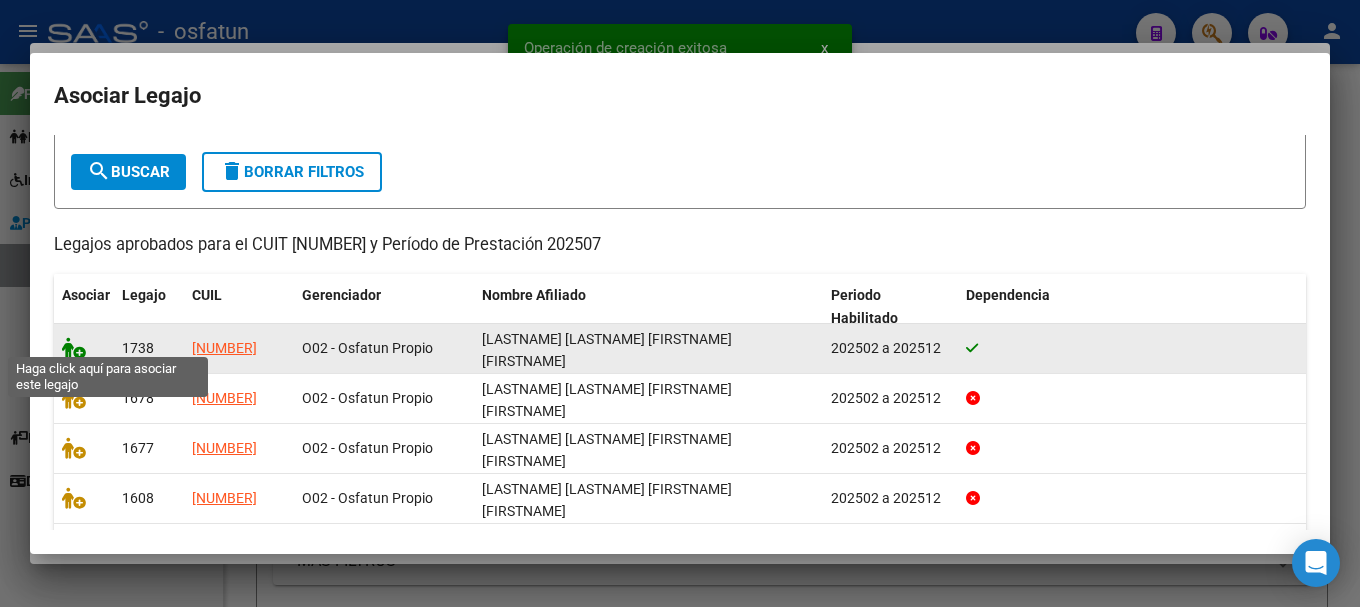 click 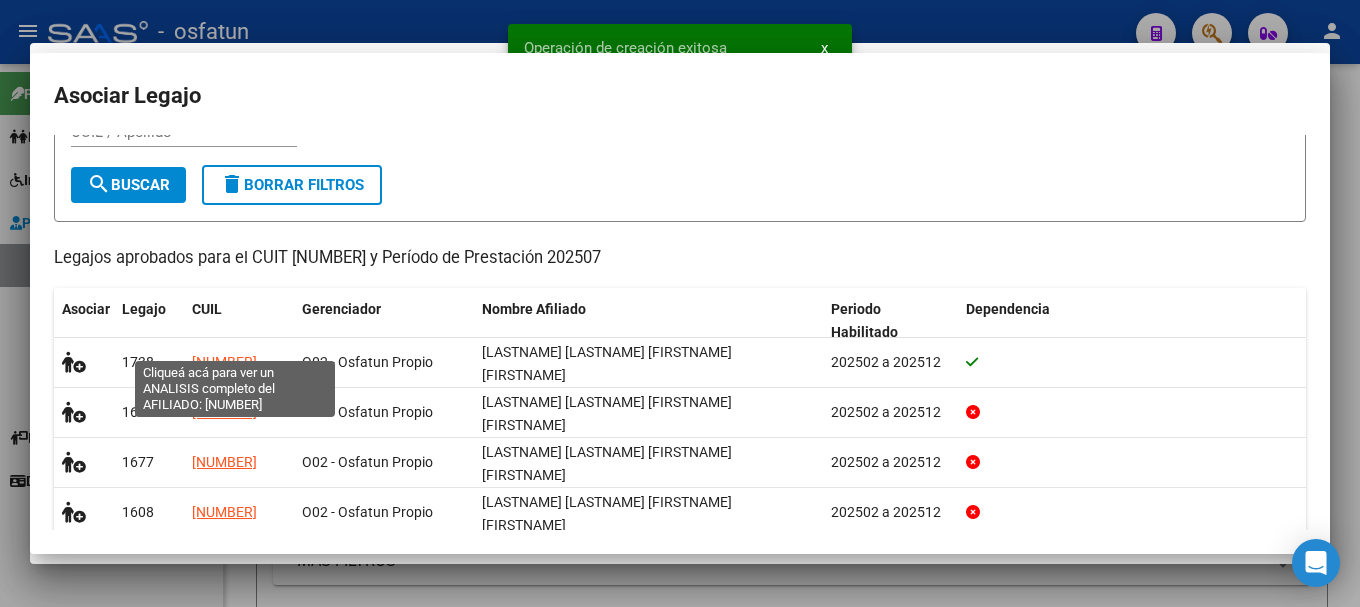 scroll, scrollTop: 111, scrollLeft: 0, axis: vertical 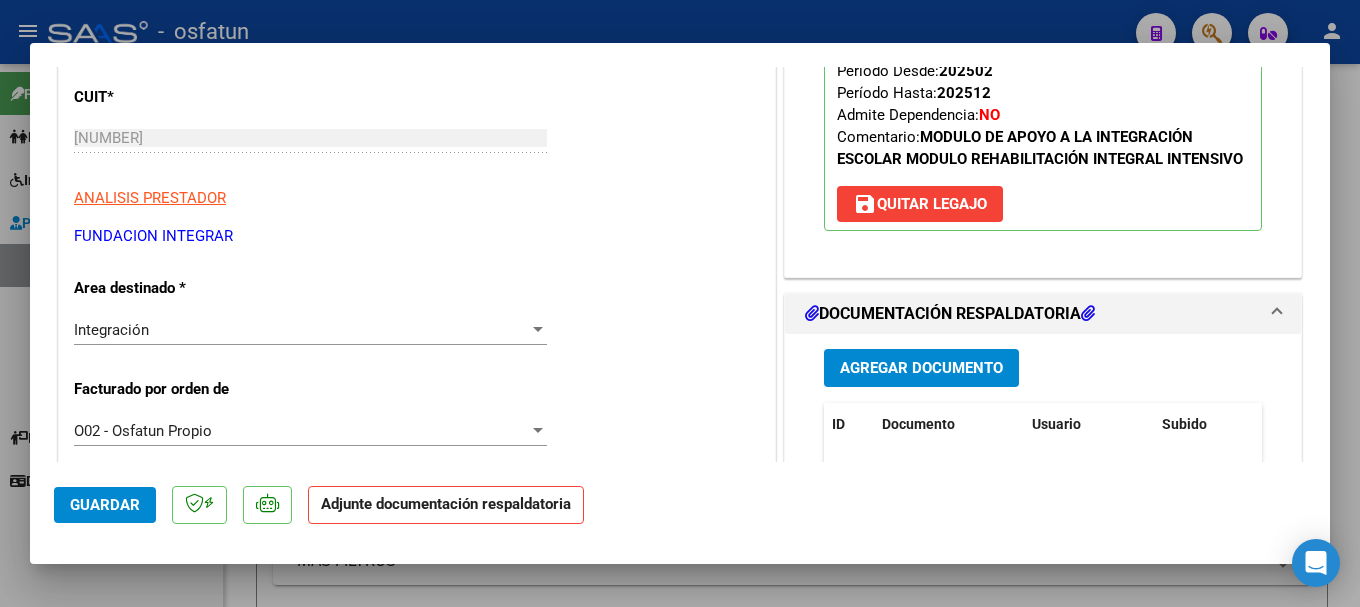 click on "Agregar Documento" at bounding box center (921, 367) 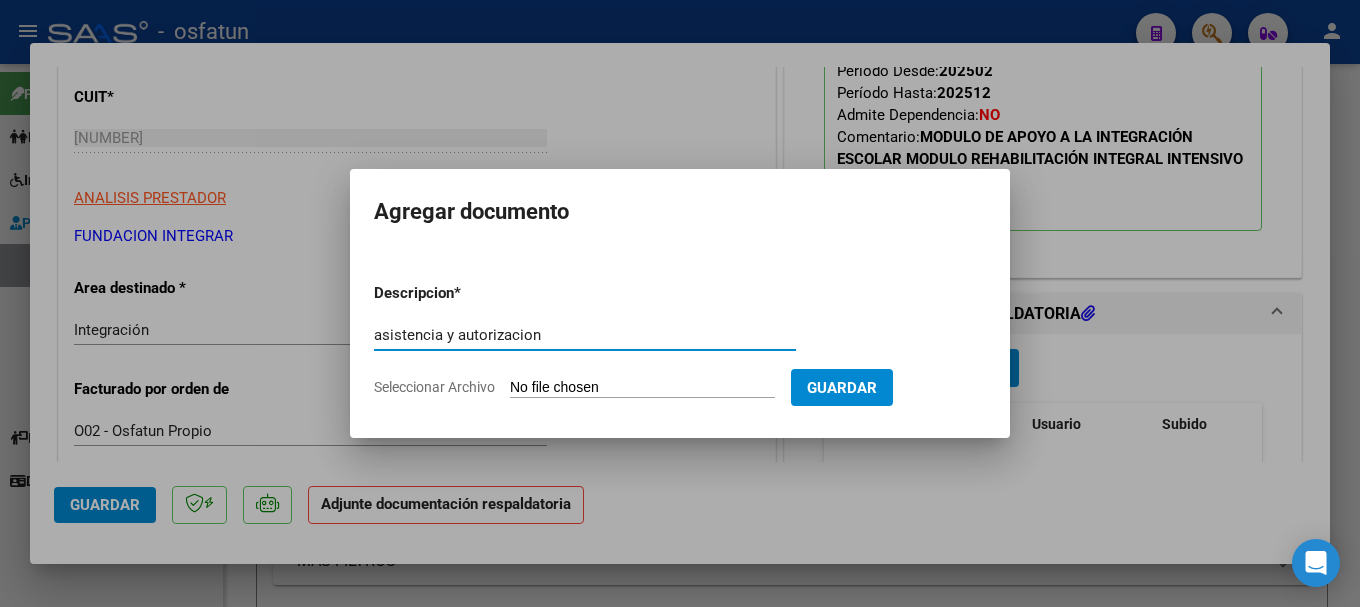 type on "asistencia y autorizacion" 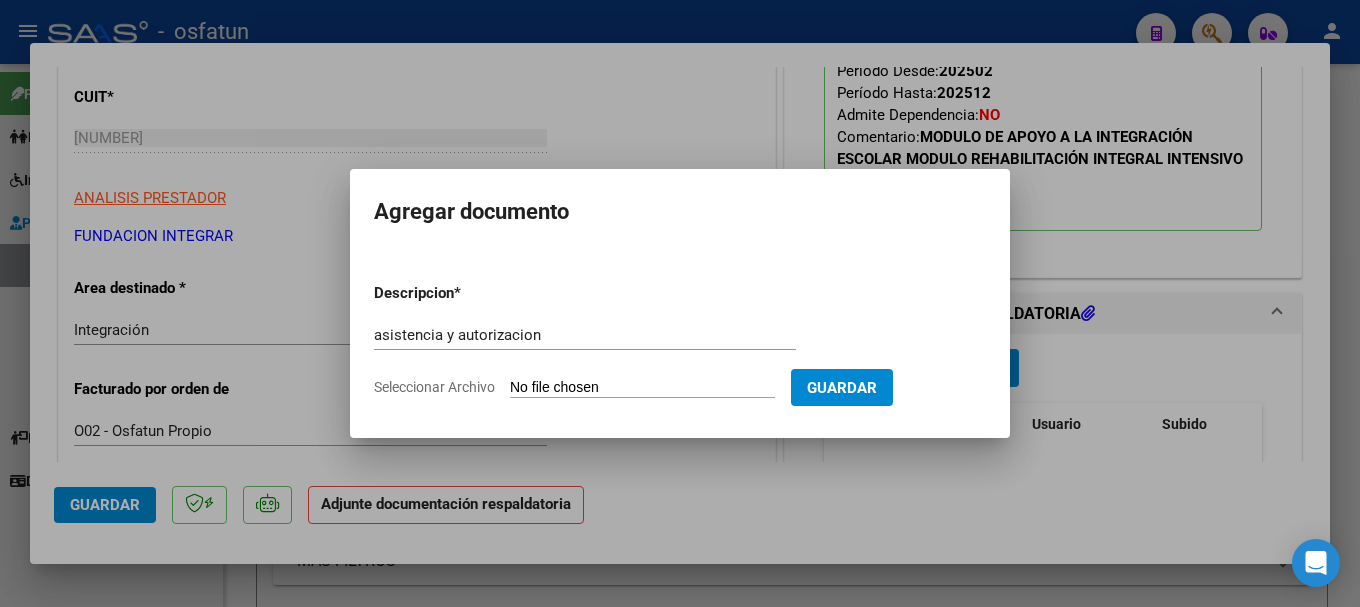 type on "C:\fakepath\[NUMBER].pdf" 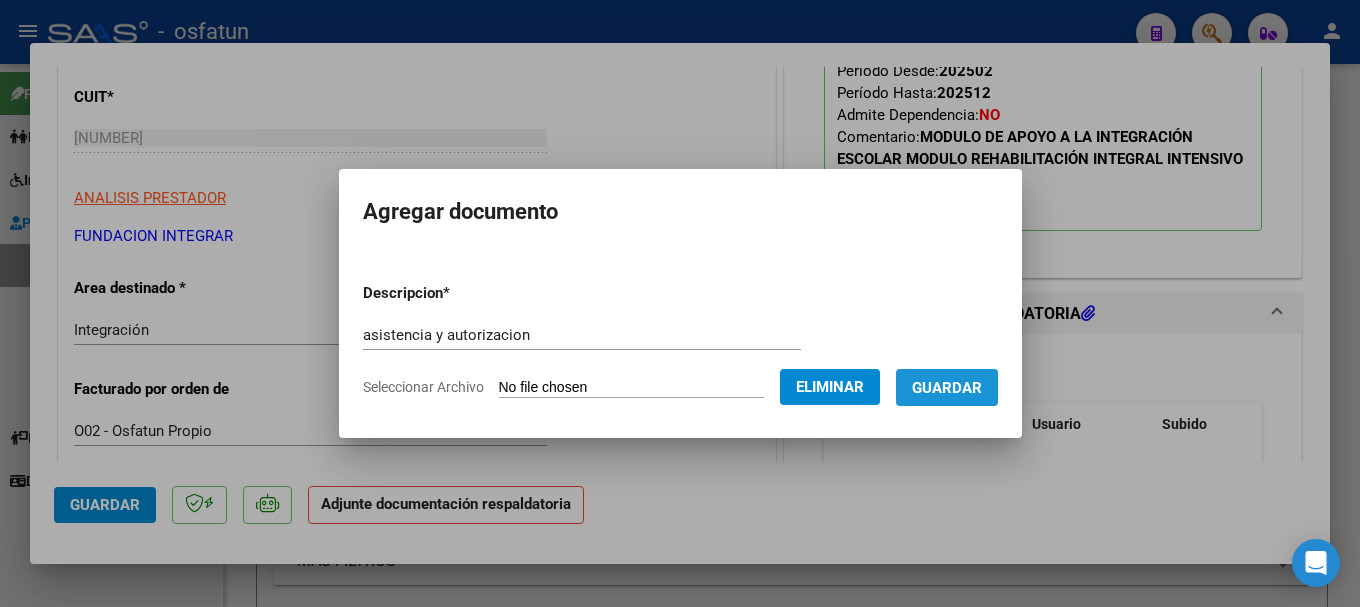 click on "Guardar" at bounding box center (947, 388) 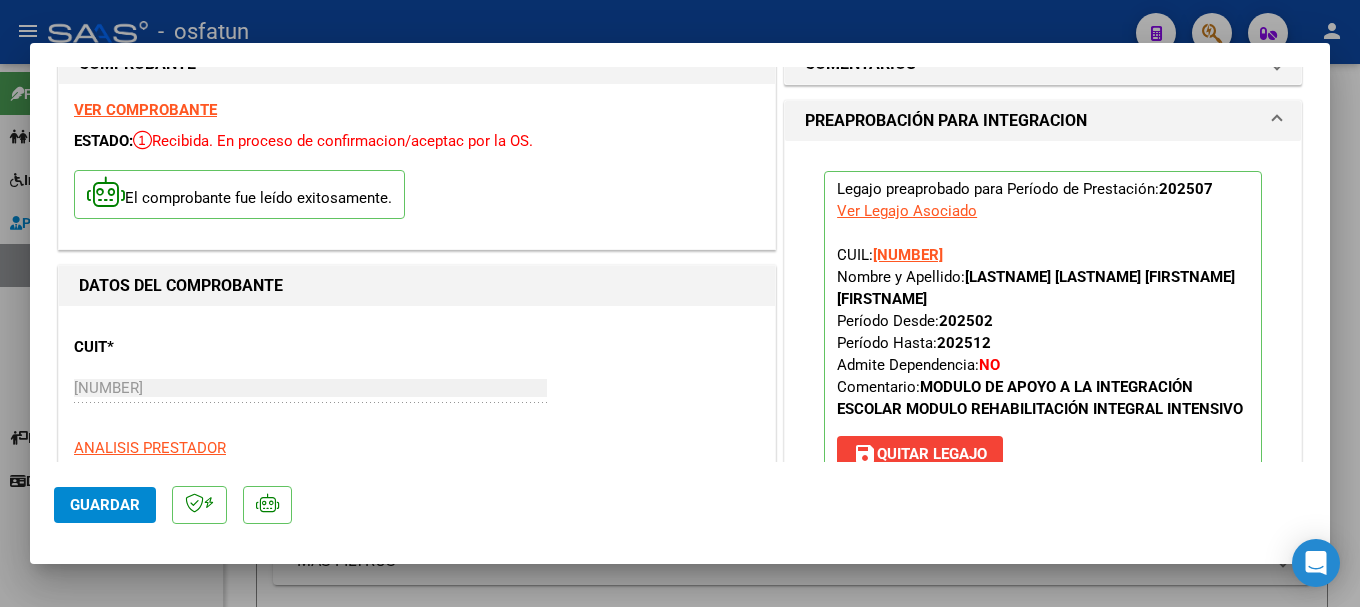 scroll, scrollTop: 0, scrollLeft: 0, axis: both 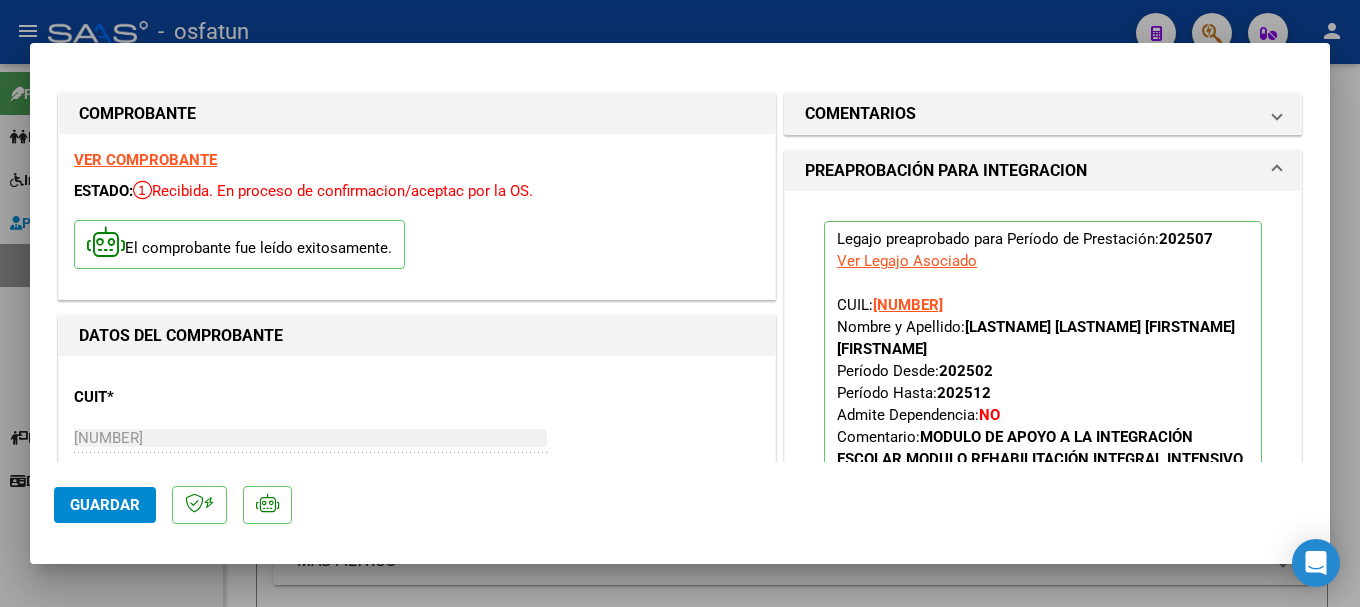 click on "Guardar" 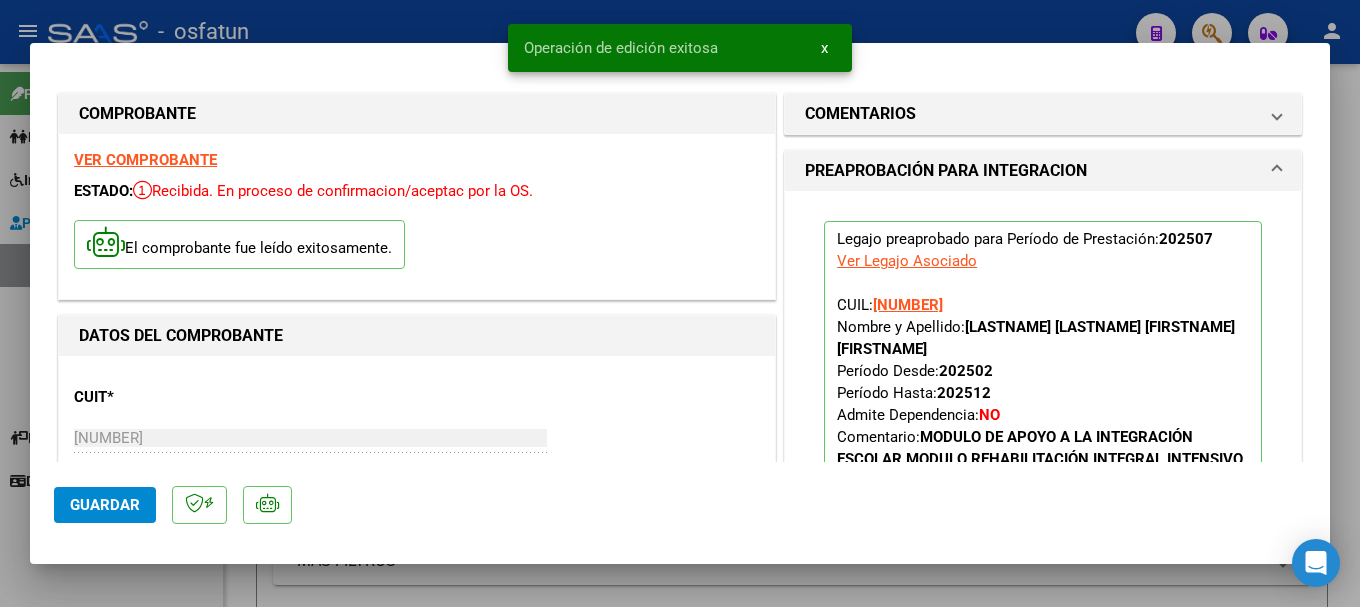 click on "Guardar" 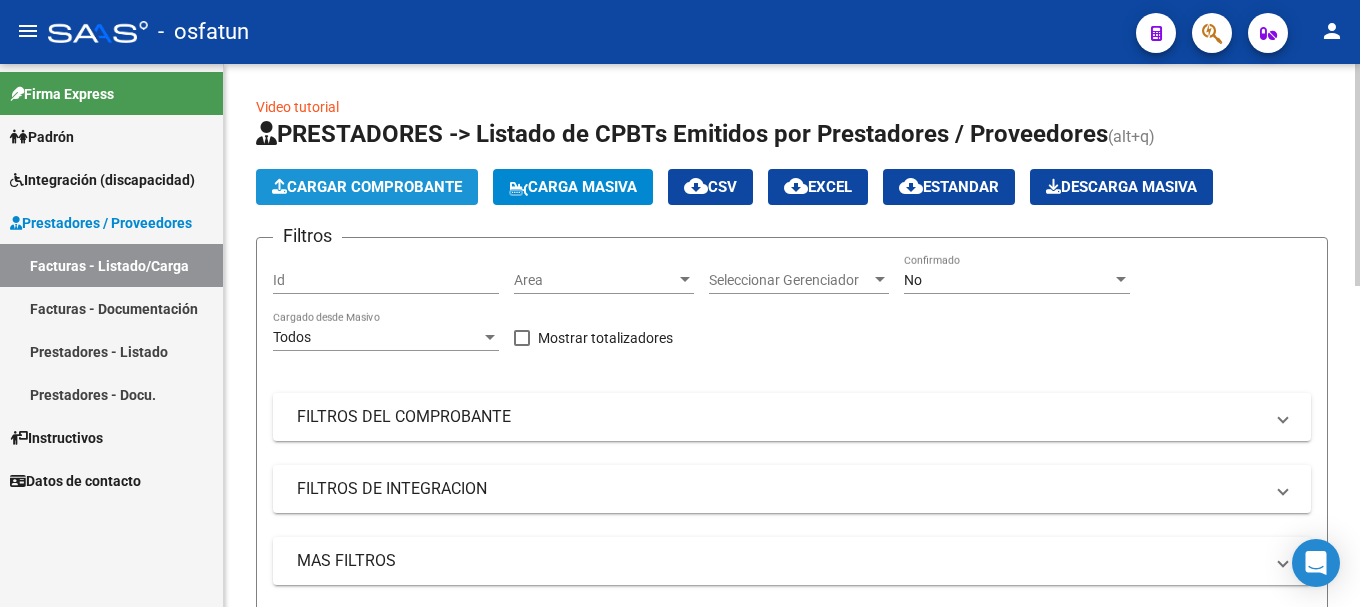 click on "Cargar Comprobante" 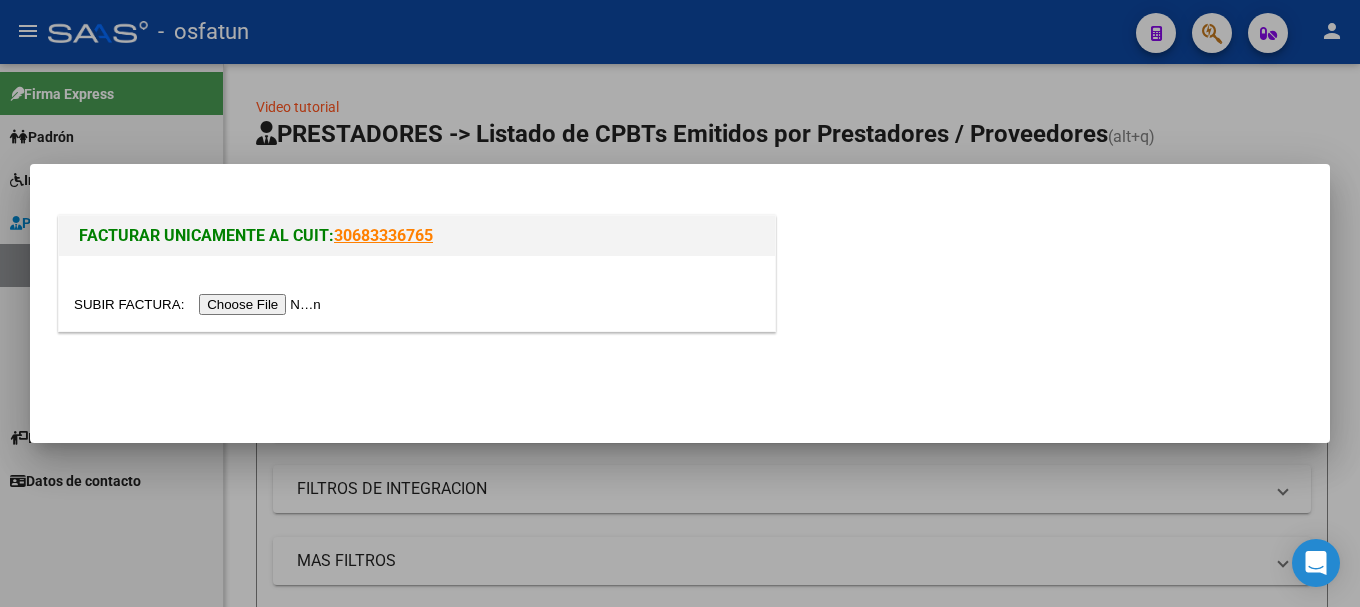 click at bounding box center (200, 304) 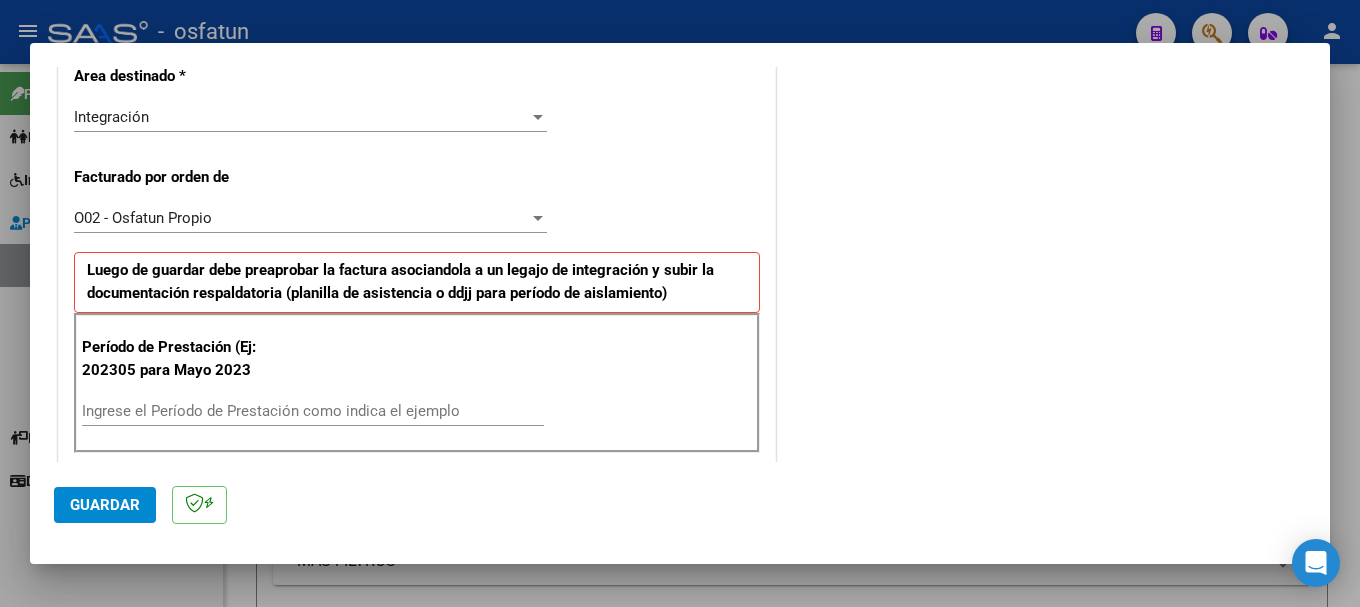 scroll, scrollTop: 600, scrollLeft: 0, axis: vertical 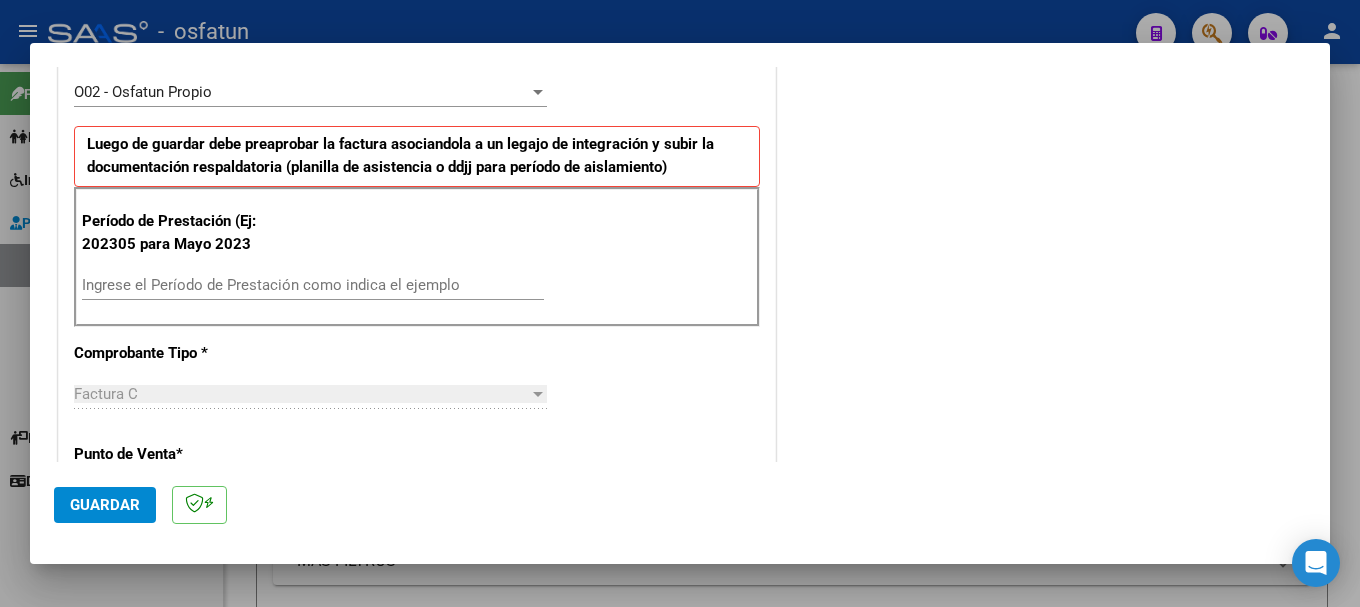 click on "Ingrese el Período de Prestación como indica el ejemplo" at bounding box center (313, 285) 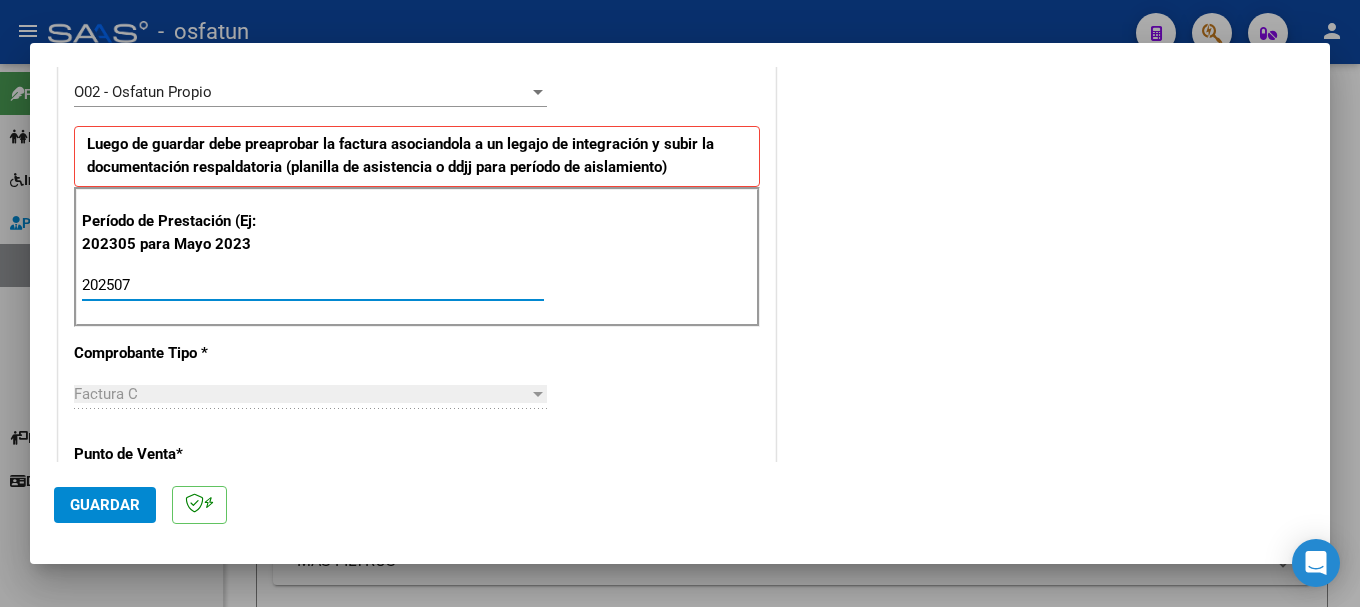 type on "202507" 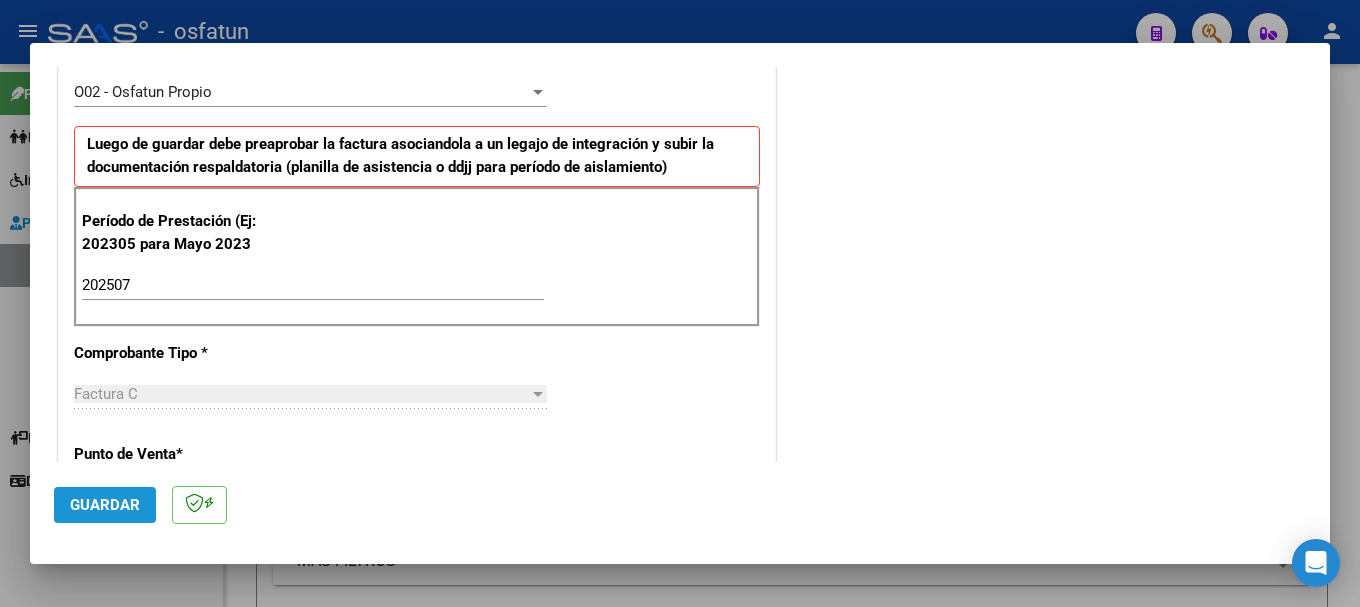 click on "Guardar" 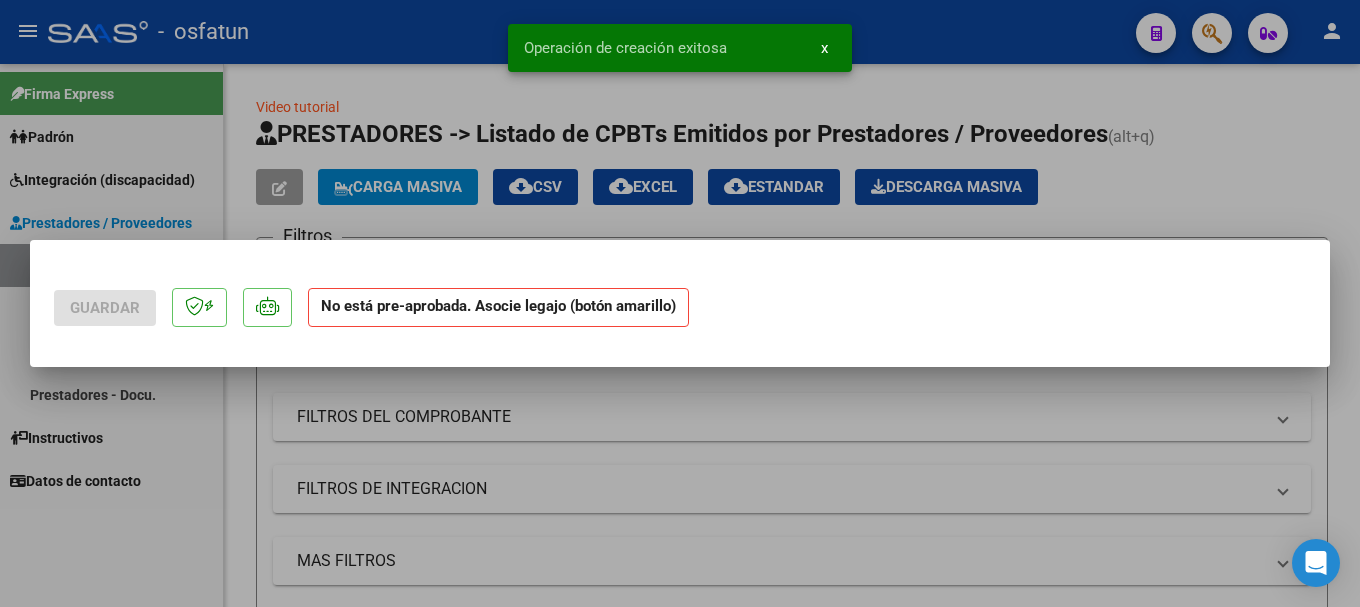 scroll, scrollTop: 0, scrollLeft: 0, axis: both 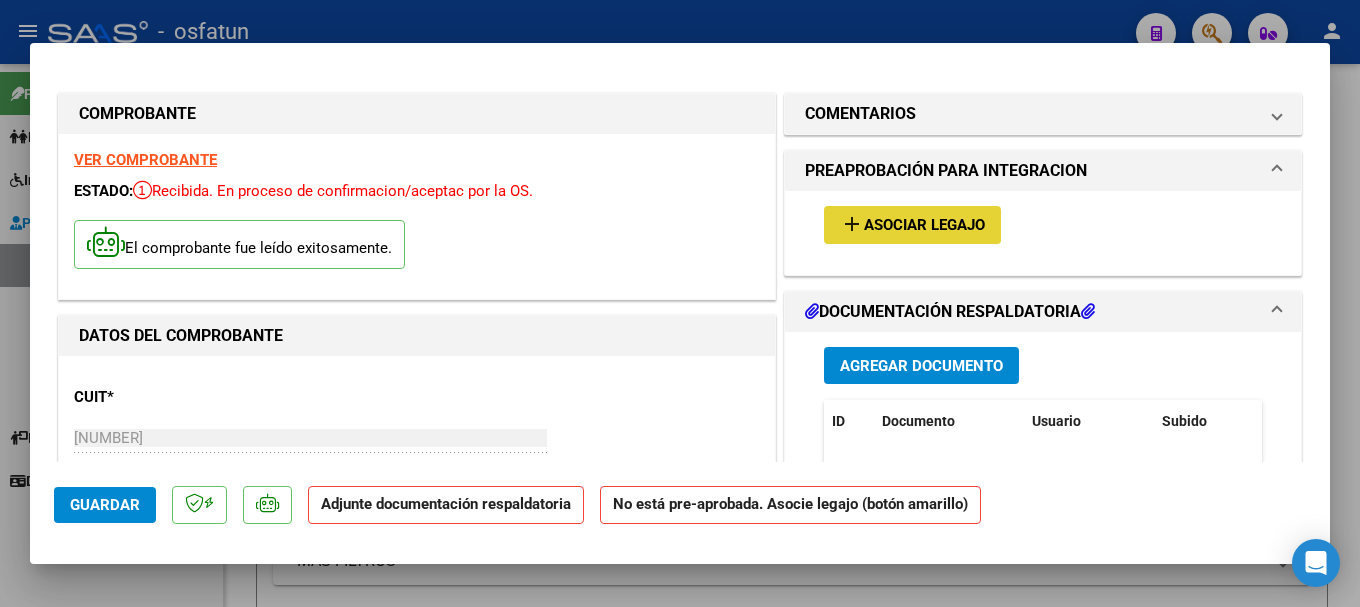 click on "Asociar Legajo" at bounding box center [924, 226] 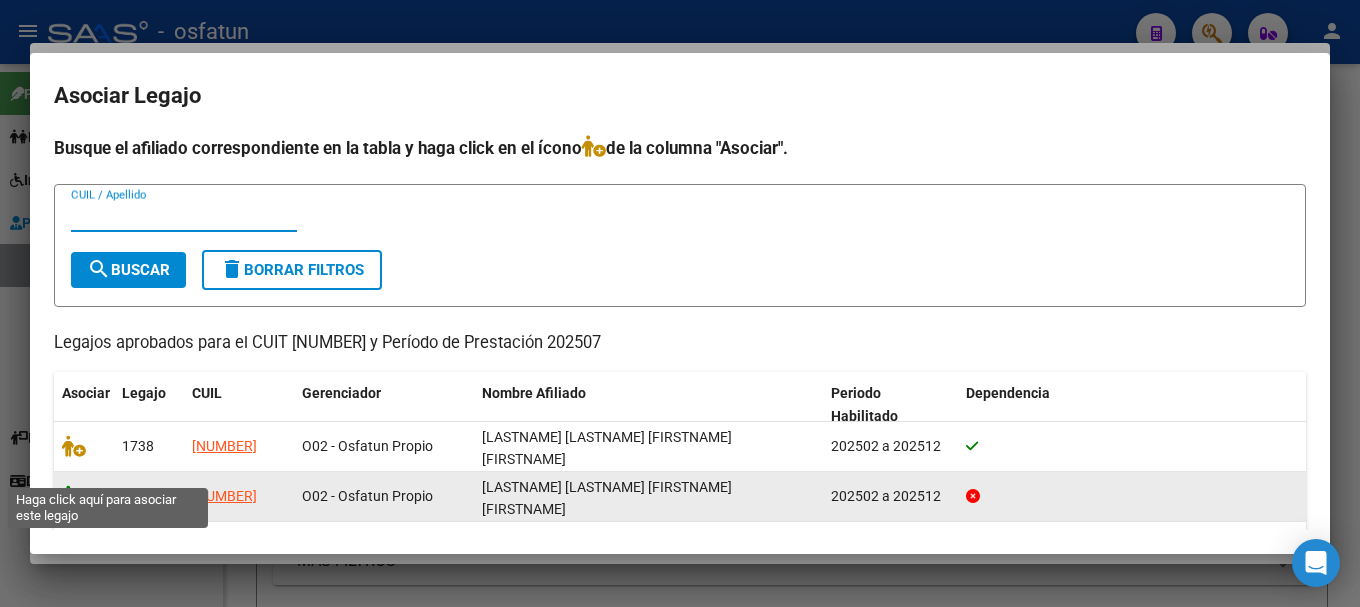 click 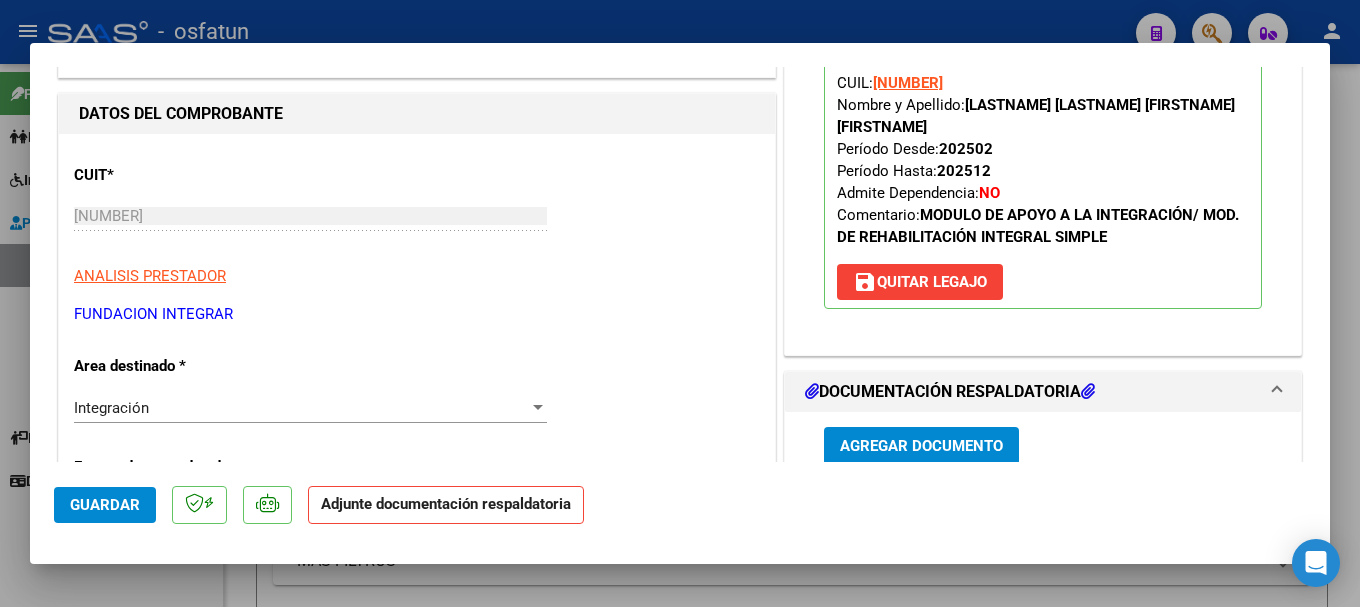 scroll, scrollTop: 300, scrollLeft: 0, axis: vertical 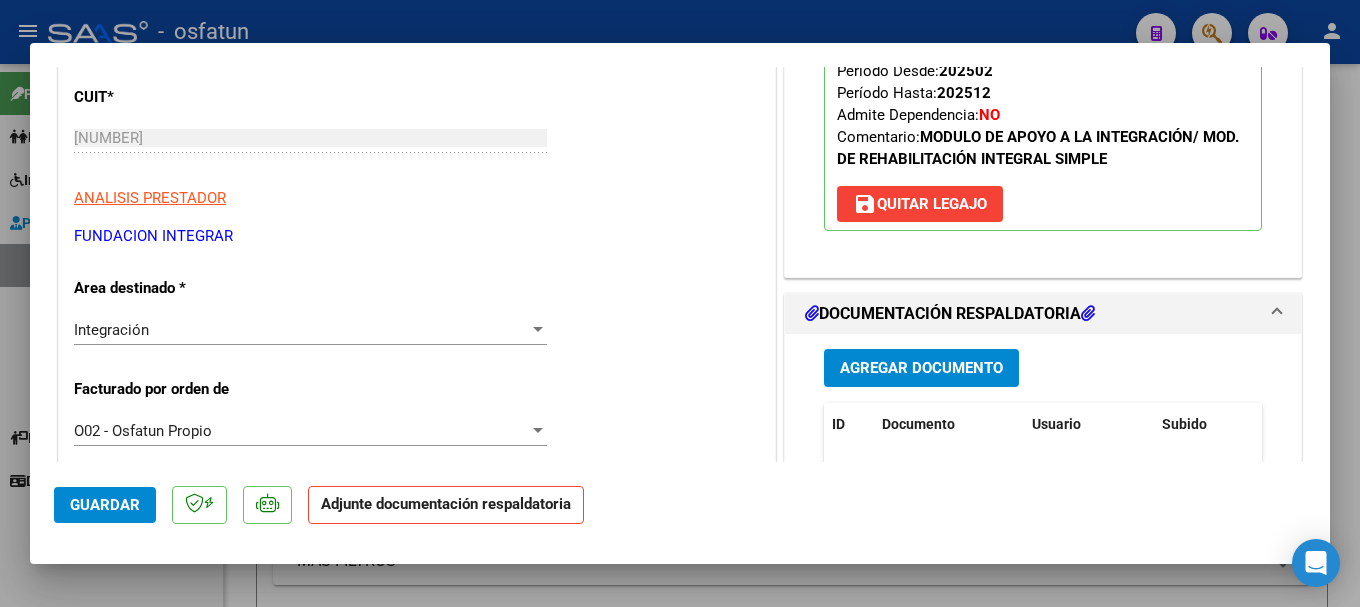 click on "Agregar Documento" at bounding box center [921, 369] 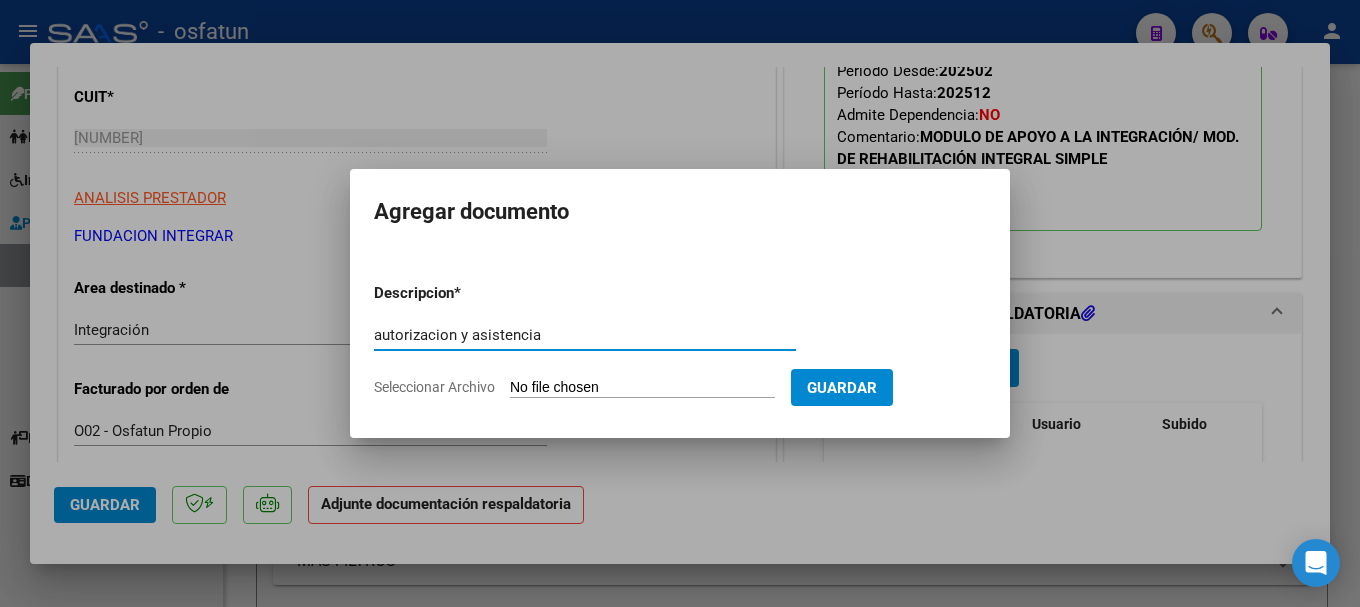 type on "autorizacion y asistencia" 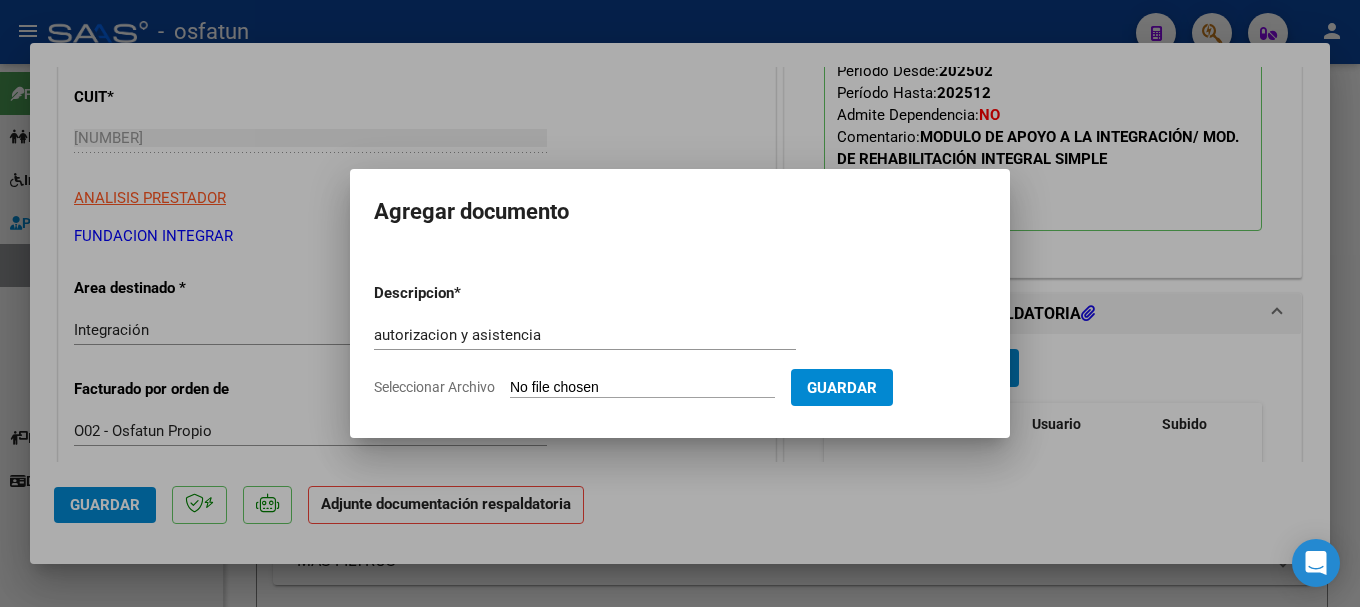 click on "Seleccionar Archivo" at bounding box center [642, 388] 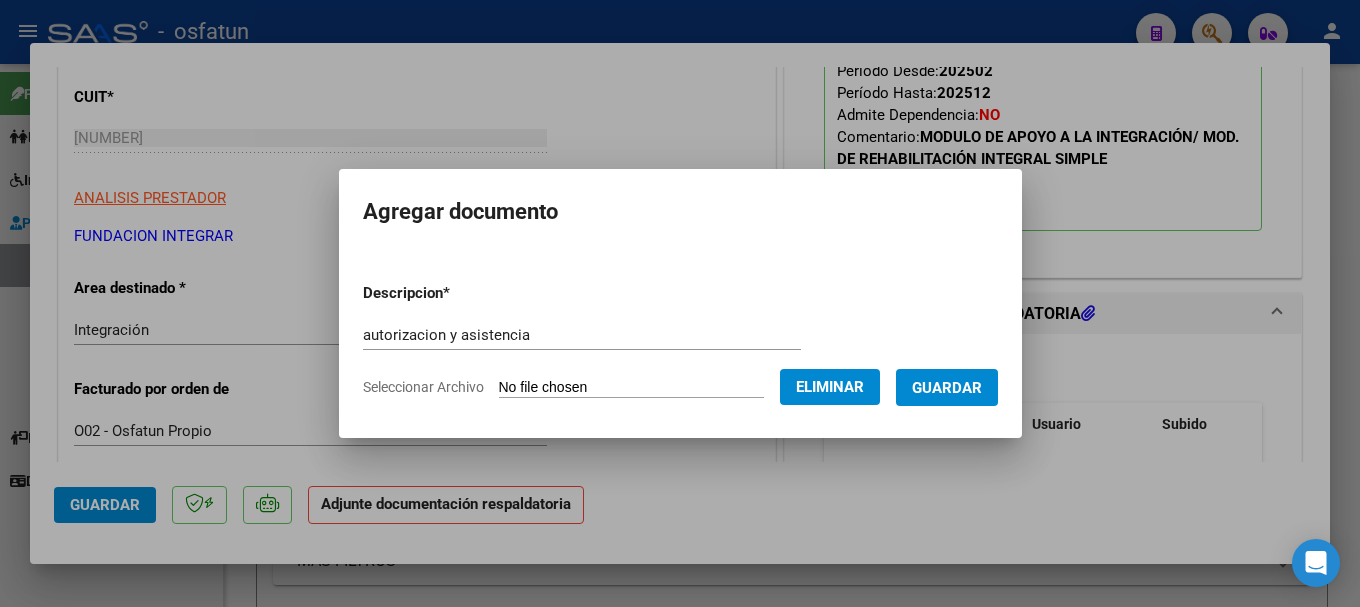 click on "Guardar" at bounding box center [947, 388] 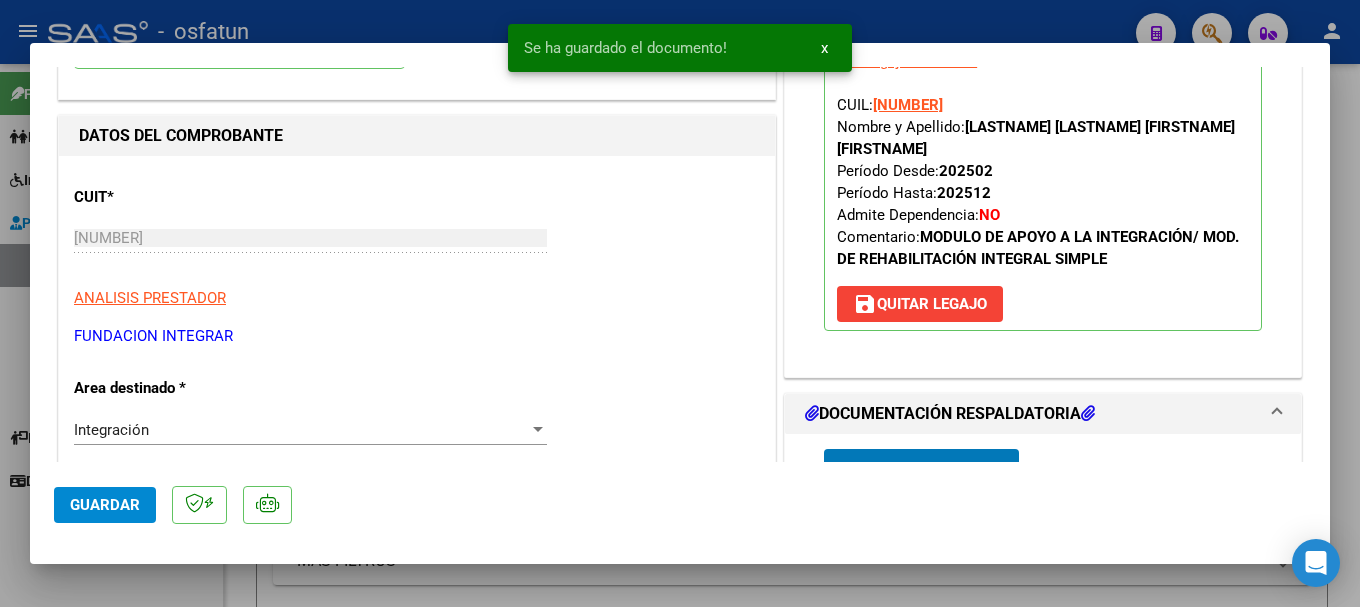 scroll, scrollTop: 0, scrollLeft: 0, axis: both 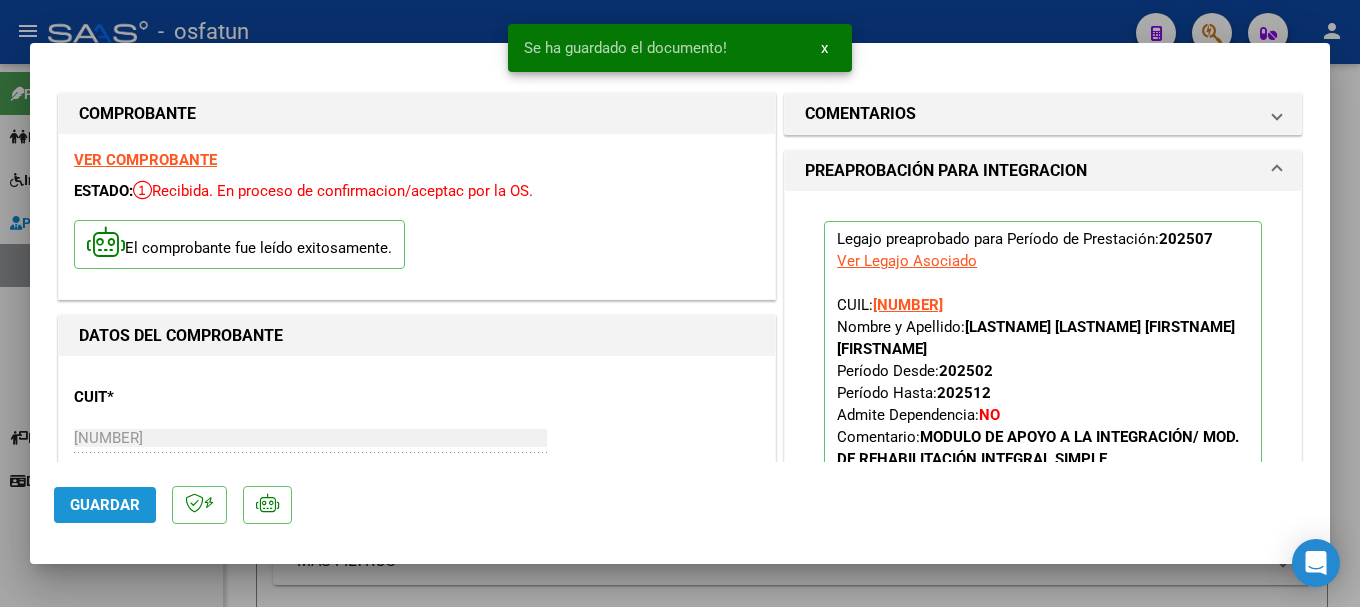 click on "Guardar" 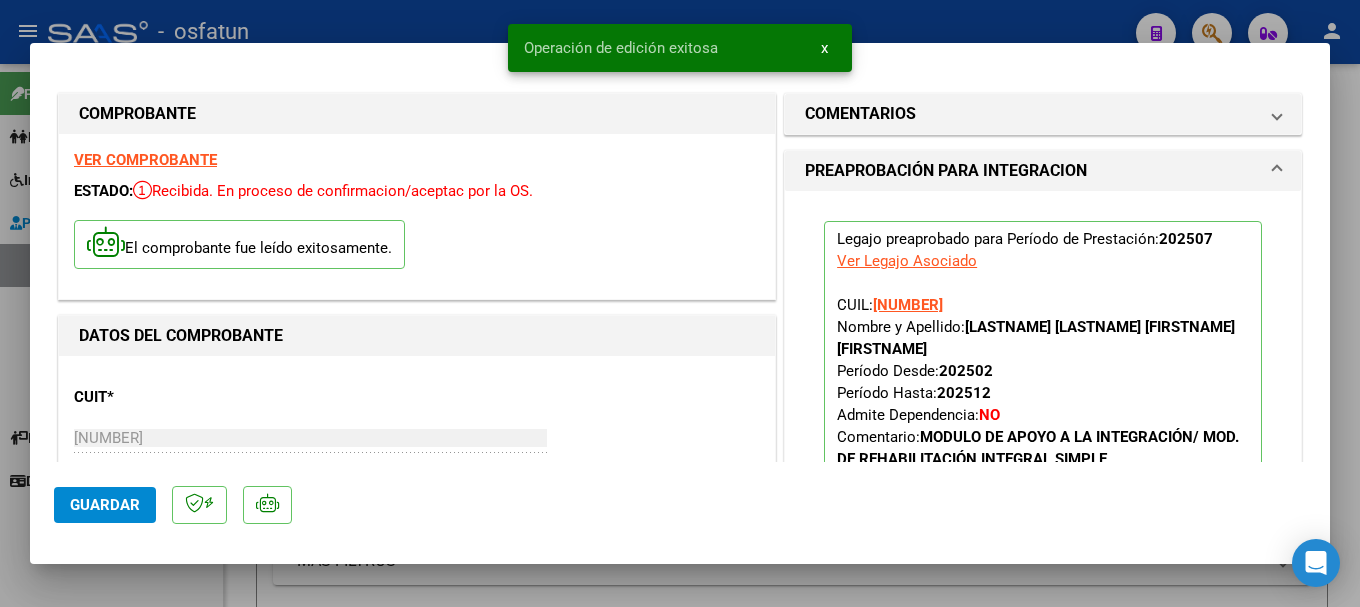 click on "Guardar" 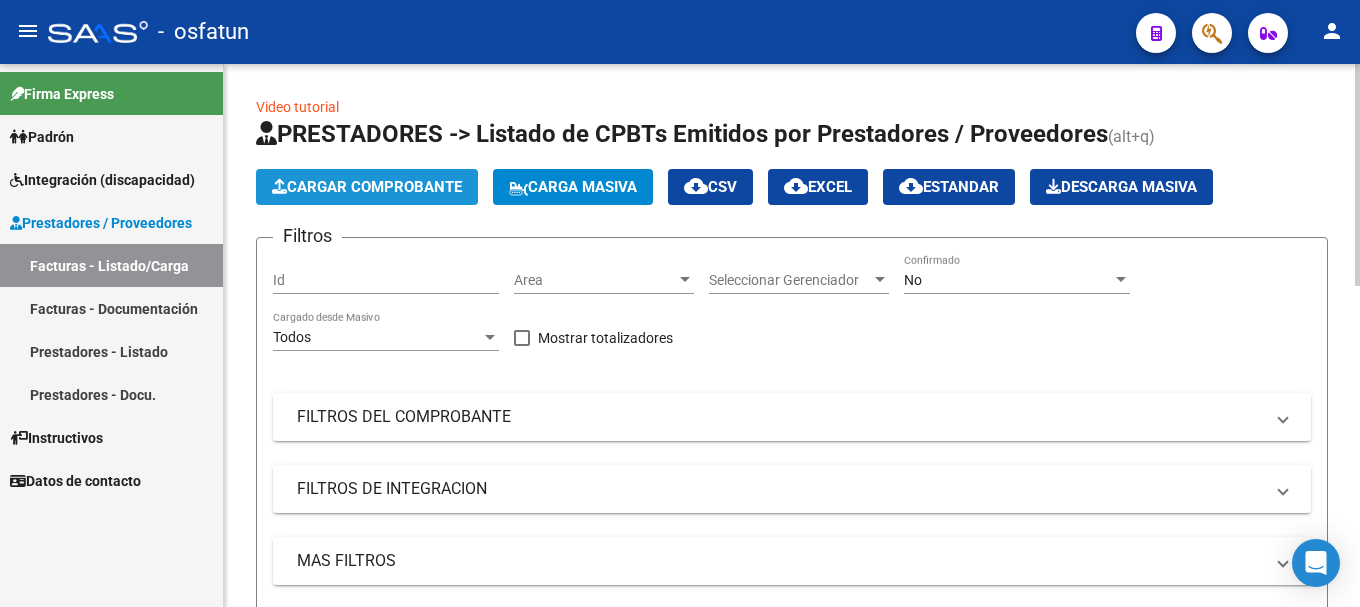 click on "Cargar Comprobante" 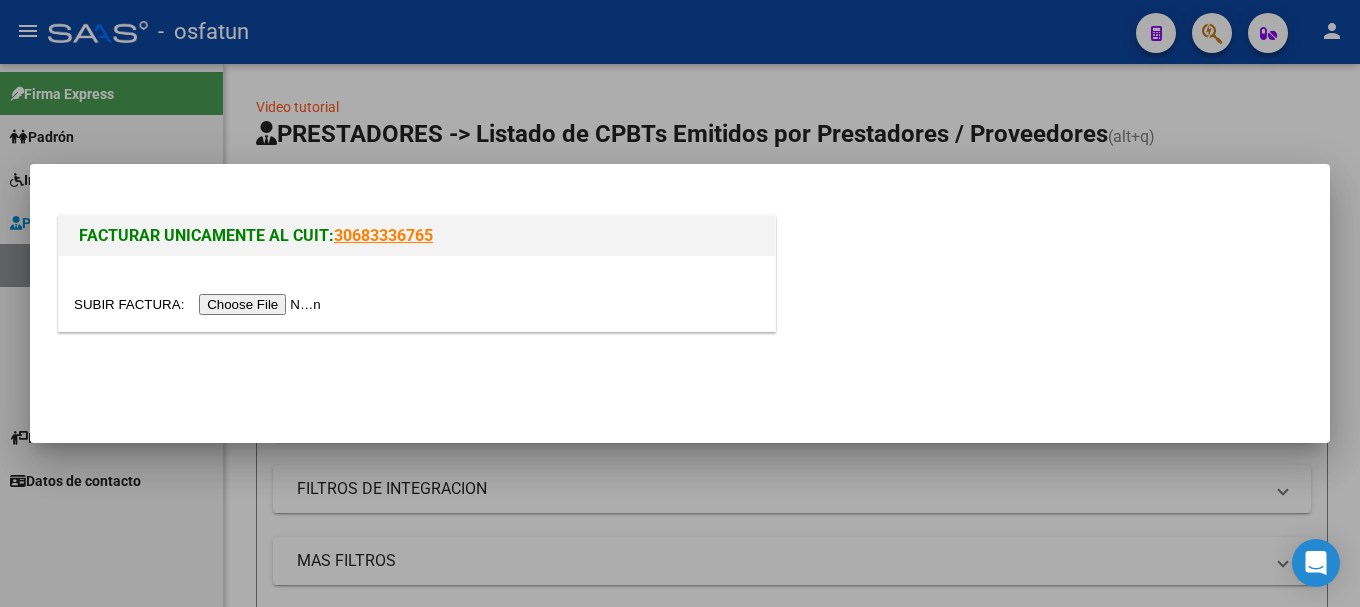 click at bounding box center [200, 304] 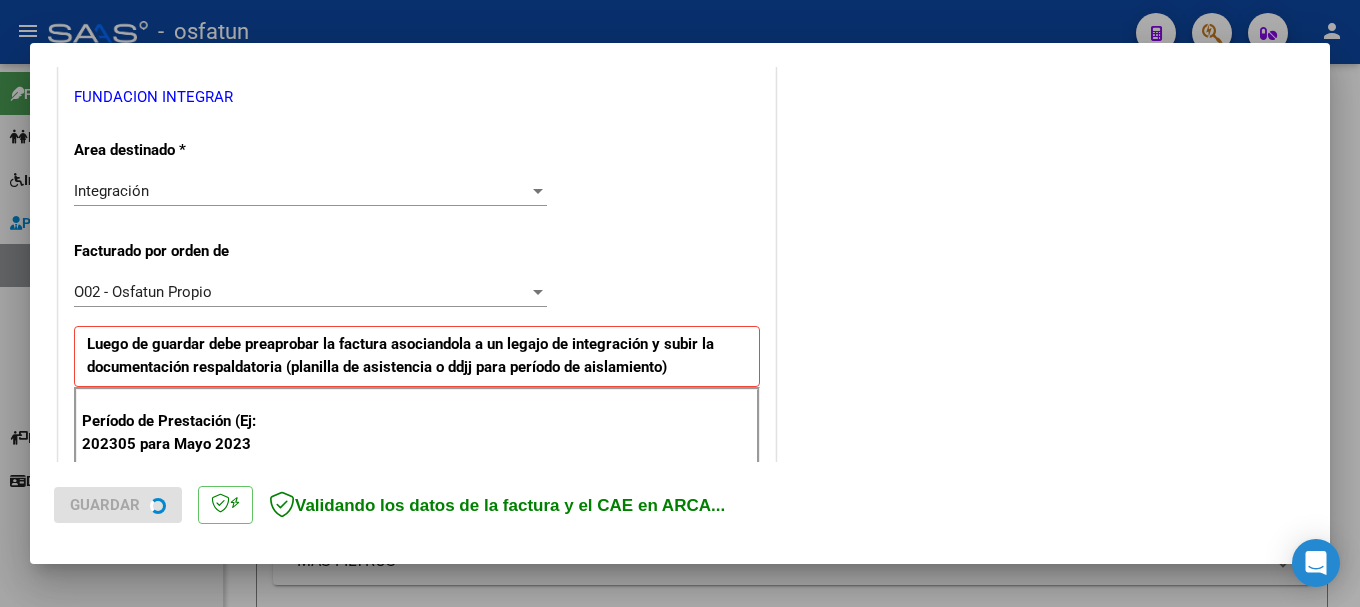scroll, scrollTop: 500, scrollLeft: 0, axis: vertical 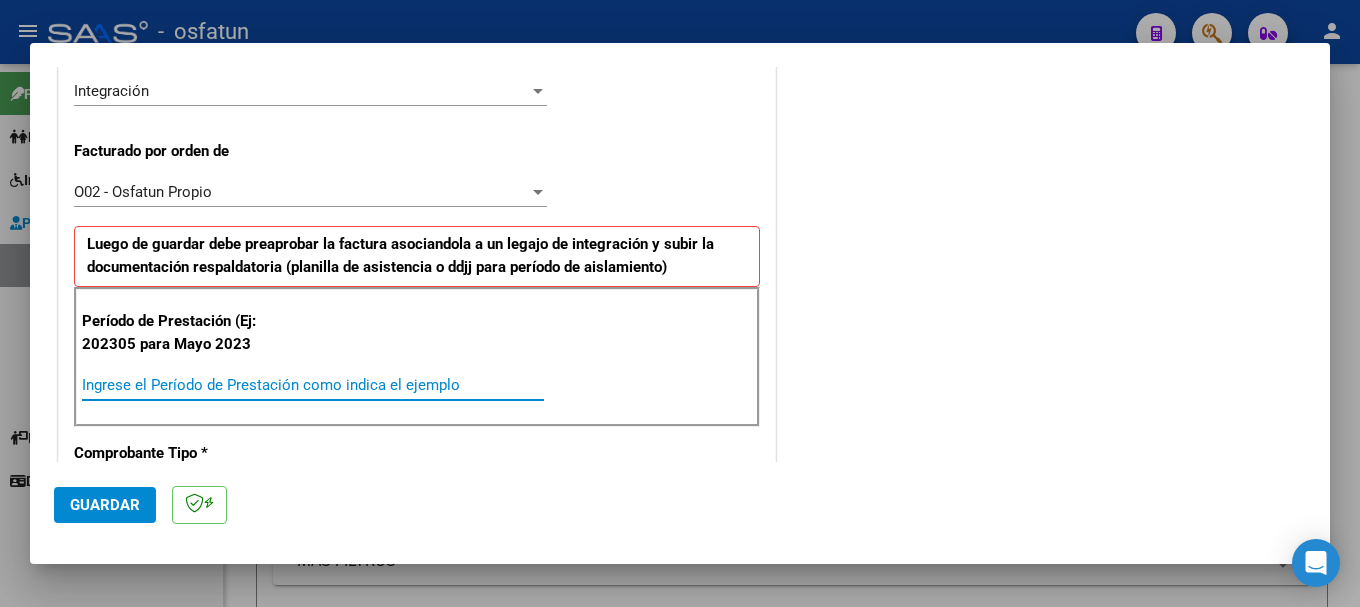 click on "Ingrese el Período de Prestación como indica el ejemplo" at bounding box center [313, 385] 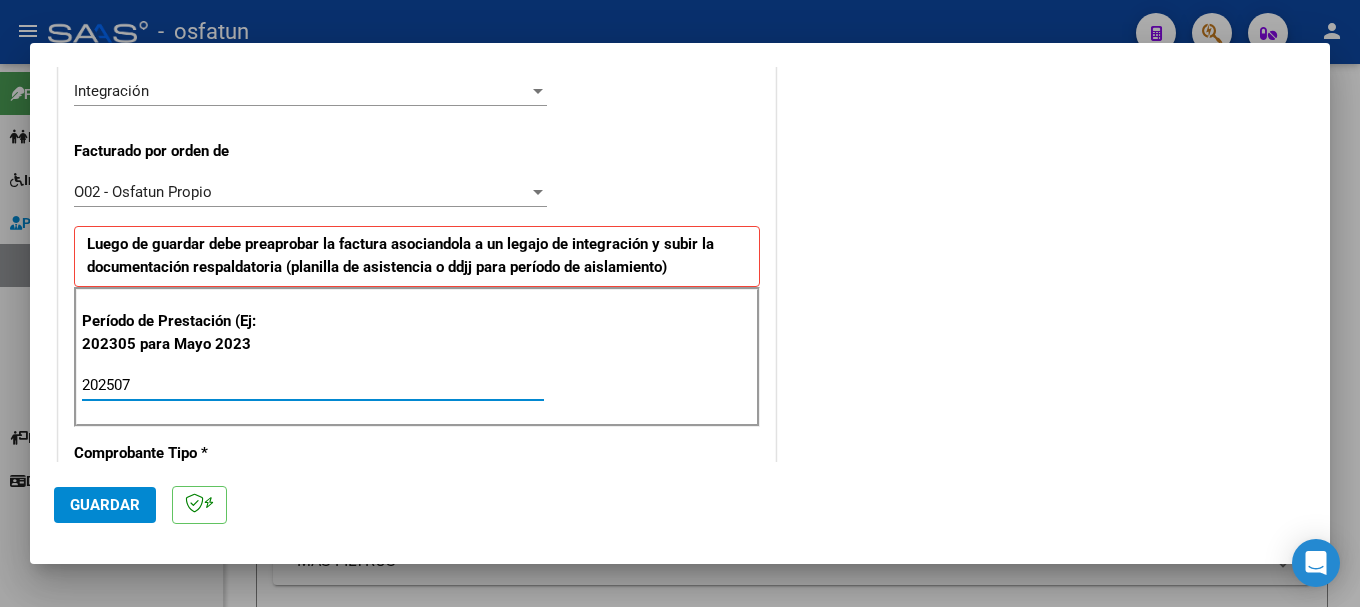 type on "202507" 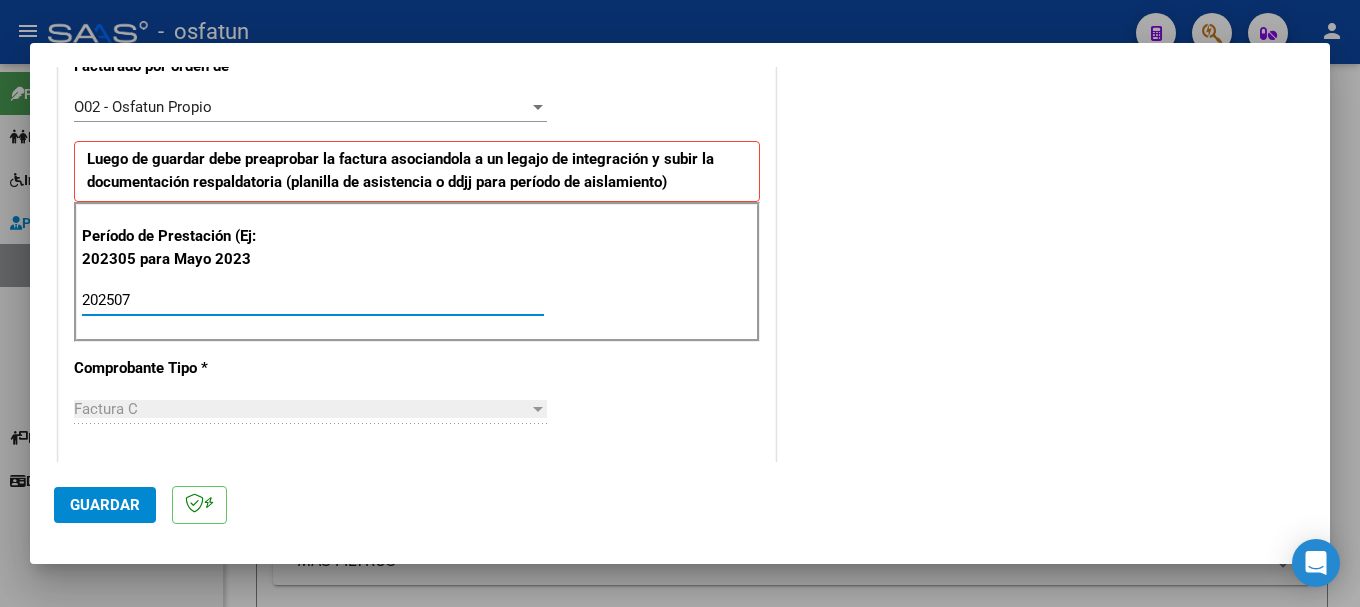 scroll, scrollTop: 580, scrollLeft: 0, axis: vertical 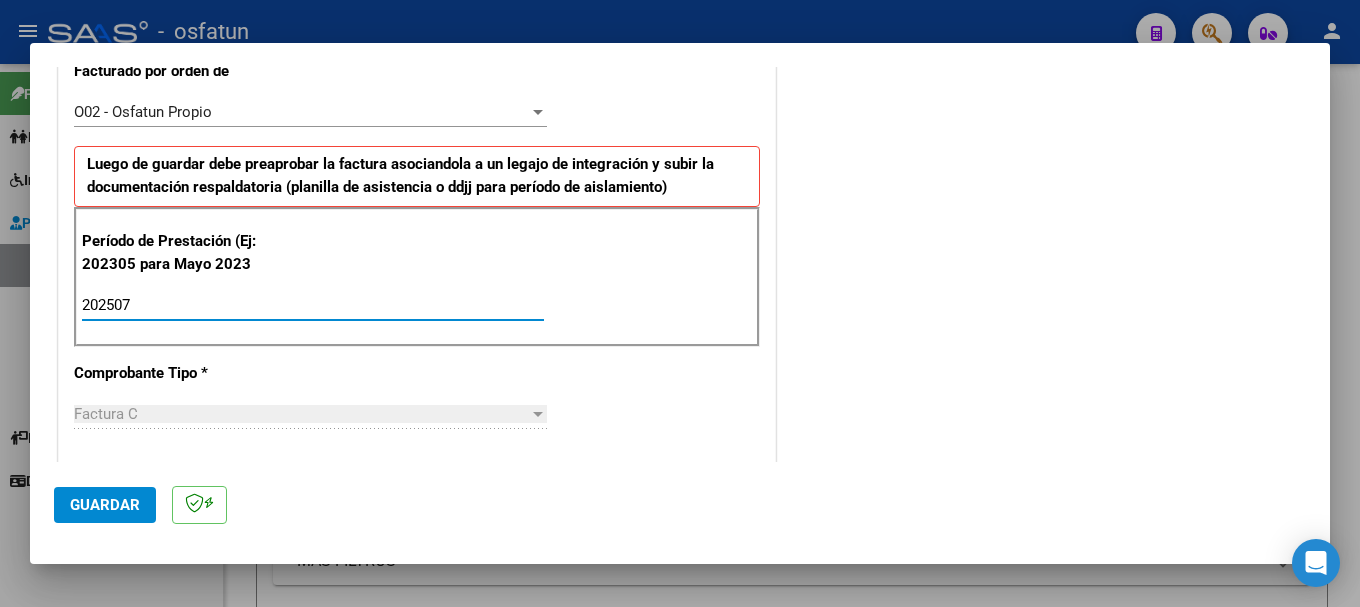 click on "Guardar" 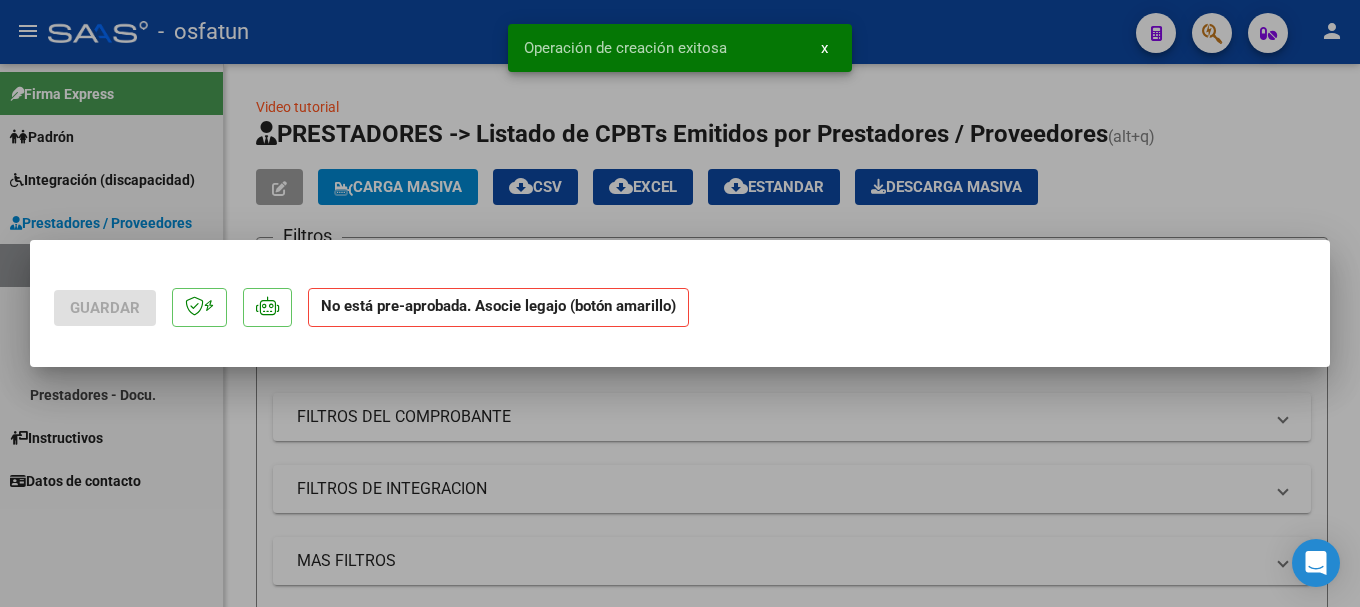 scroll, scrollTop: 0, scrollLeft: 0, axis: both 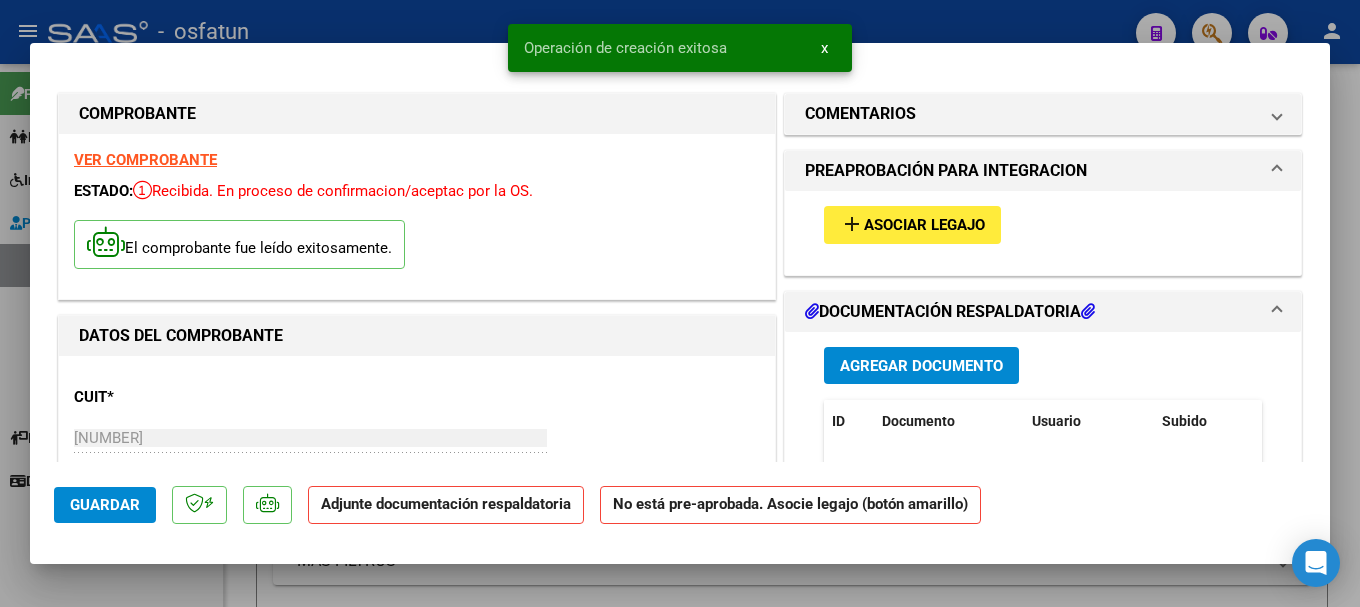 click on "add Asociar Legajo" at bounding box center [912, 224] 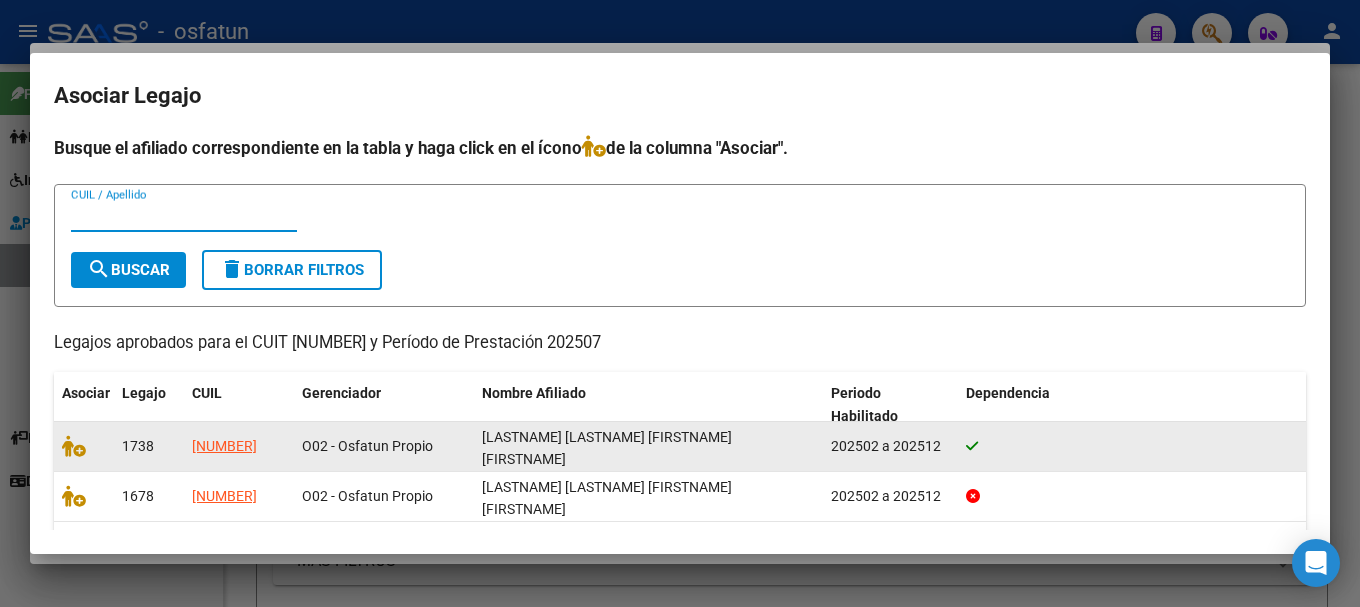 scroll, scrollTop: 98, scrollLeft: 0, axis: vertical 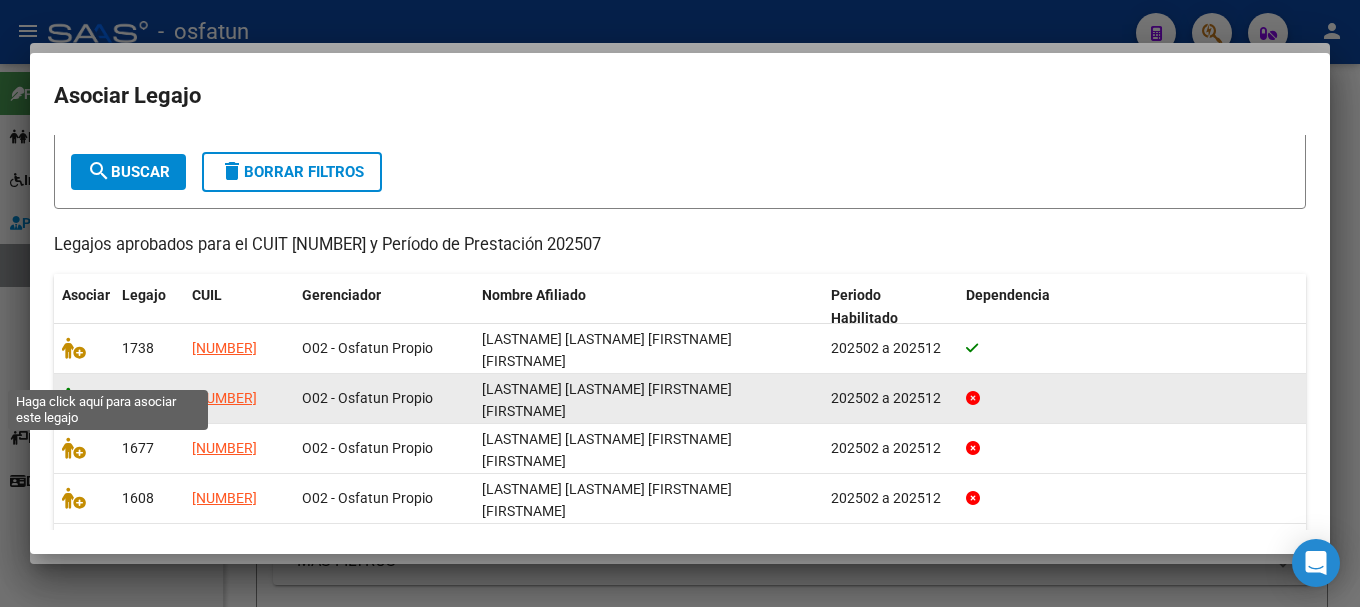 click 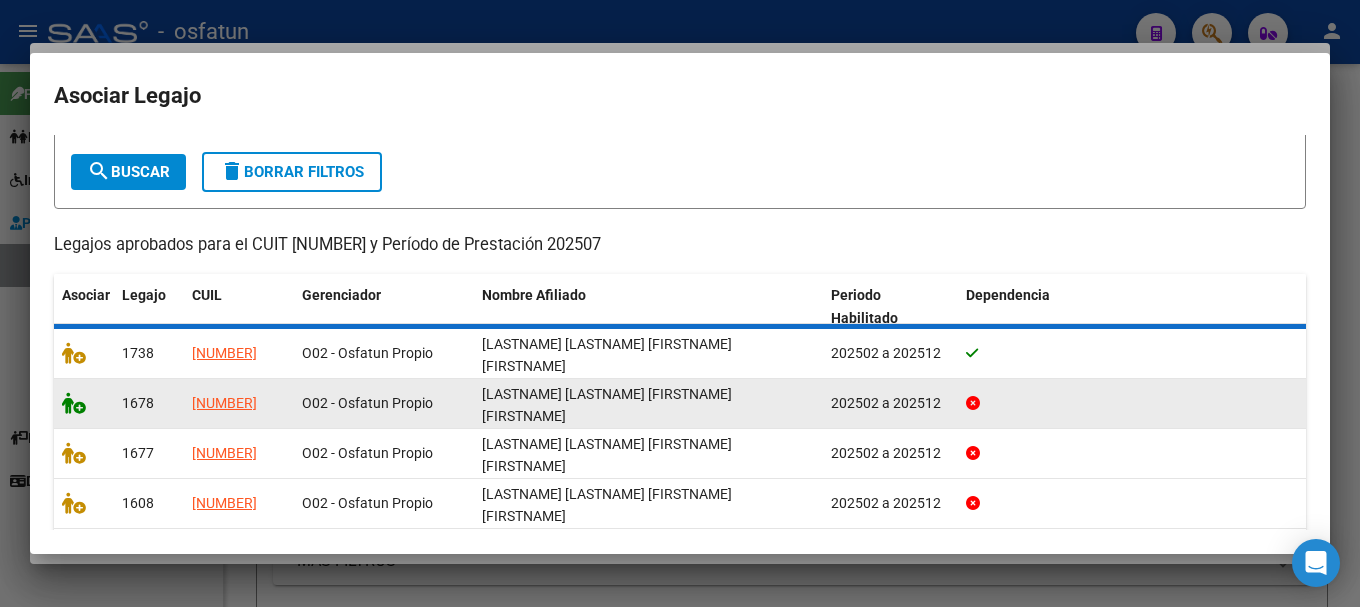 scroll, scrollTop: 0, scrollLeft: 0, axis: both 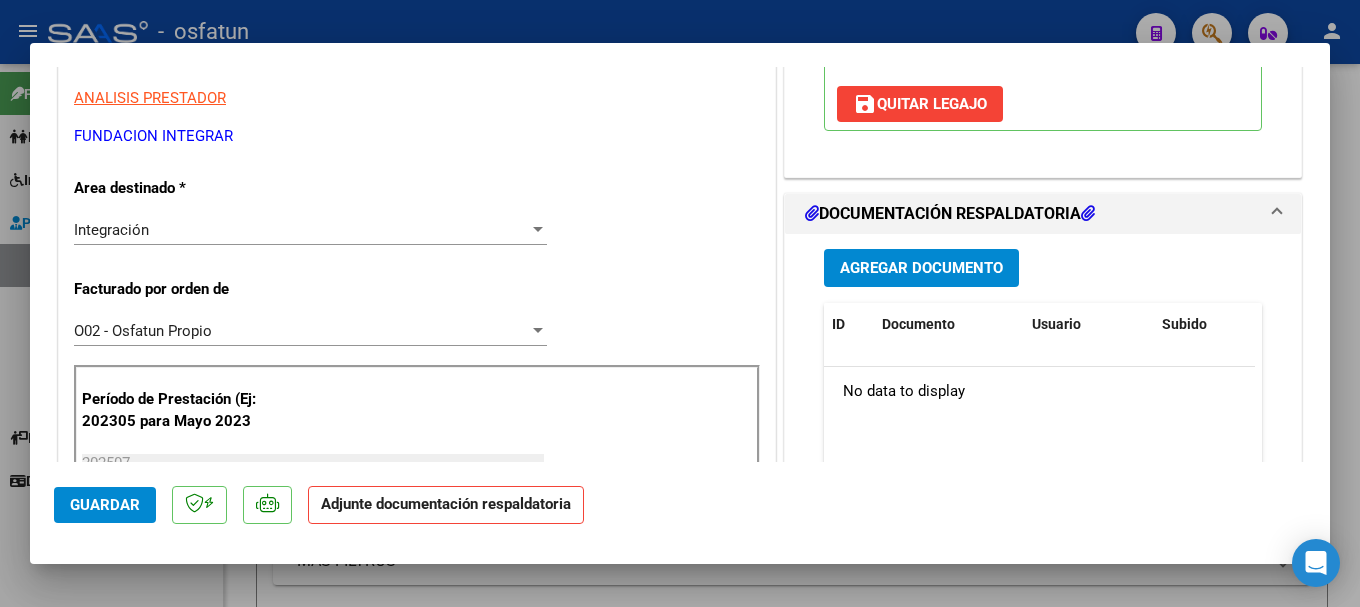 click on "Agregar Documento" at bounding box center (921, 269) 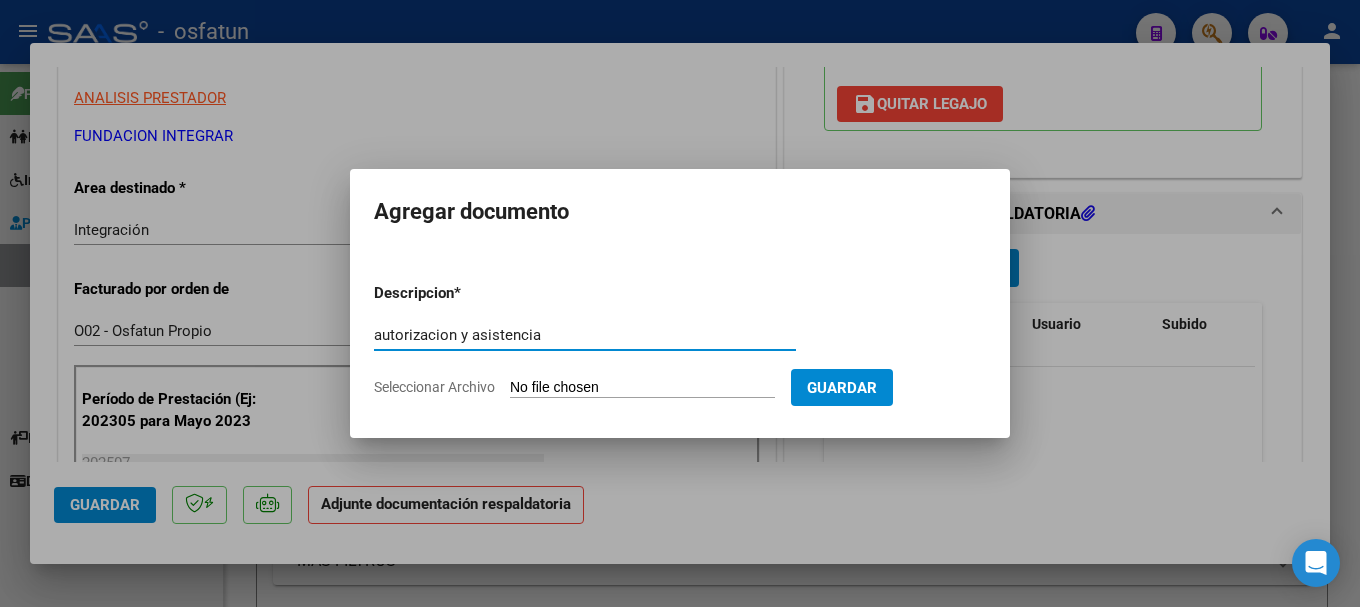 type on "autorizacion y asistencia" 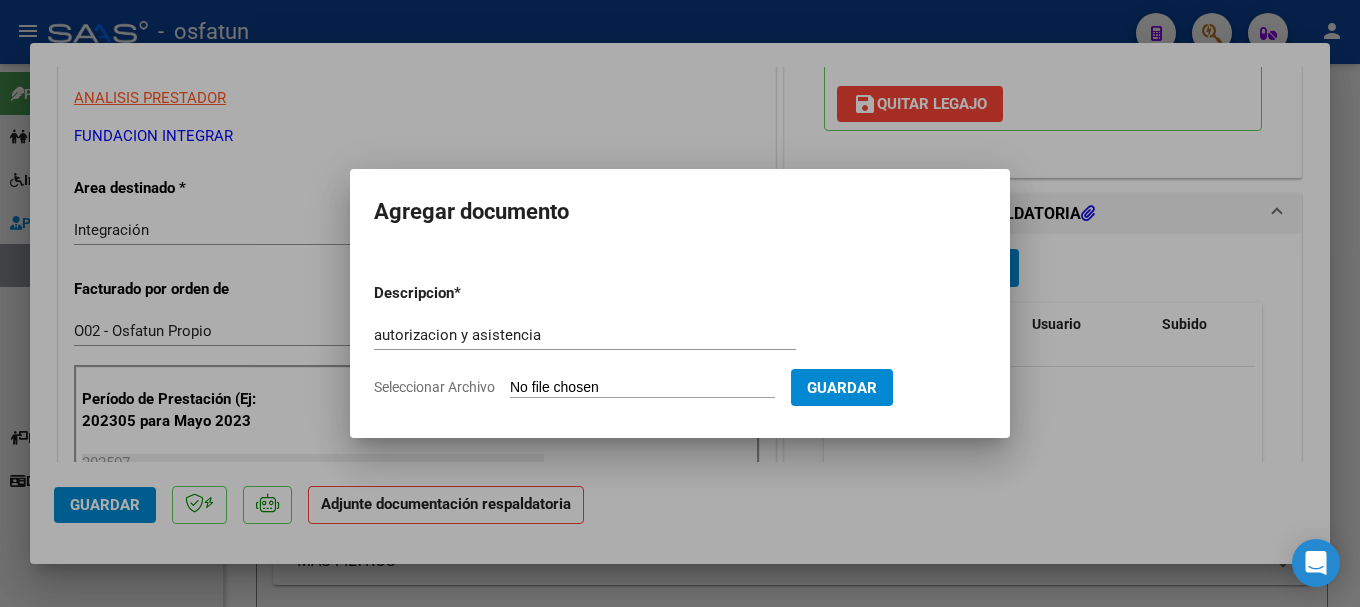 type on "C:\fakepath\[NUMBER].pdf" 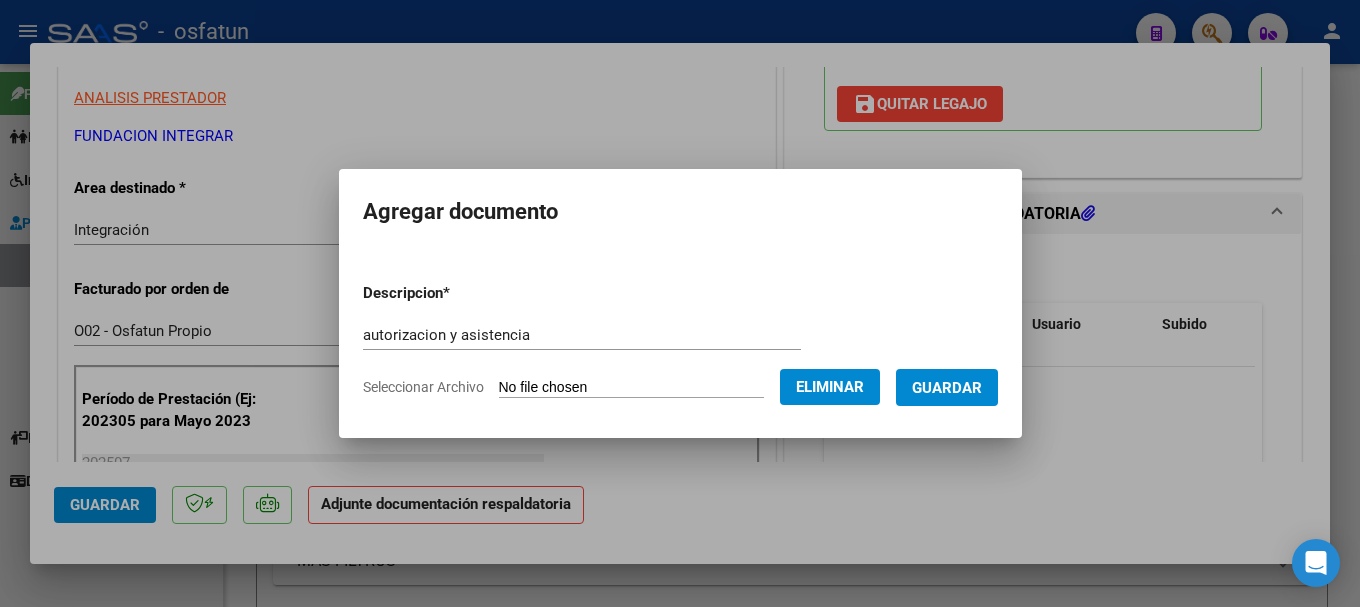 click on "Guardar" at bounding box center (947, 388) 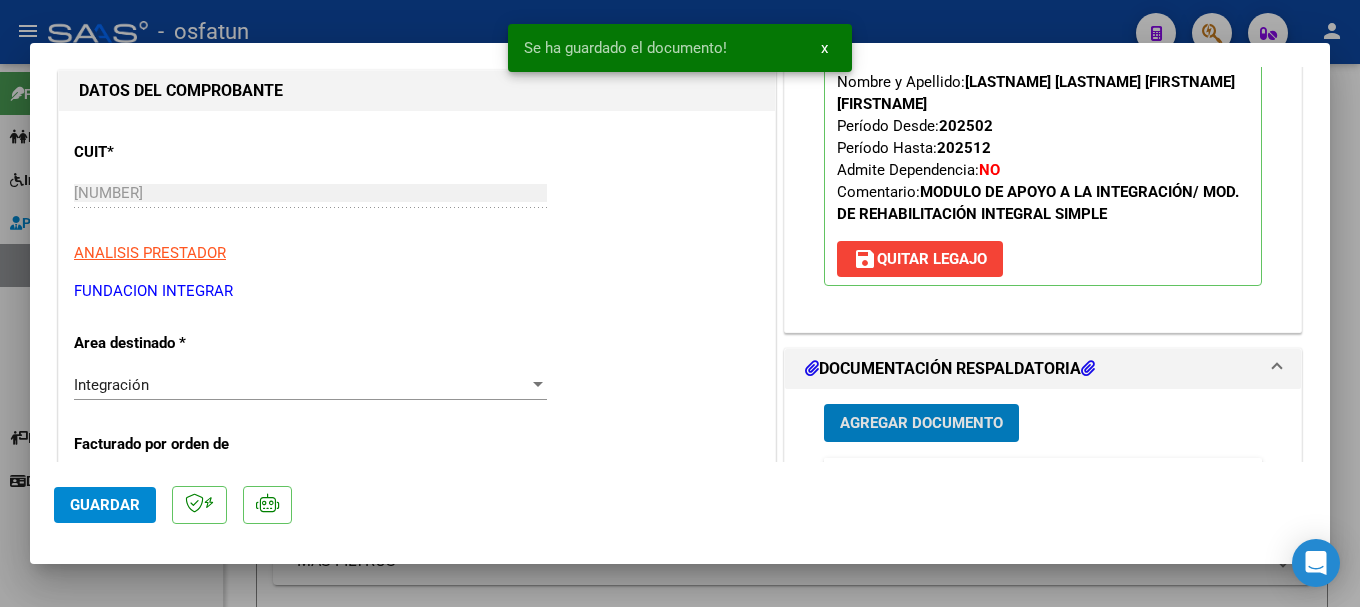 scroll, scrollTop: 210, scrollLeft: 0, axis: vertical 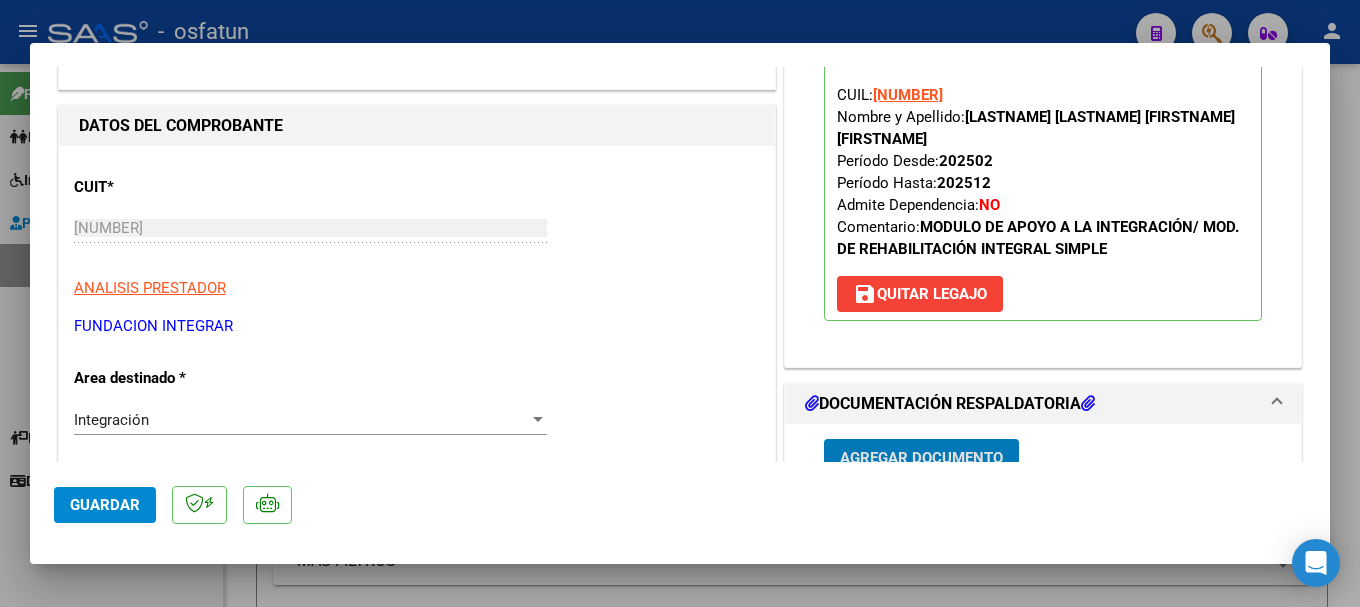 click on "Guardar" 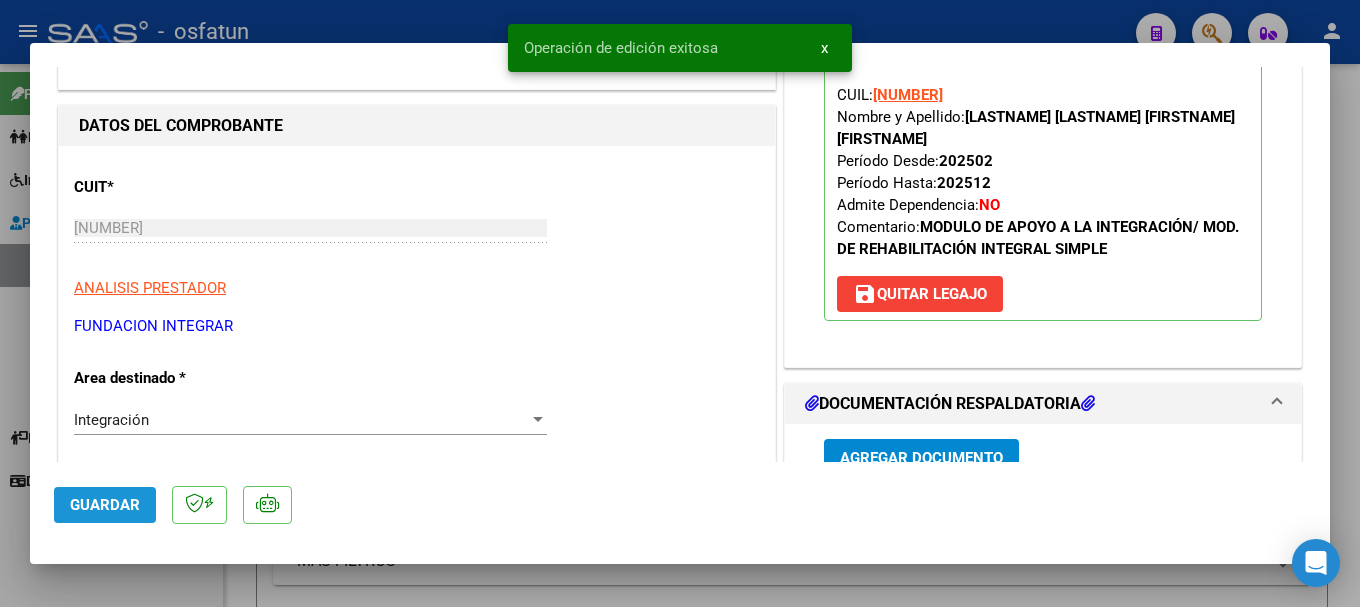 click on "Guardar" 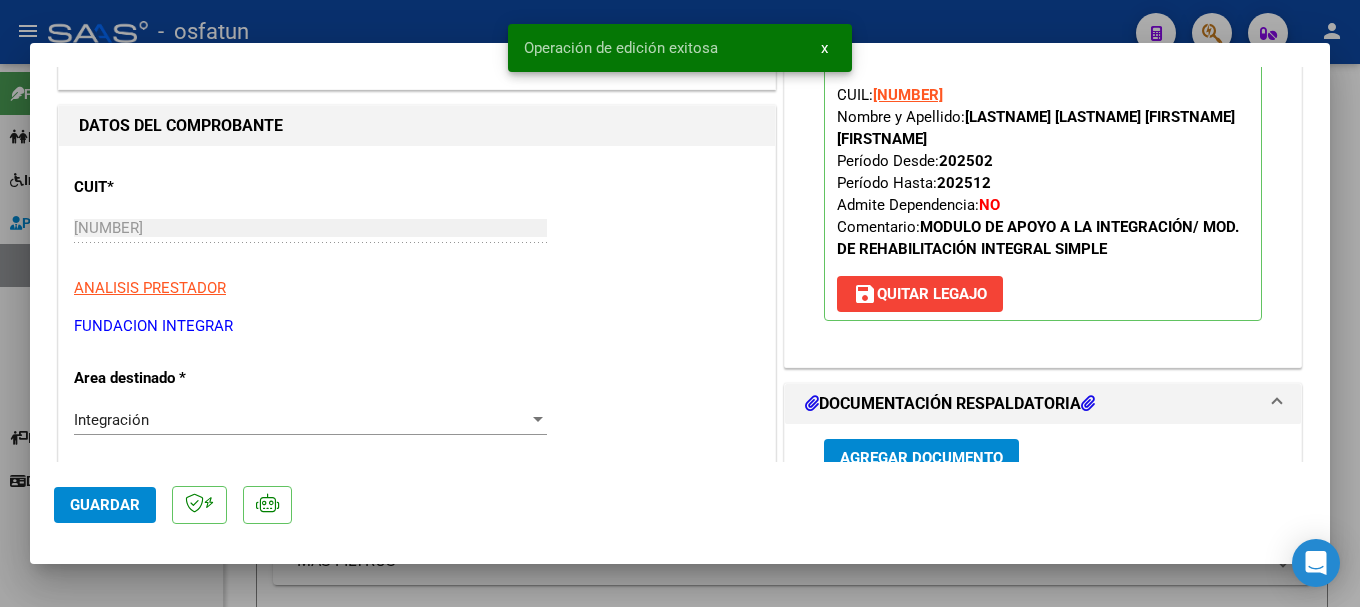 click at bounding box center [680, 303] 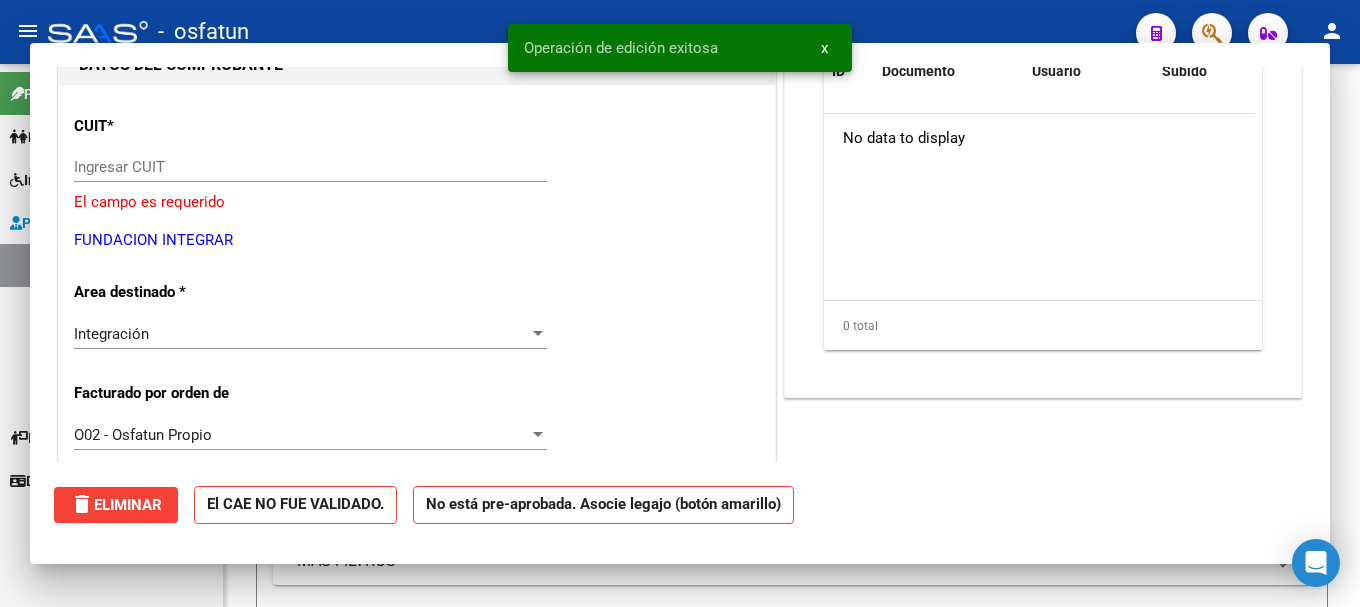 scroll, scrollTop: 0, scrollLeft: 0, axis: both 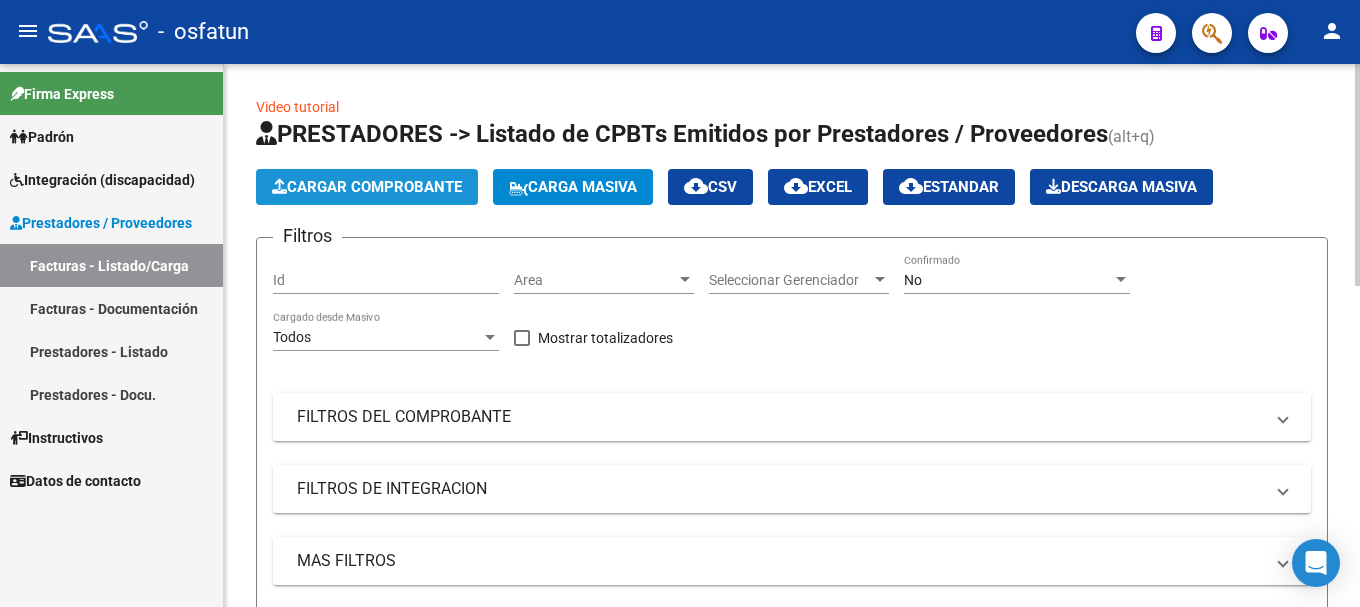 click on "Cargar Comprobante" 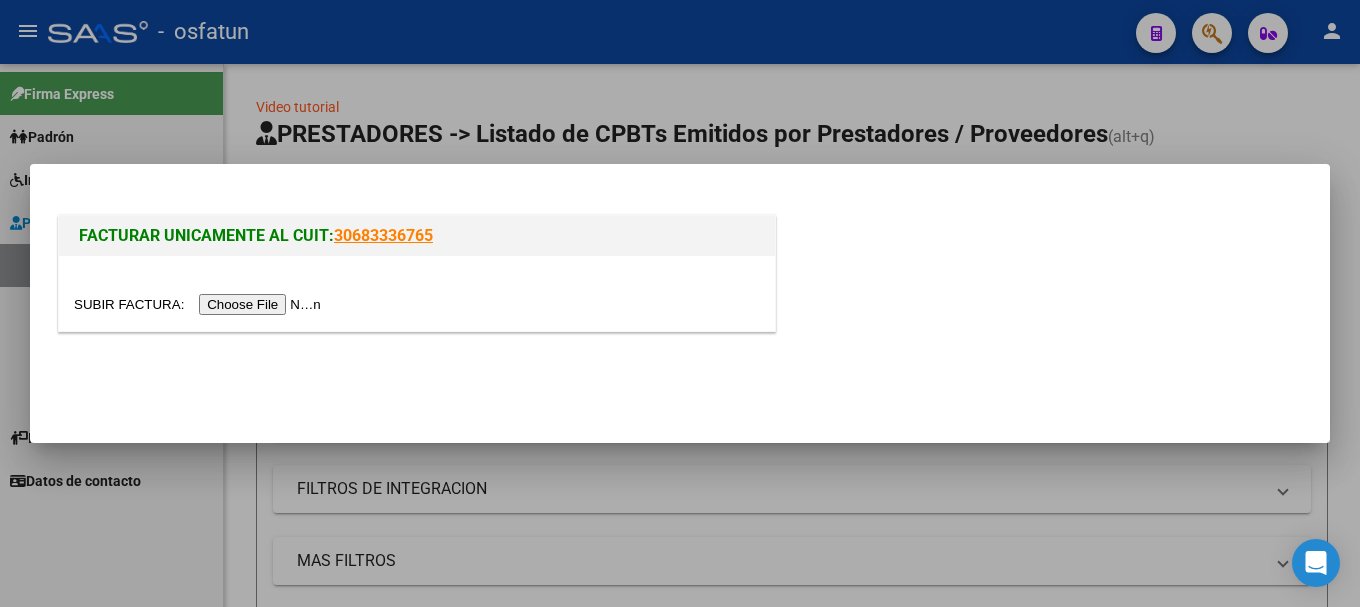 click at bounding box center [200, 304] 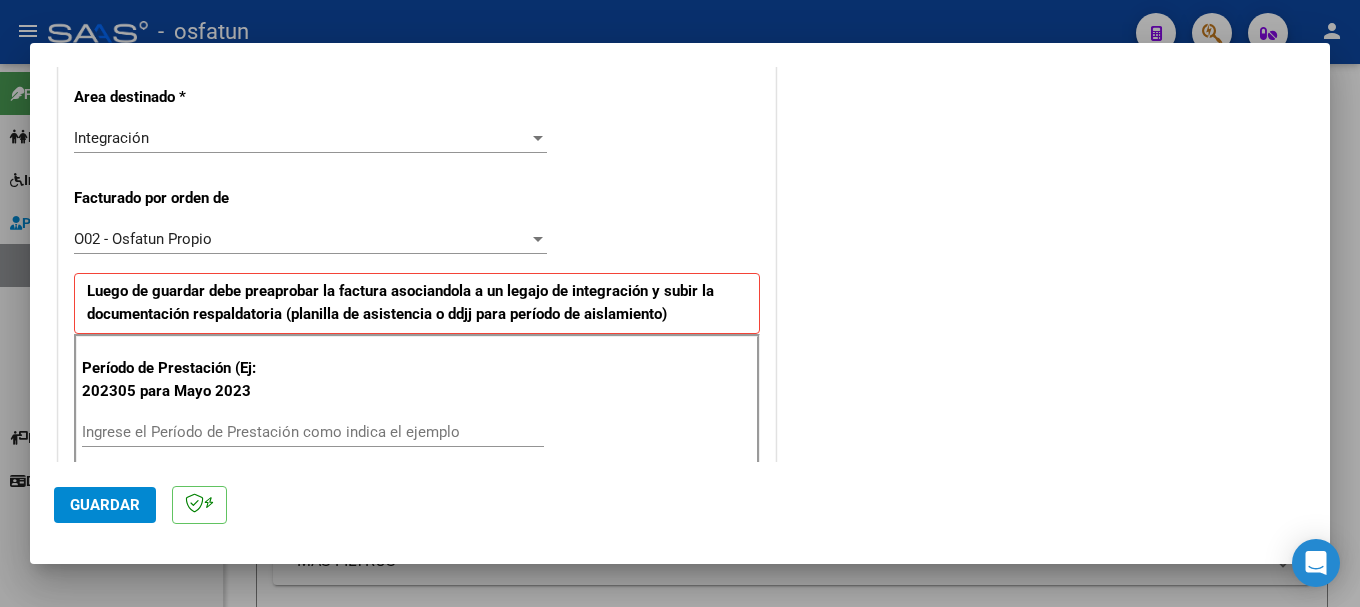 scroll, scrollTop: 500, scrollLeft: 0, axis: vertical 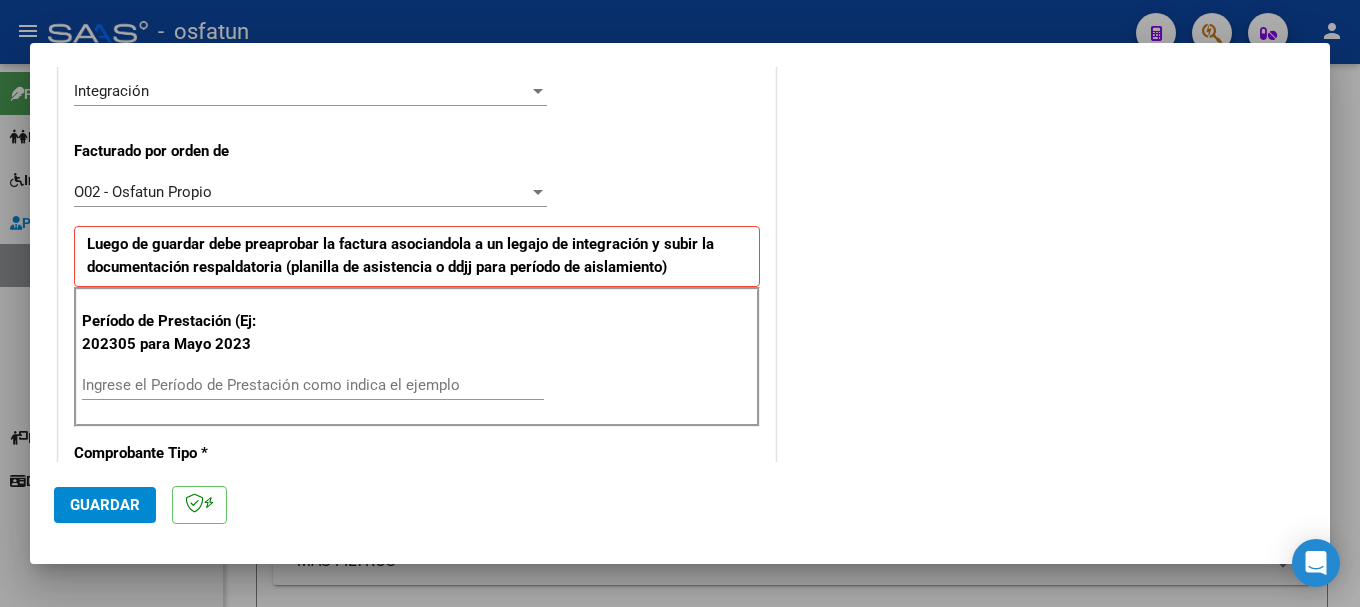 click on "Ingrese el Período de Prestación como indica el ejemplo" at bounding box center (313, 385) 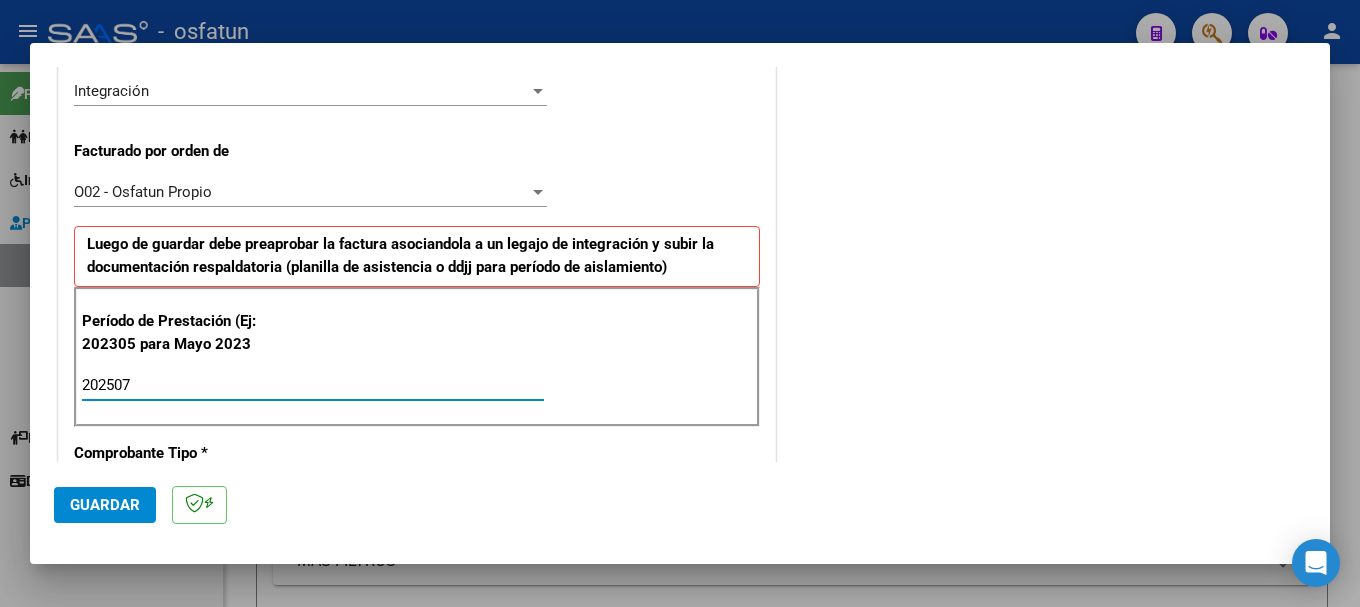 type on "202507" 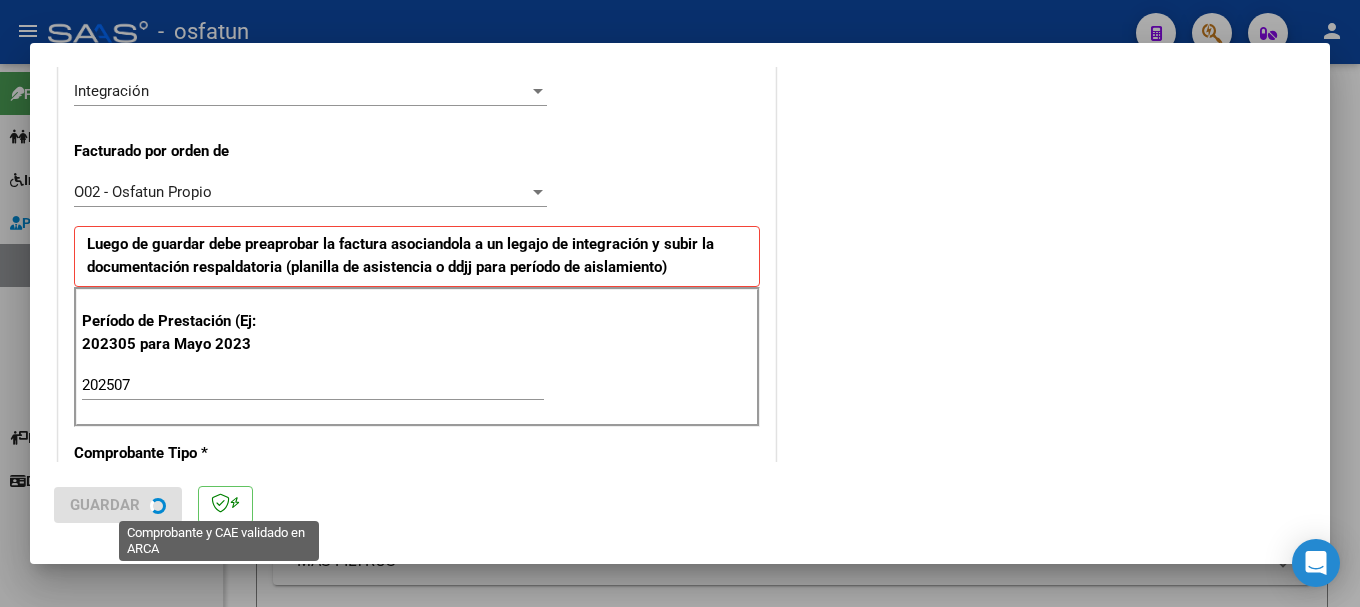 scroll, scrollTop: 0, scrollLeft: 0, axis: both 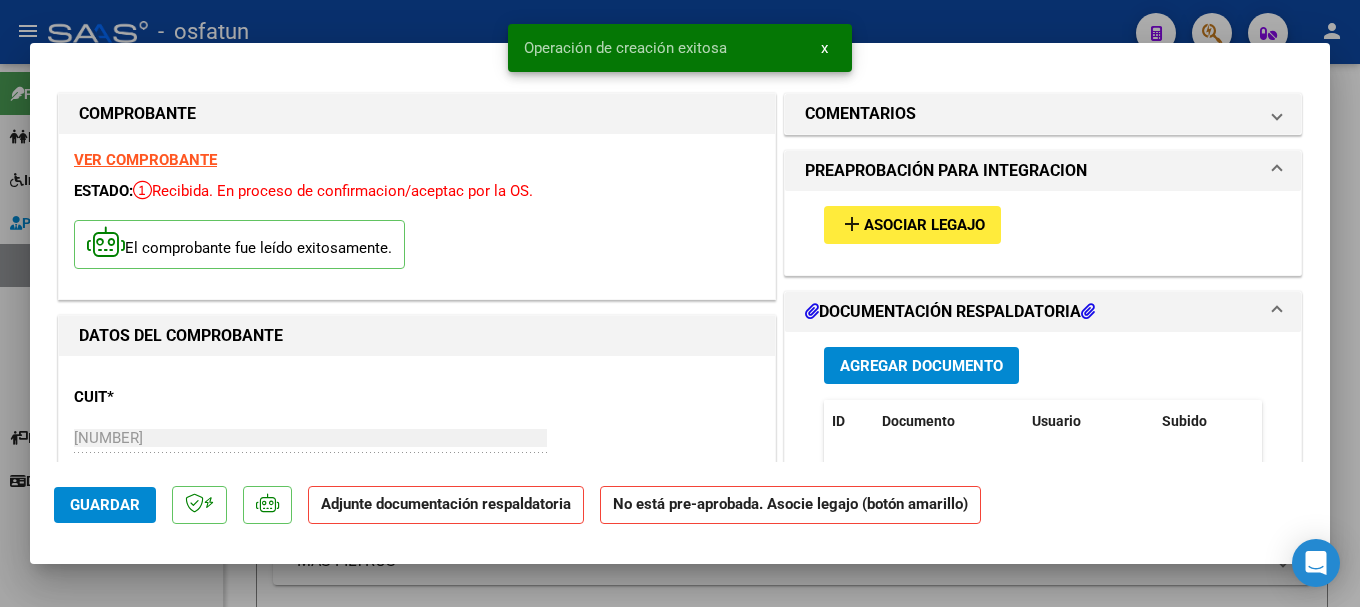 click on "Asociar Legajo" at bounding box center [924, 226] 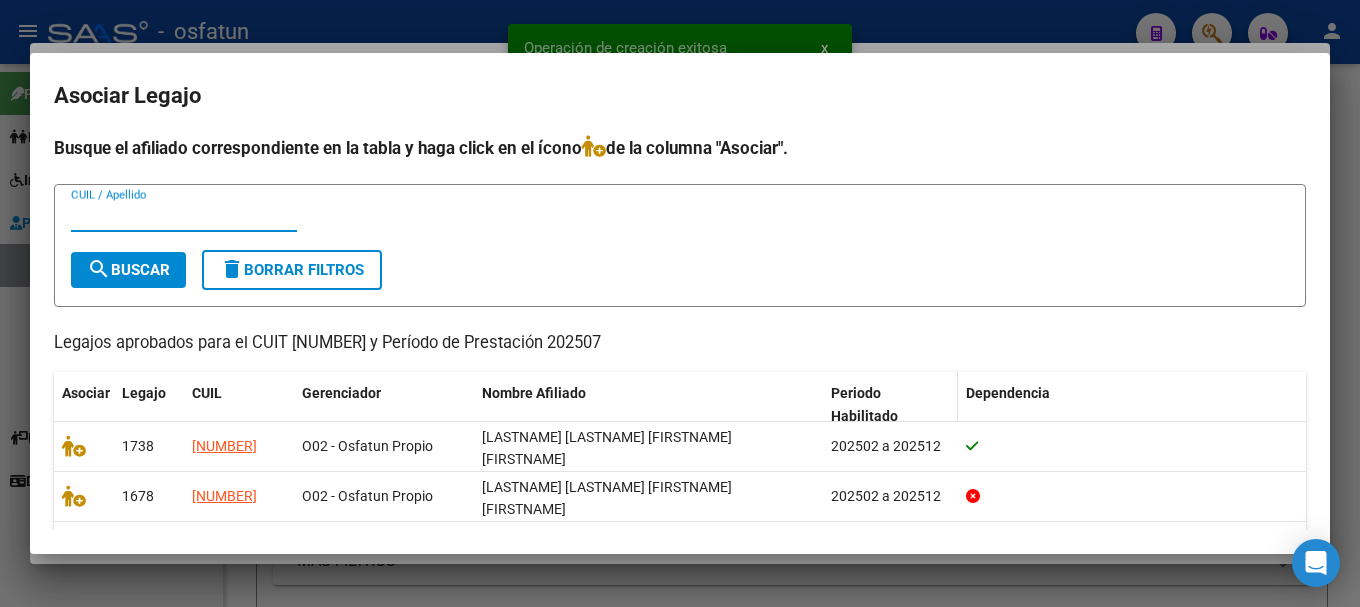 scroll, scrollTop: 98, scrollLeft: 0, axis: vertical 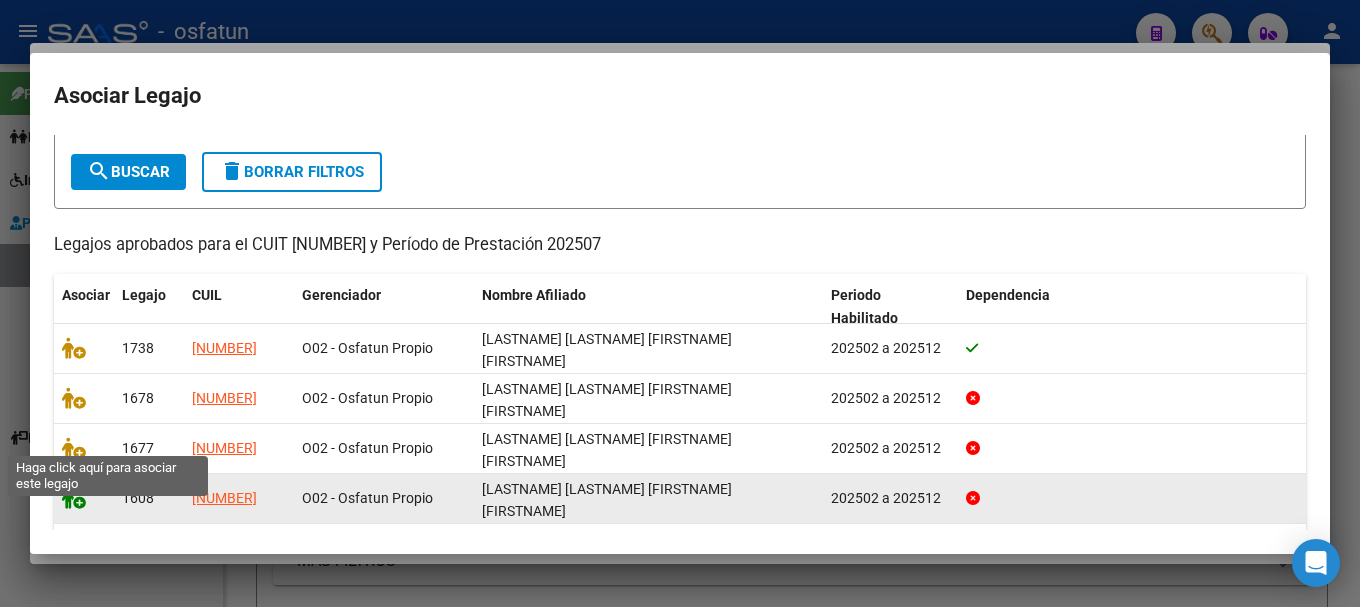 click 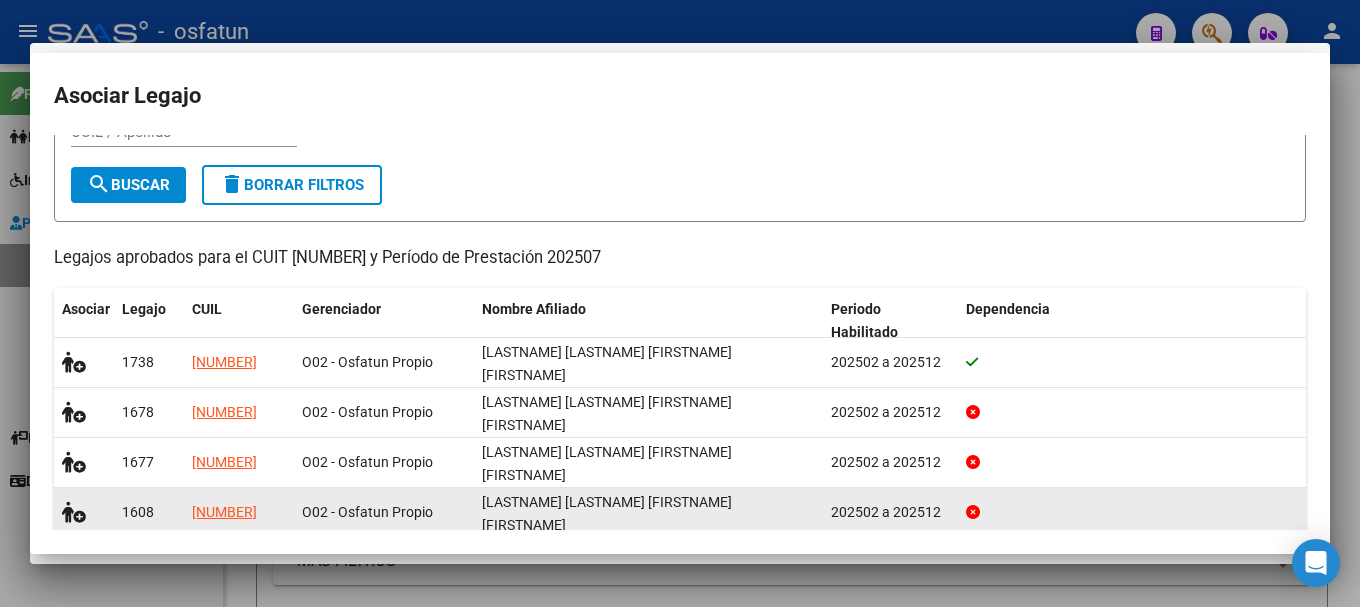 scroll, scrollTop: 0, scrollLeft: 0, axis: both 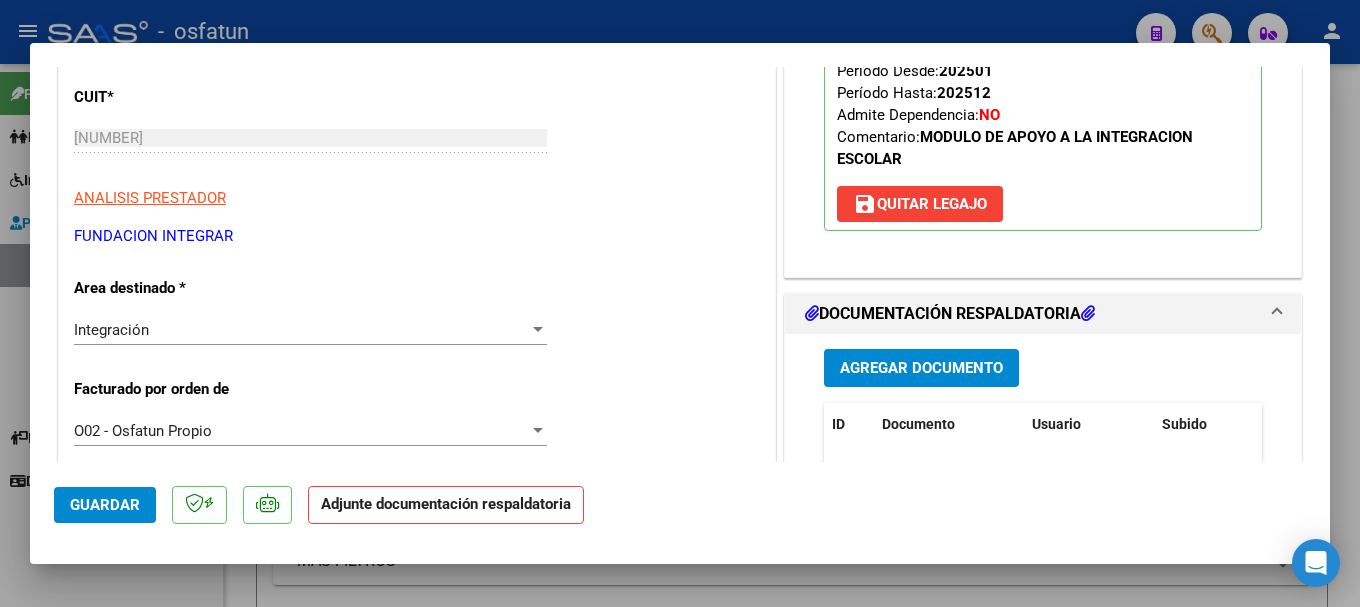 click on "Agregar Documento" at bounding box center (921, 369) 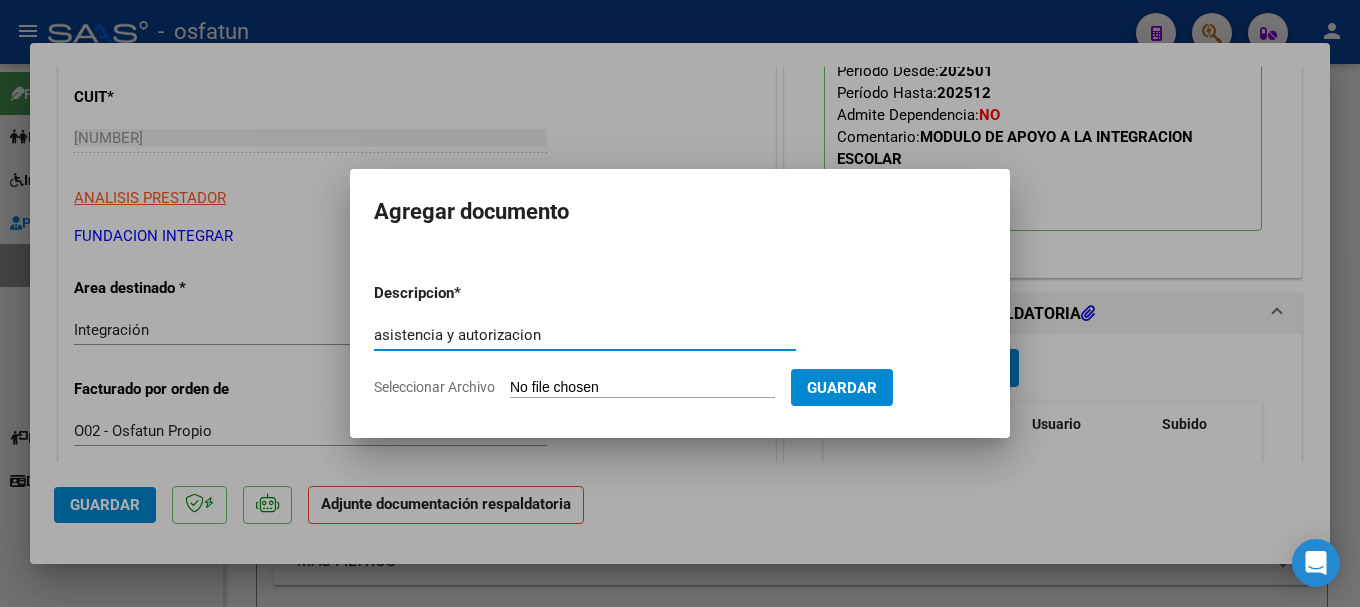 type on "asistencia y autorizacion" 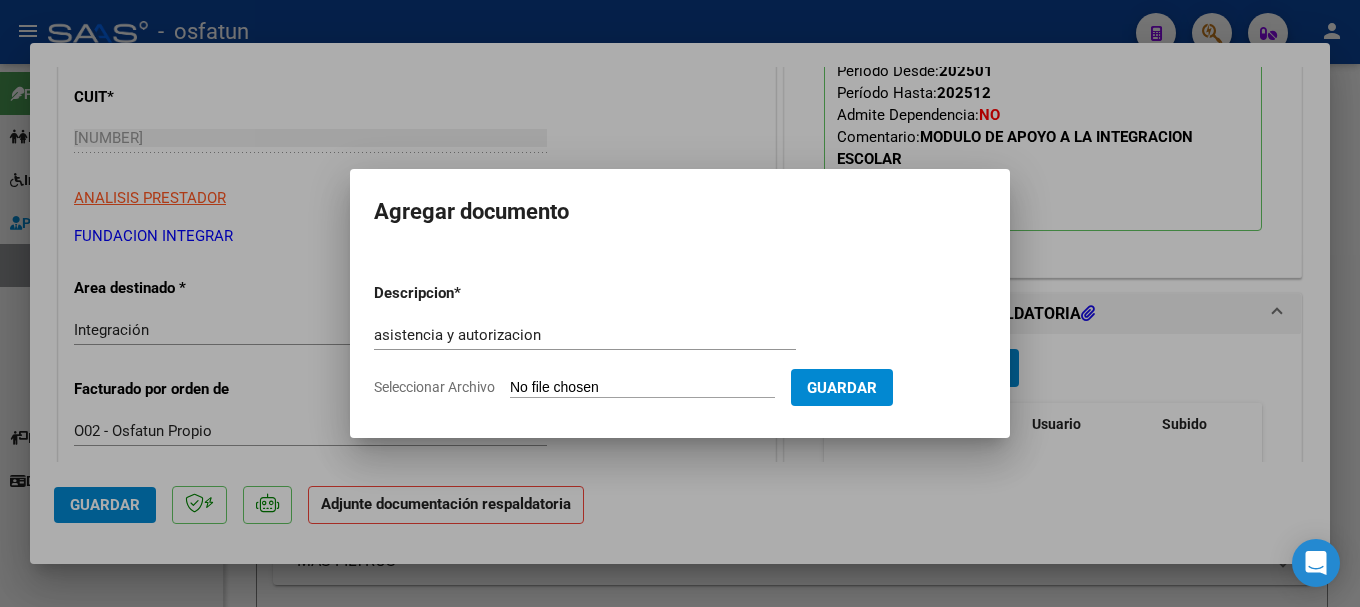 type on "C:\fakepath\[NUMBER].pdf" 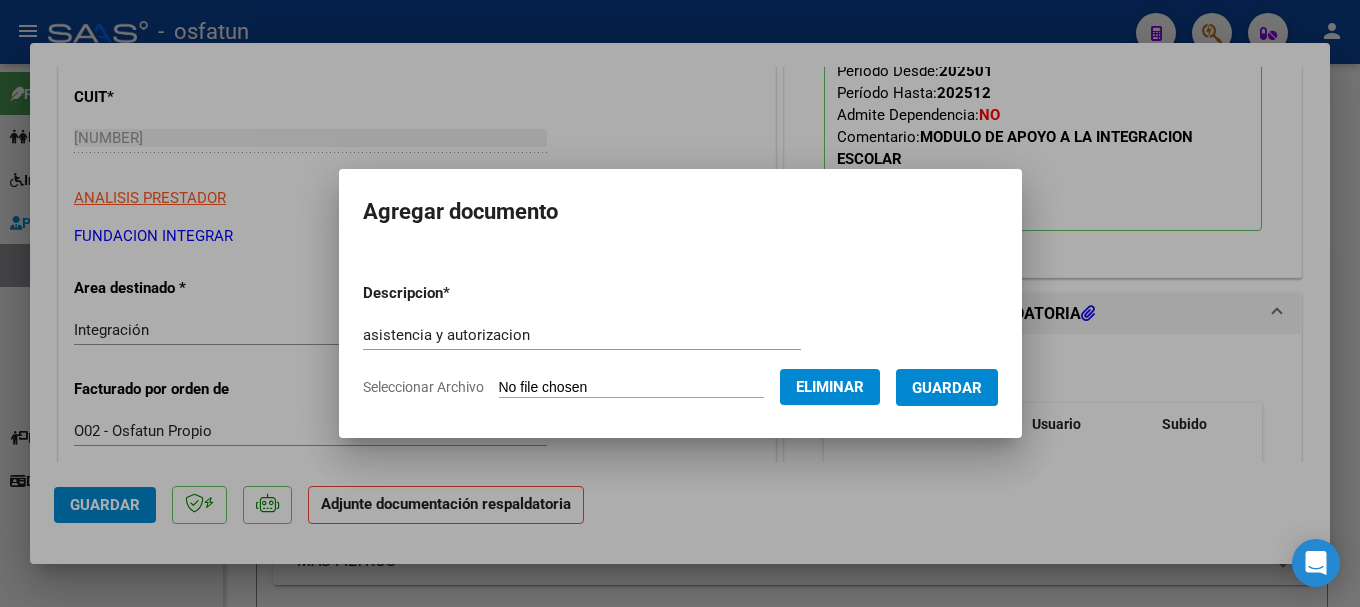 click on "Guardar" at bounding box center (947, 388) 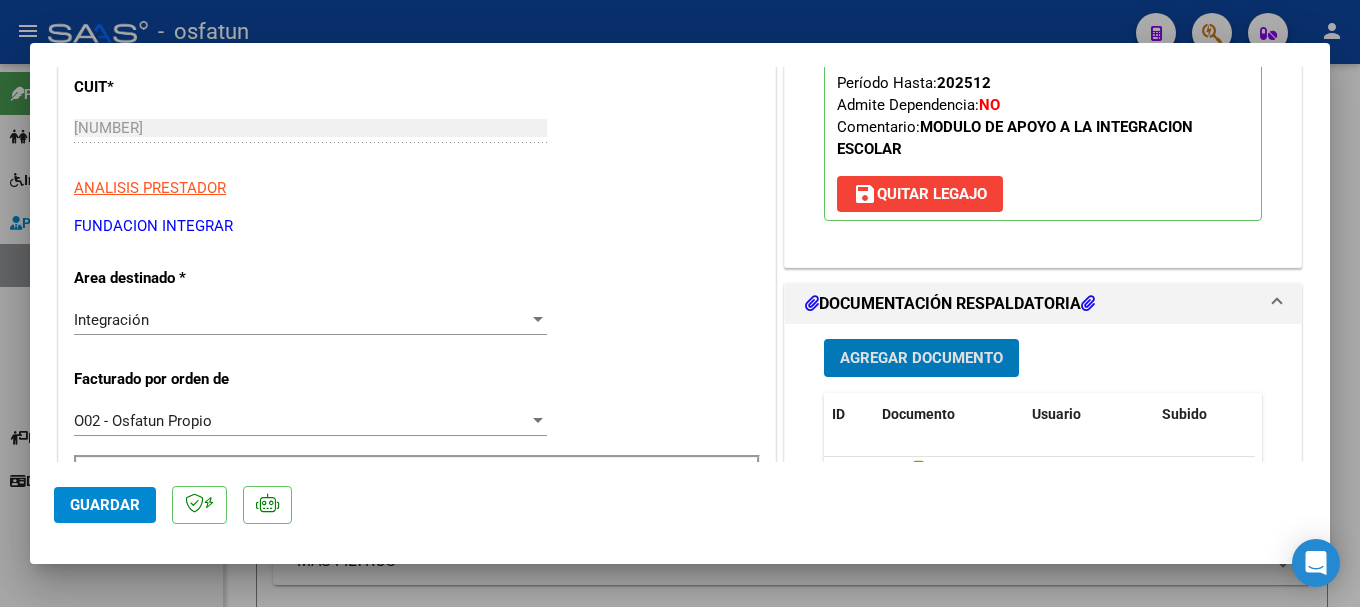 scroll, scrollTop: 0, scrollLeft: 0, axis: both 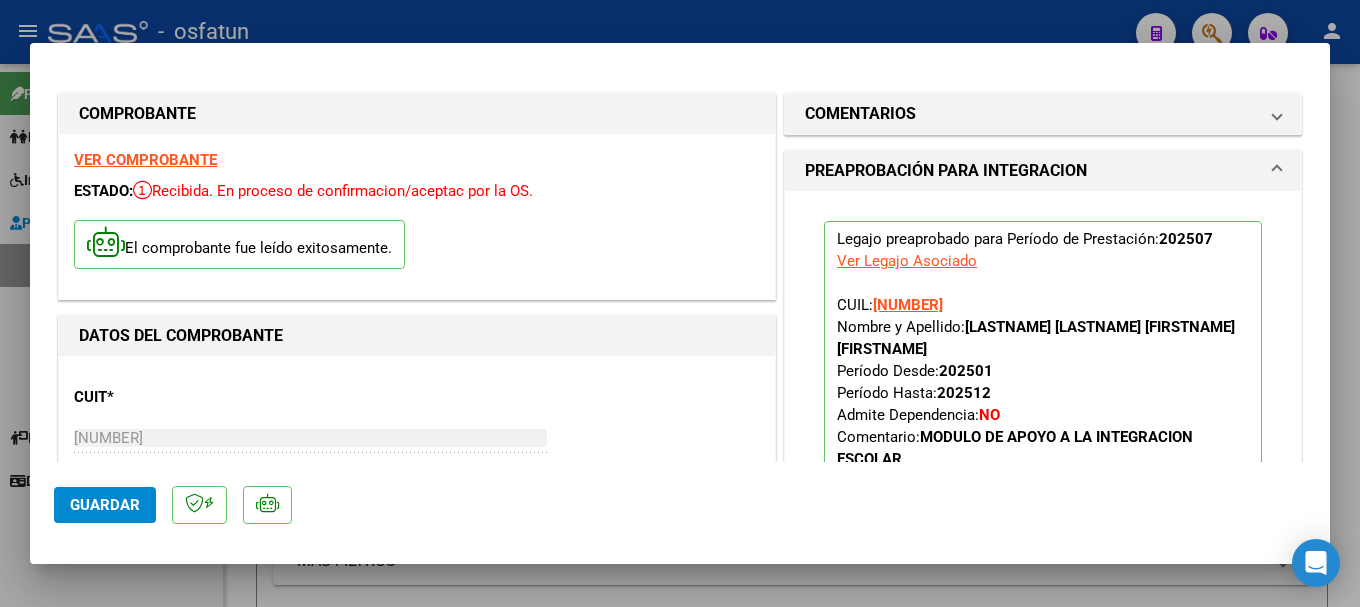 click on "Guardar" 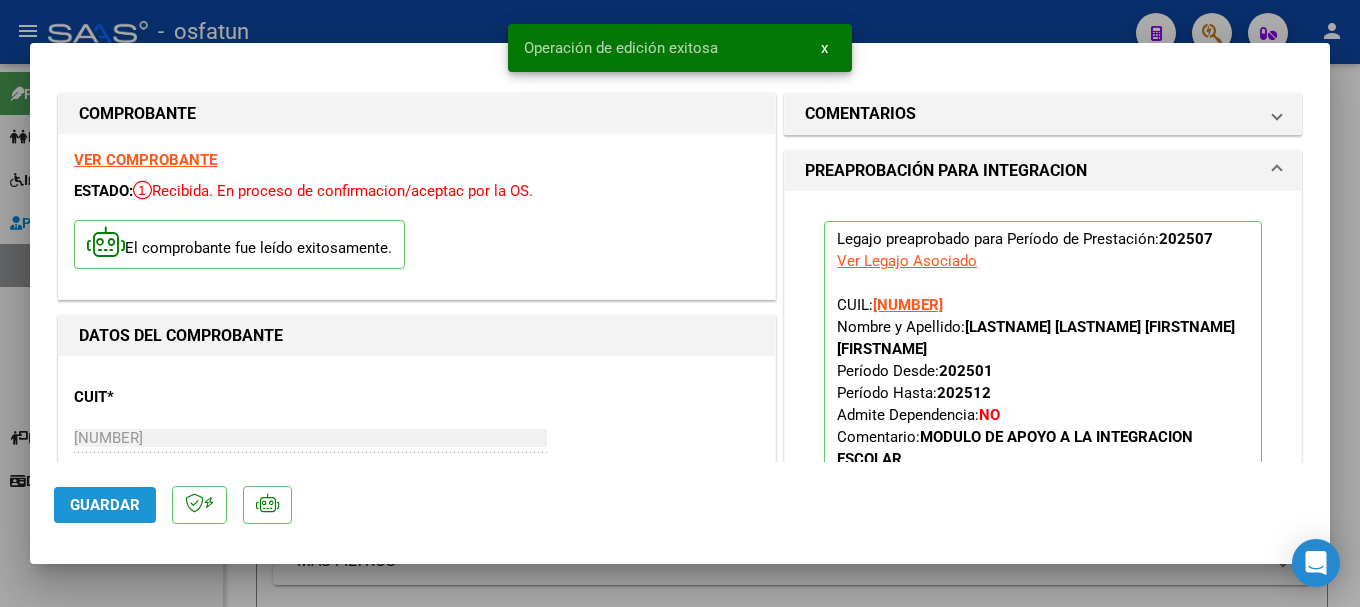 click on "Guardar" 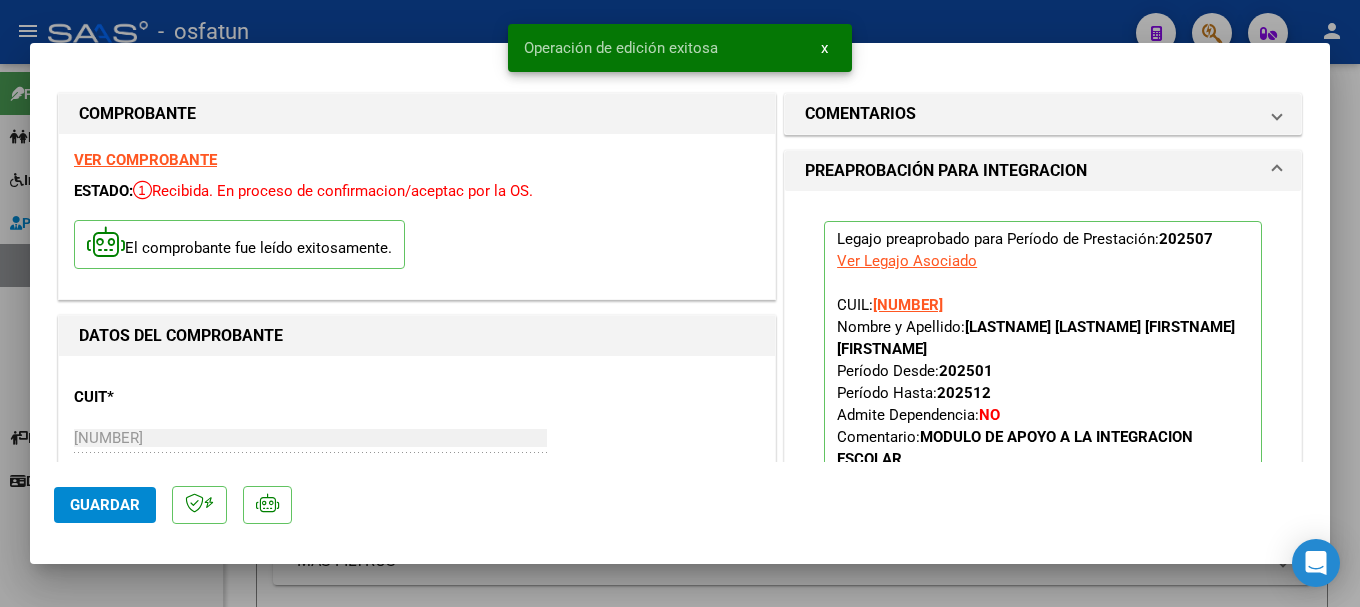 click at bounding box center [680, 303] 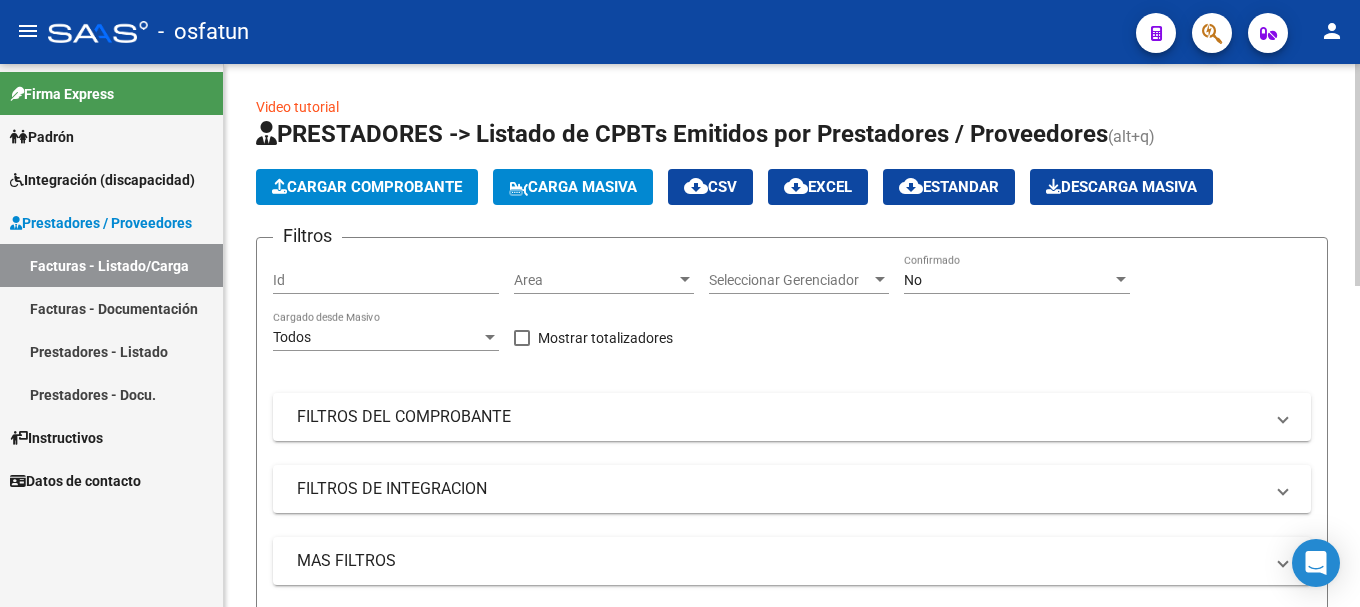 click on "Cargar Comprobante" 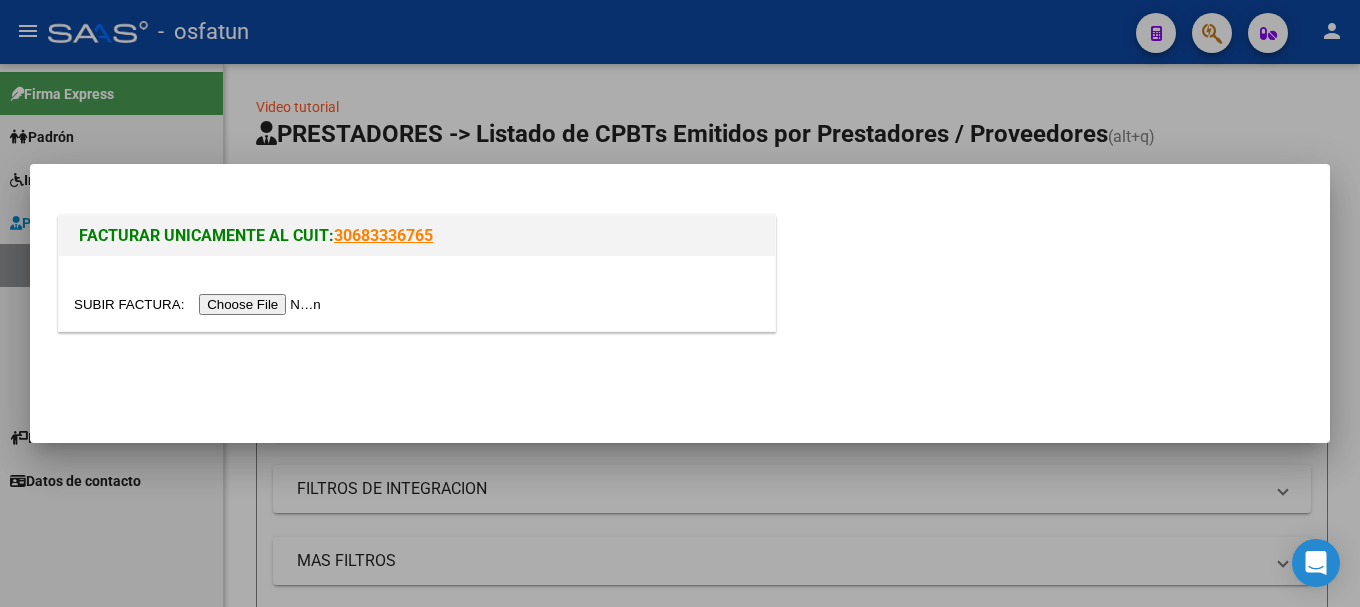 click at bounding box center [200, 304] 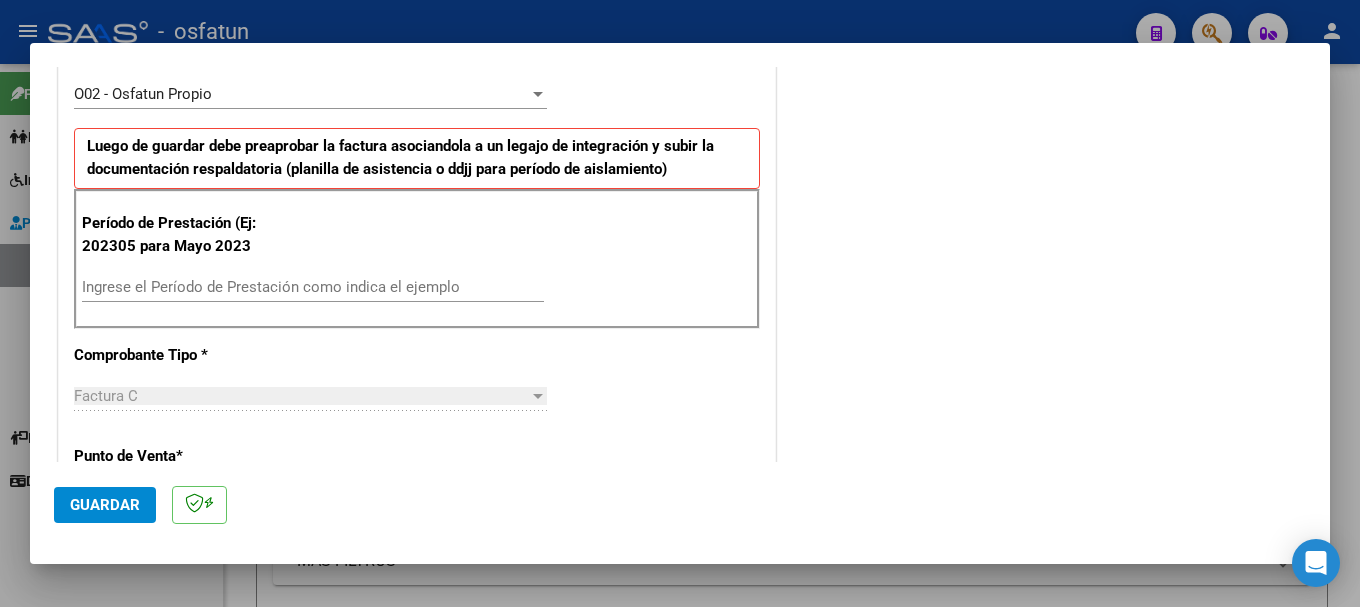 scroll, scrollTop: 600, scrollLeft: 0, axis: vertical 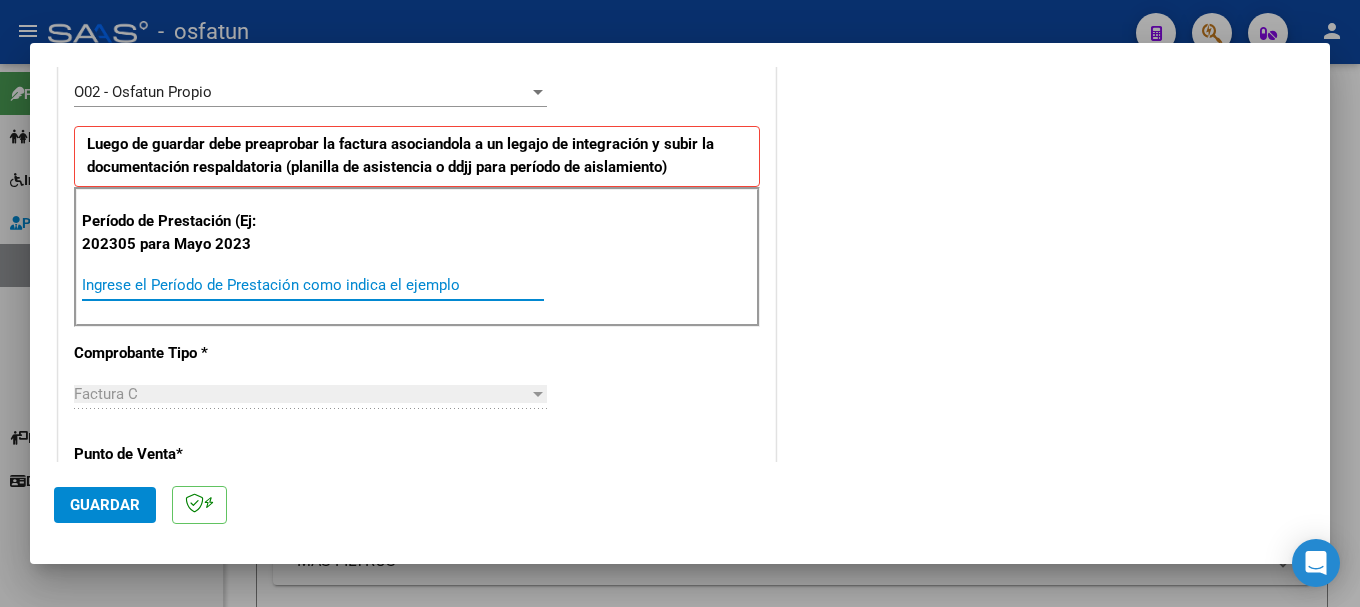 click on "Ingrese el Período de Prestación como indica el ejemplo" at bounding box center [313, 285] 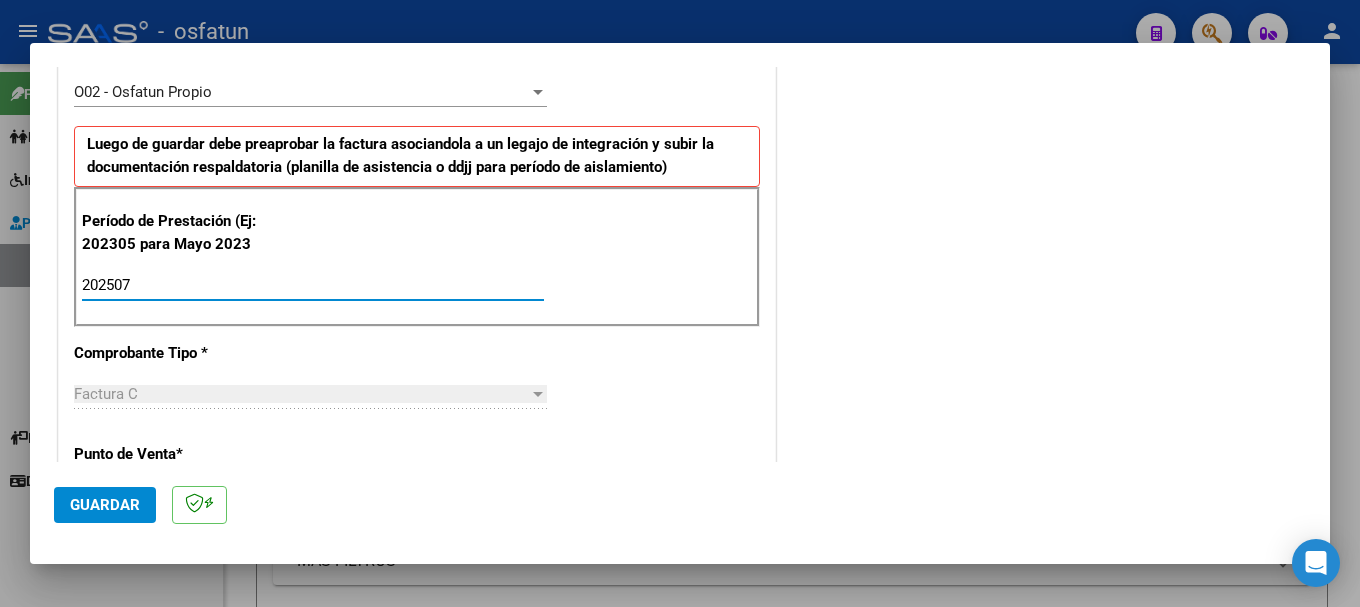 type on "202507" 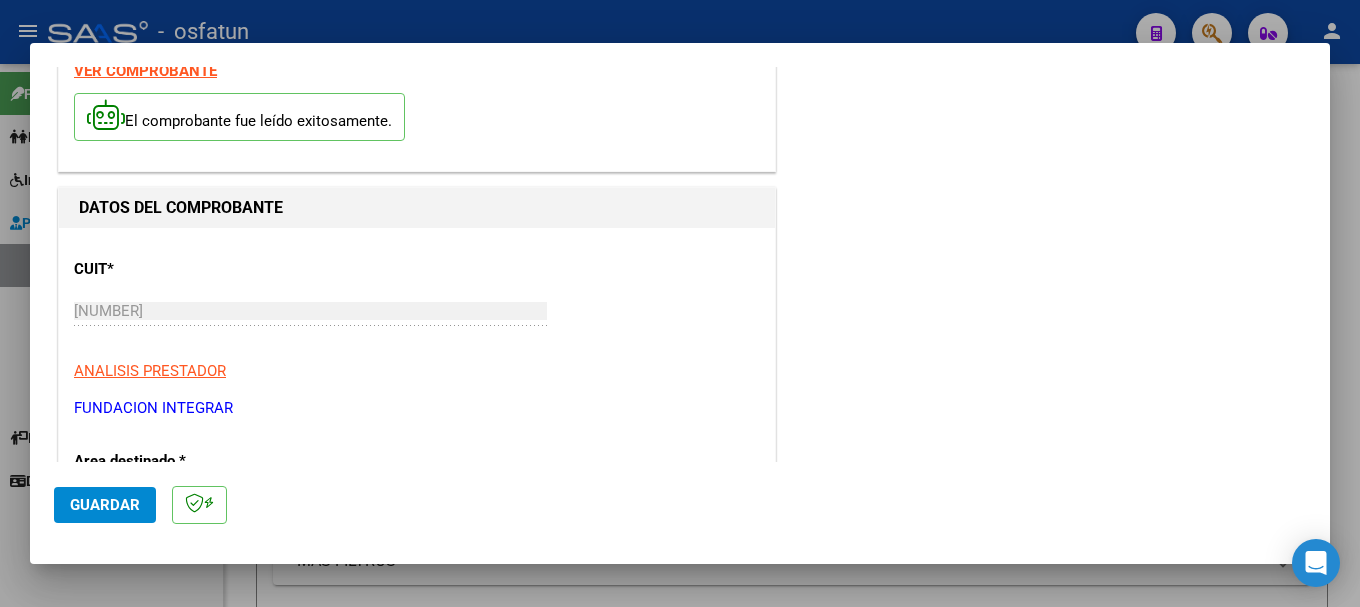 scroll, scrollTop: 0, scrollLeft: 0, axis: both 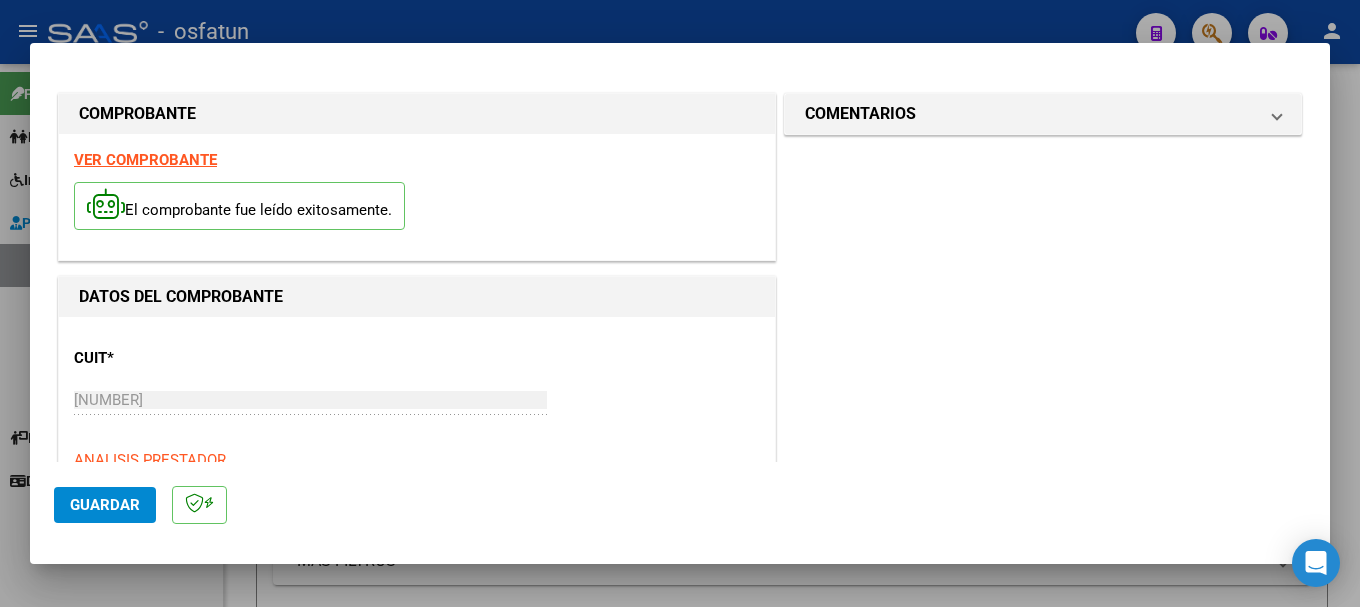 click on "Guardar" 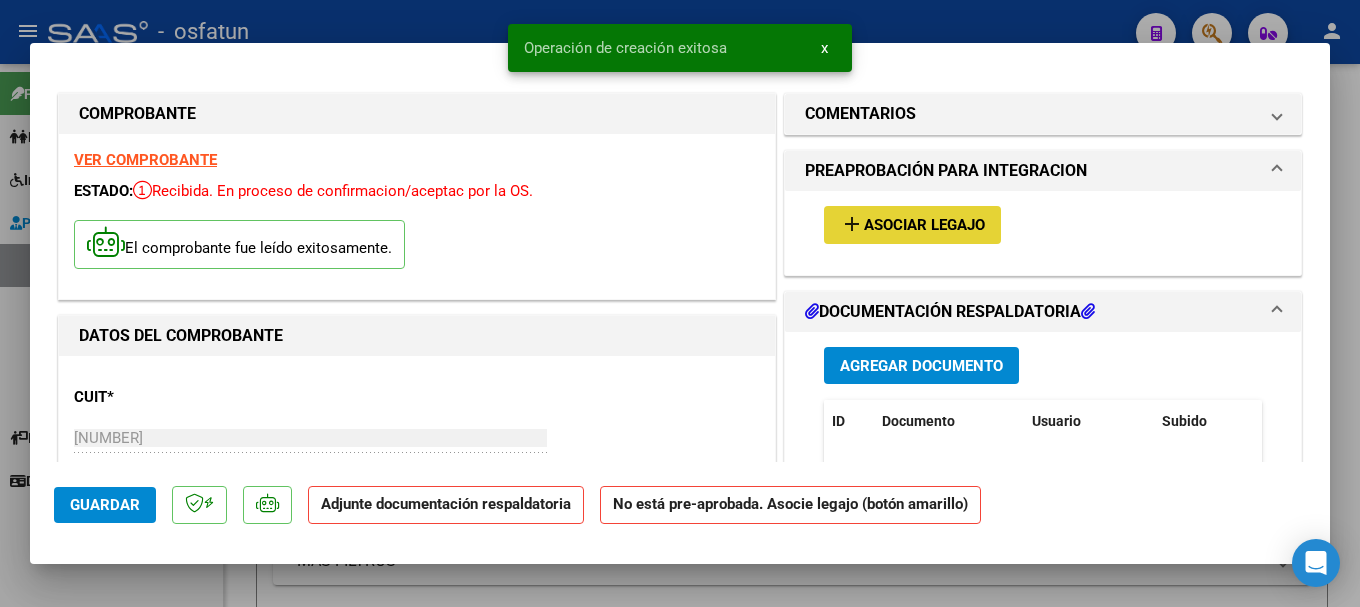 click on "Asociar Legajo" at bounding box center (924, 226) 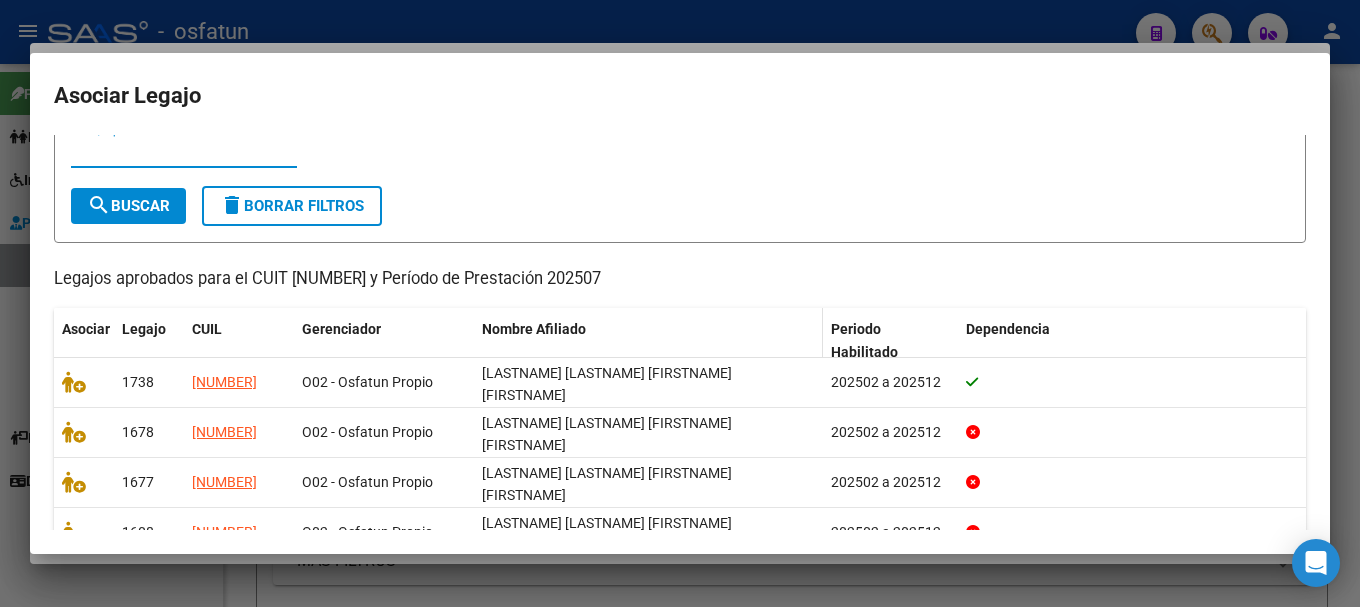scroll, scrollTop: 98, scrollLeft: 0, axis: vertical 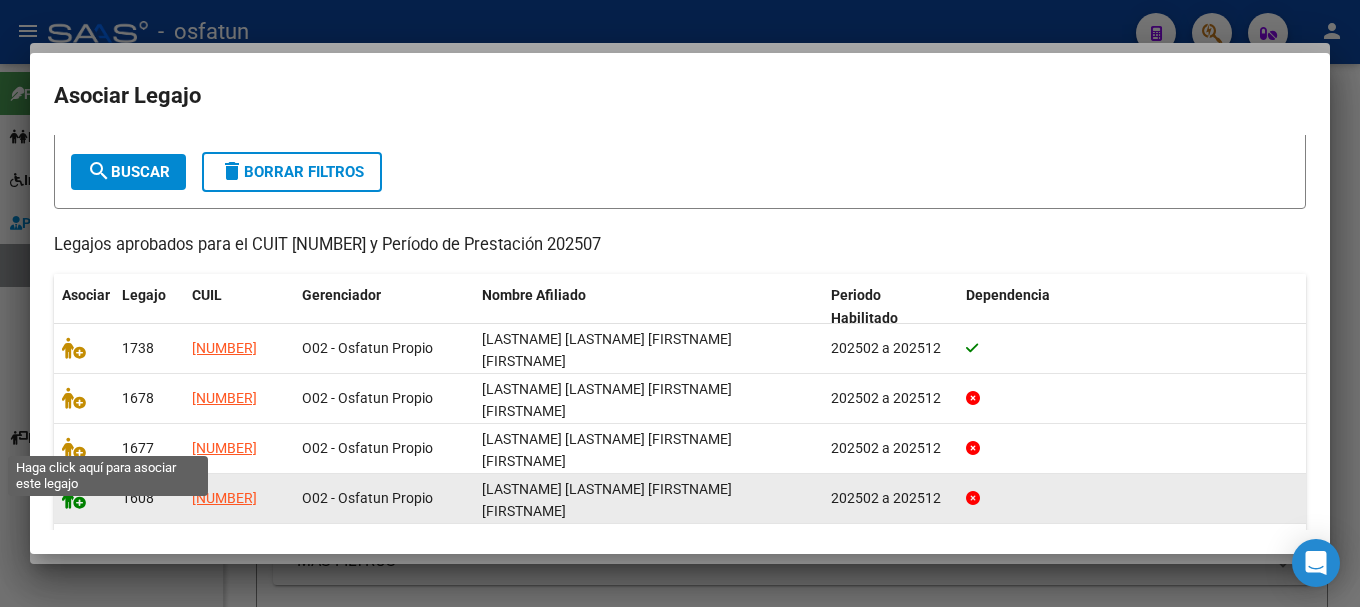 click 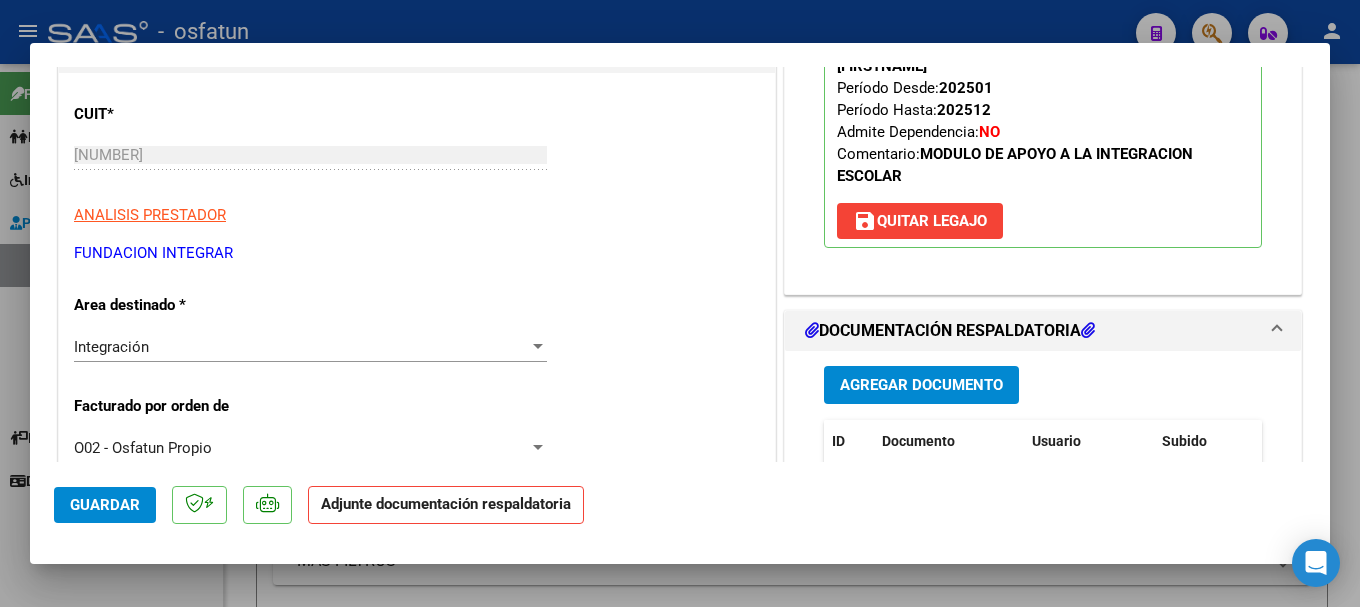 scroll, scrollTop: 300, scrollLeft: 0, axis: vertical 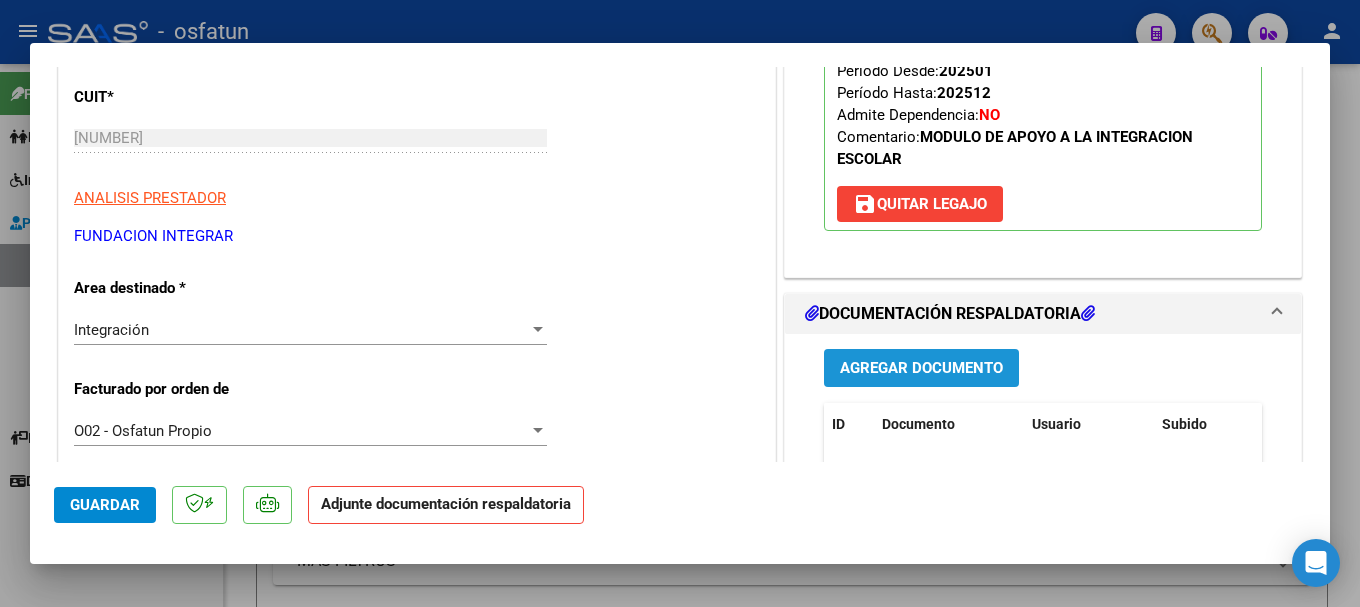 click on "Agregar Documento" at bounding box center (921, 369) 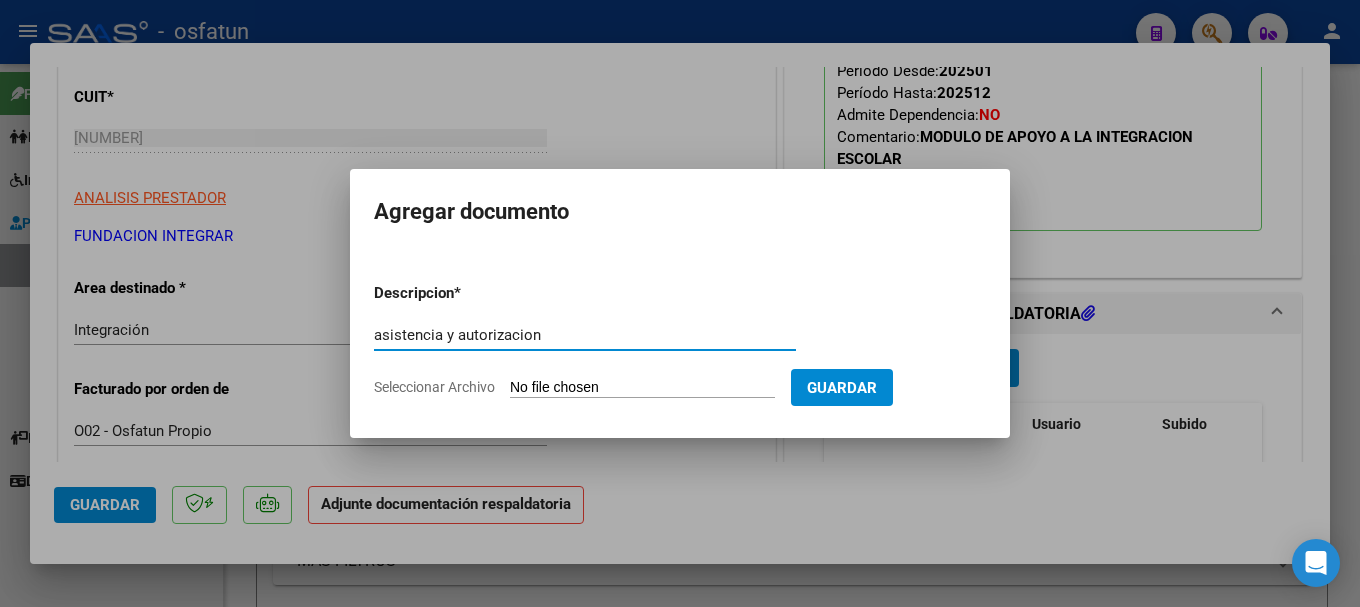 type on "asistencia y autorizacion" 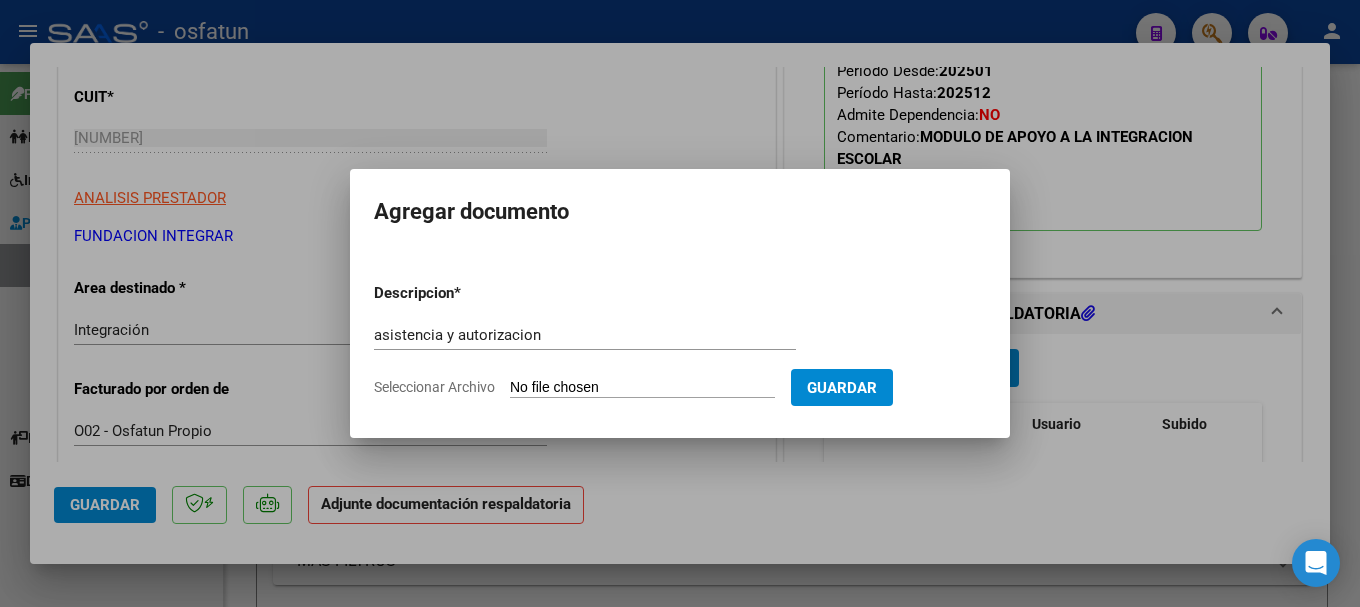click on "Seleccionar Archivo" at bounding box center [642, 388] 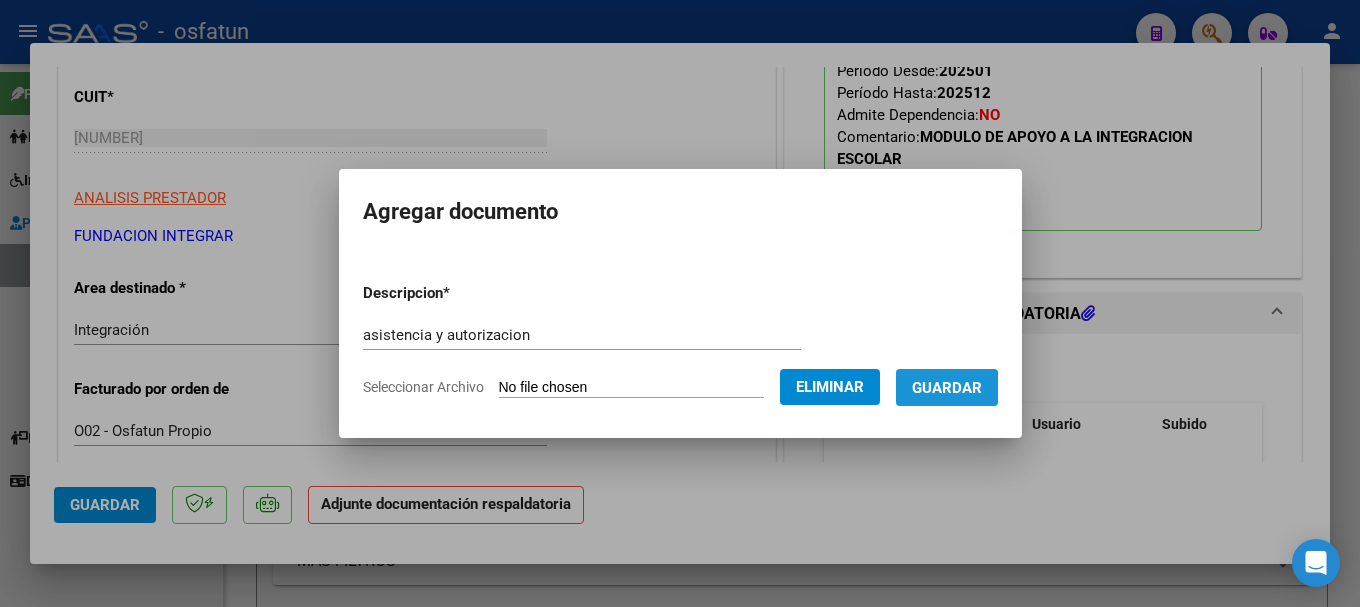 click on "Guardar" at bounding box center (947, 388) 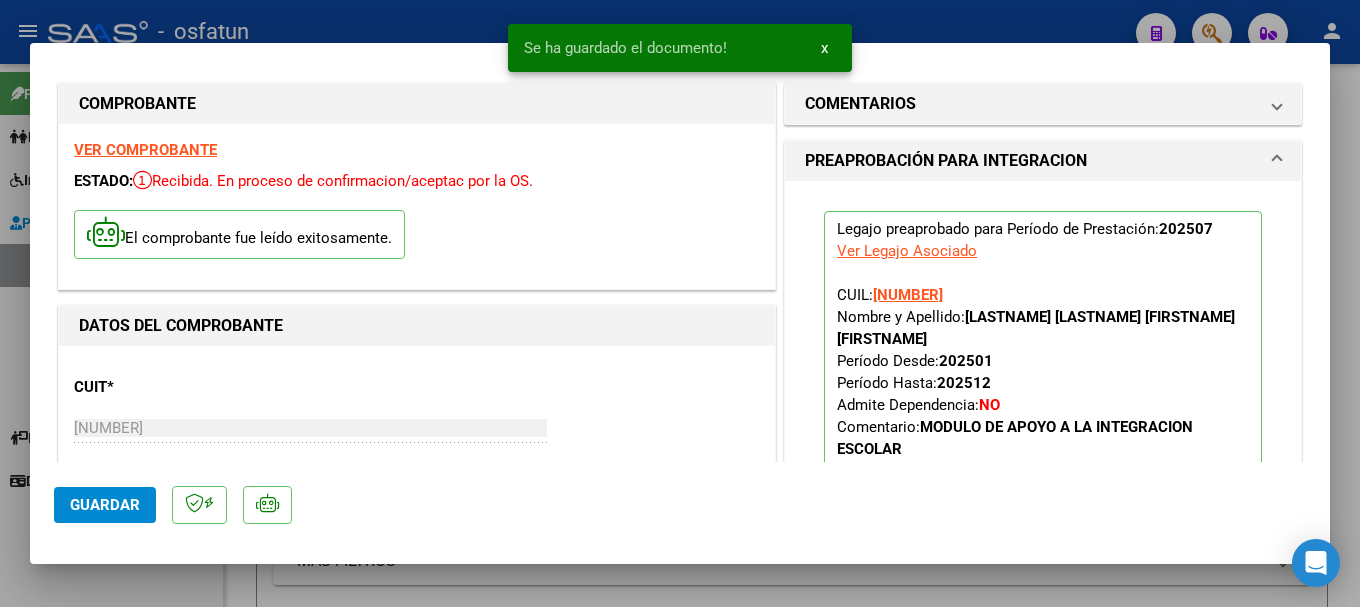 scroll, scrollTop: 0, scrollLeft: 0, axis: both 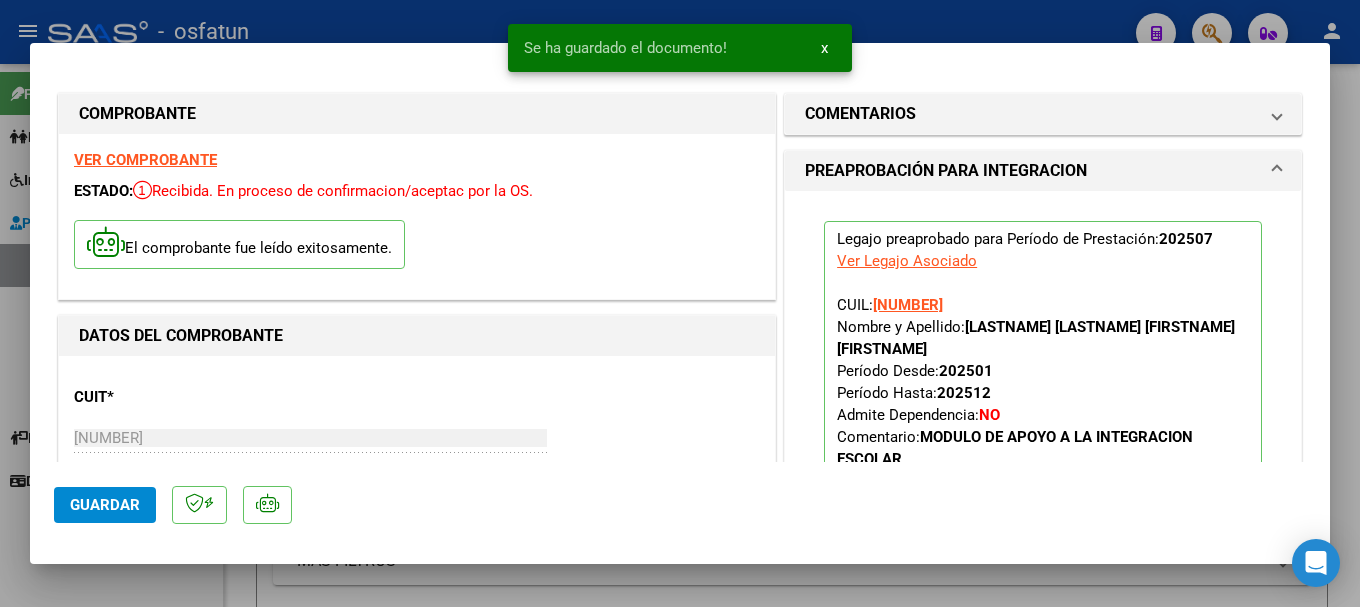 click on "Guardar" 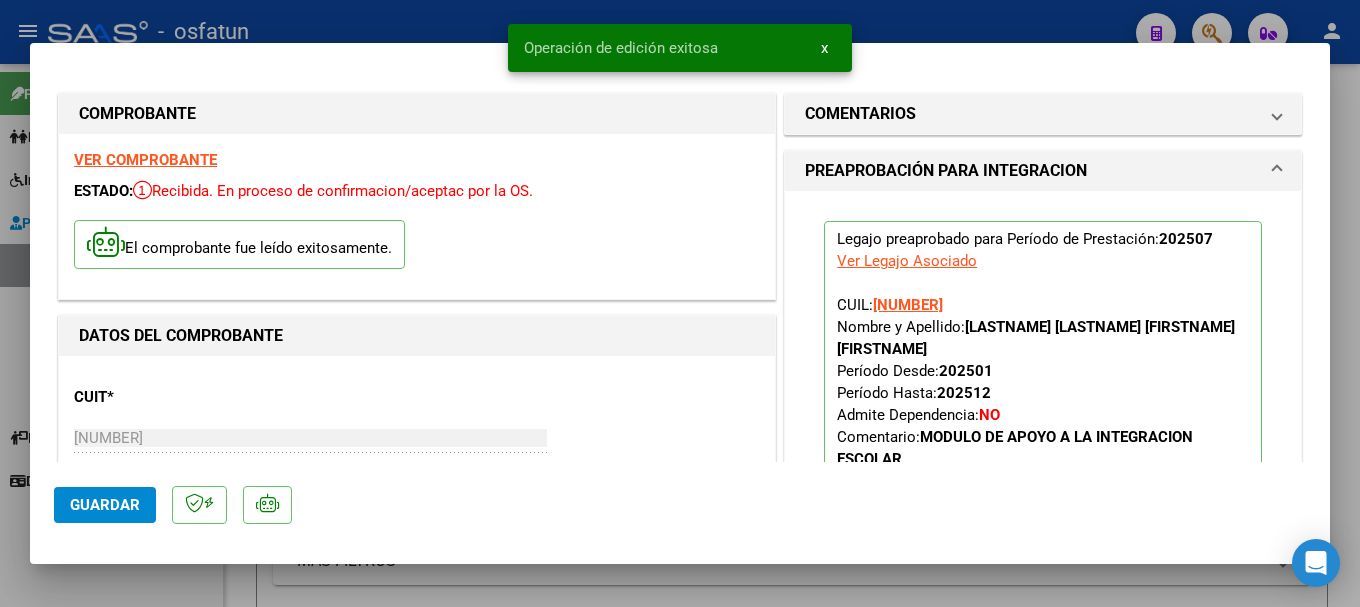 click at bounding box center [680, 303] 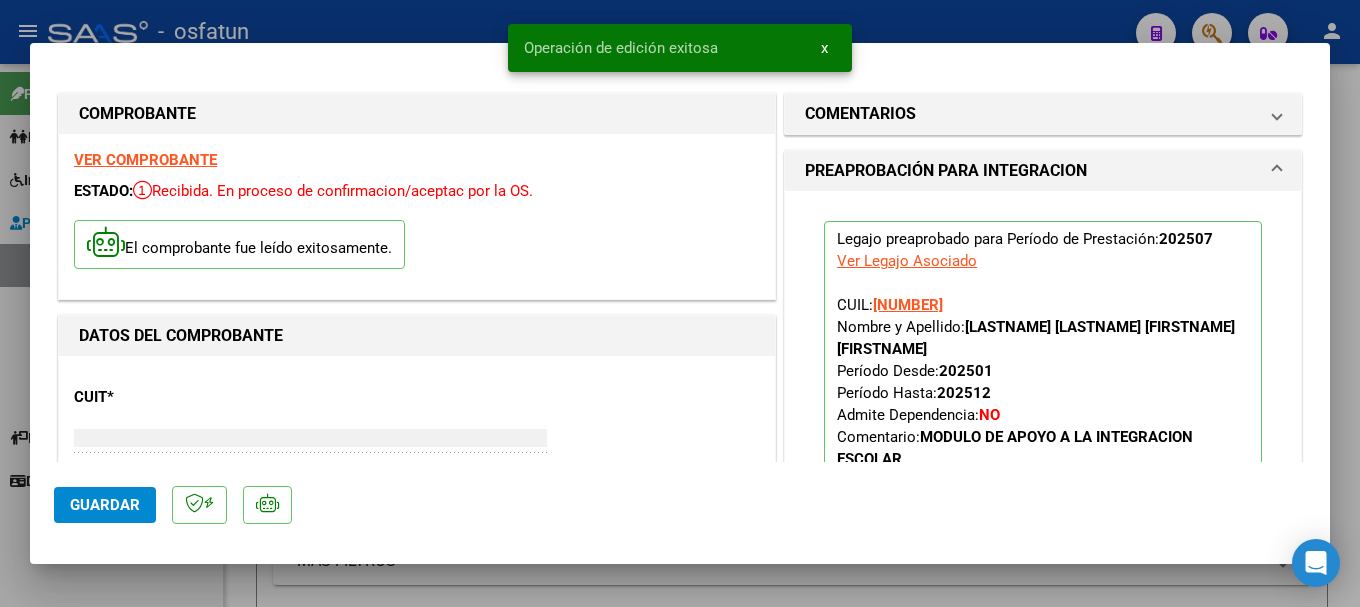 type 